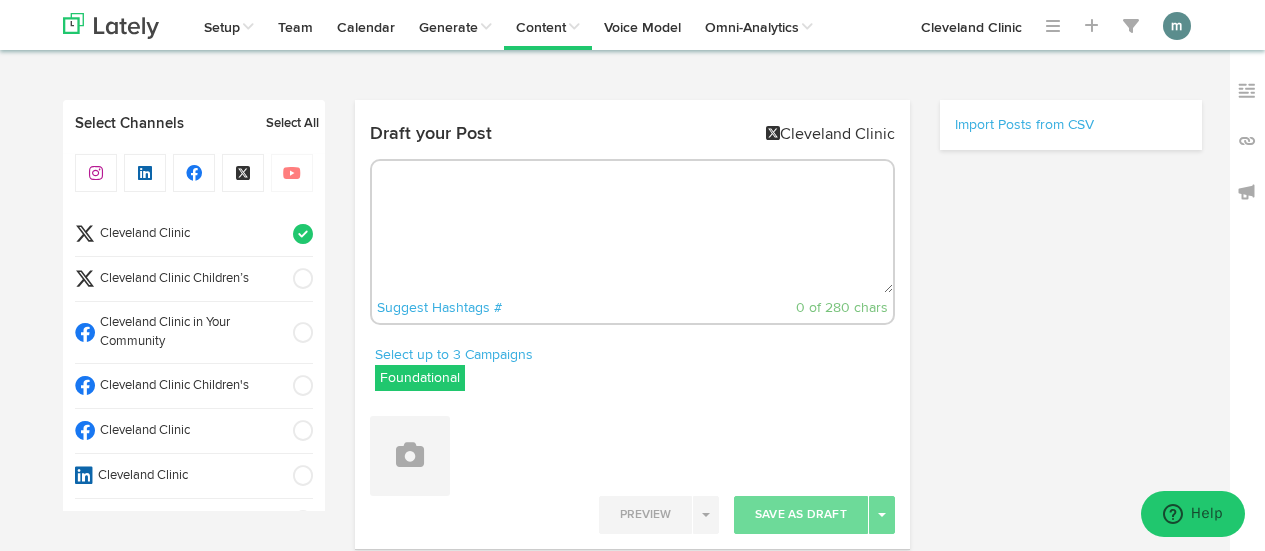 scroll, scrollTop: 0, scrollLeft: 0, axis: both 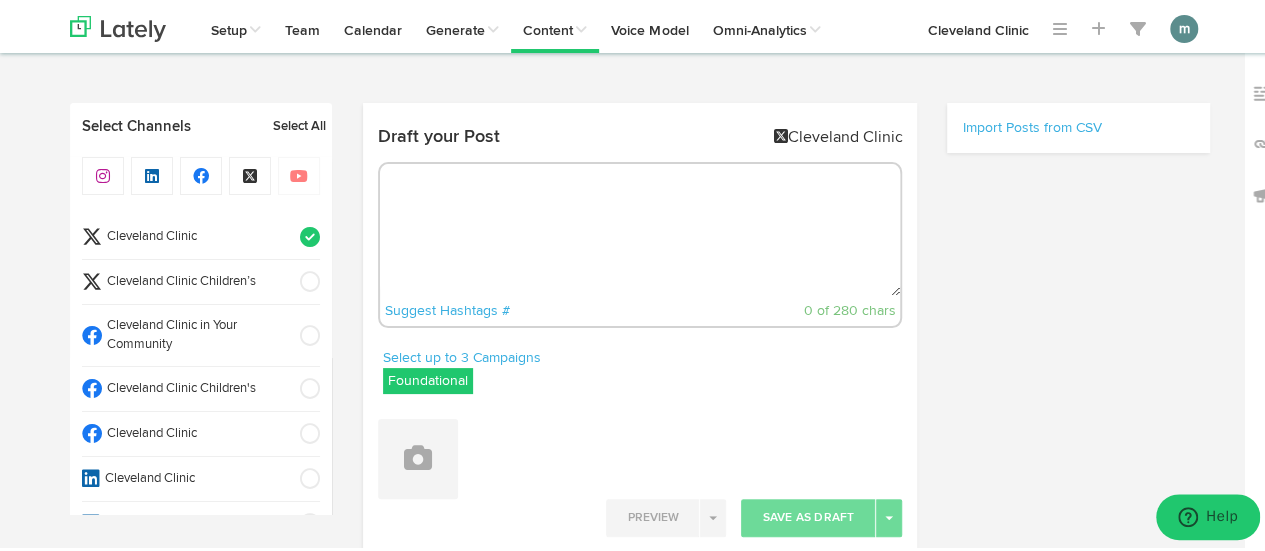 click at bounding box center [640, 227] 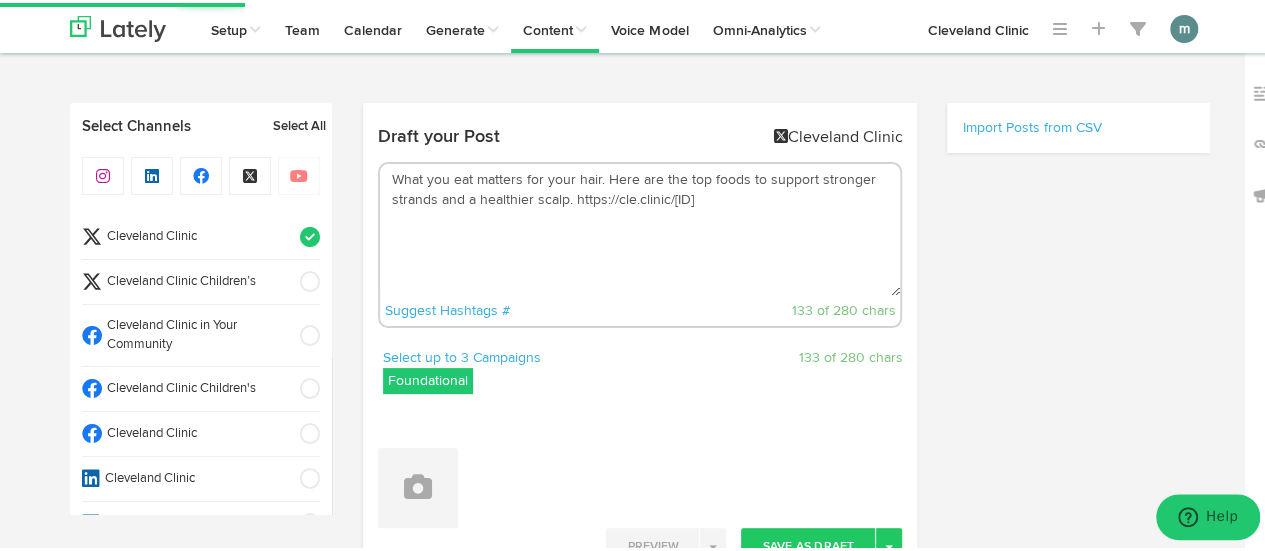 click on "What you eat matters for your hair. Here are the top foods to support stronger strands and a healthier scalp. https://cle.clinic/[ID]" at bounding box center (640, 227) 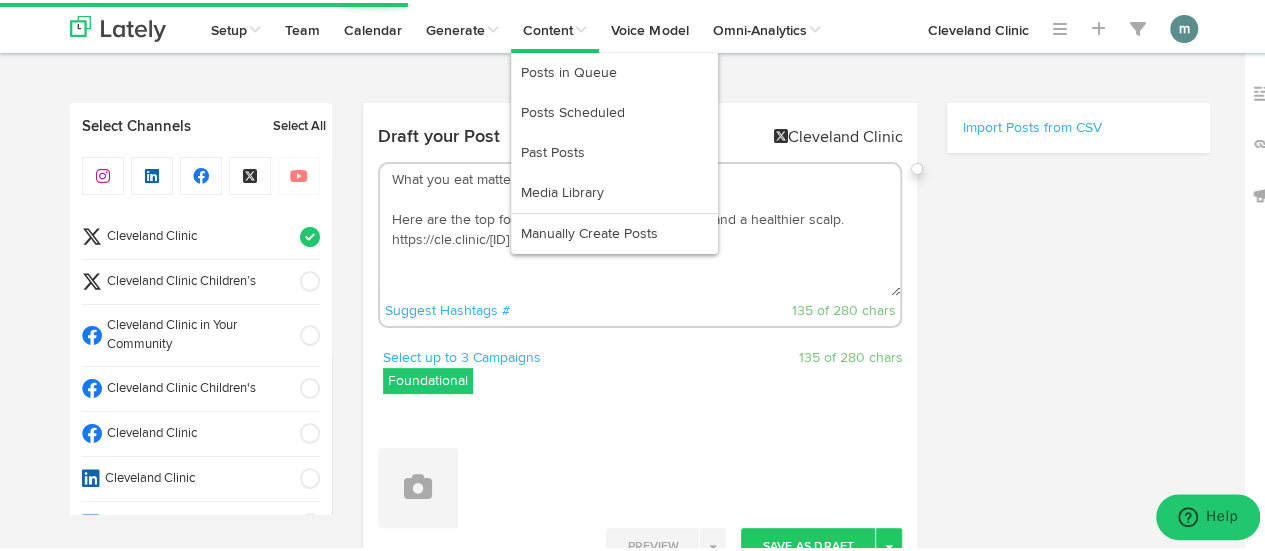 type on "What you eat matters for your hair.
Here are the top foods to support stronger strands and a healthier scalp. https://cle.clinic/[ID]" 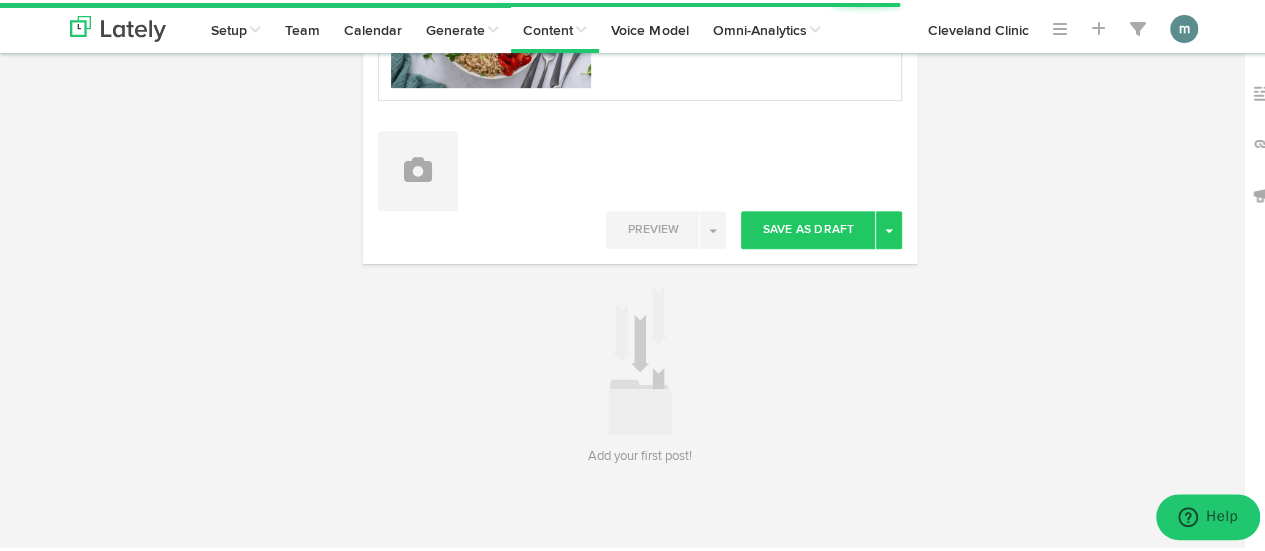 scroll, scrollTop: 482, scrollLeft: 0, axis: vertical 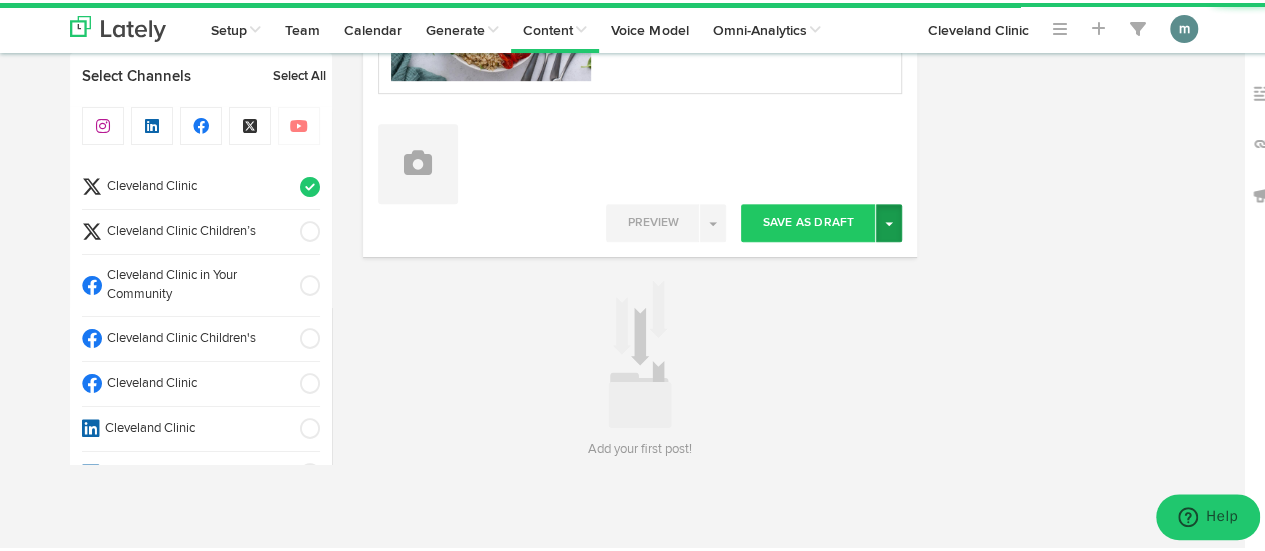 click on "Toggle Dropdown" at bounding box center [889, 220] 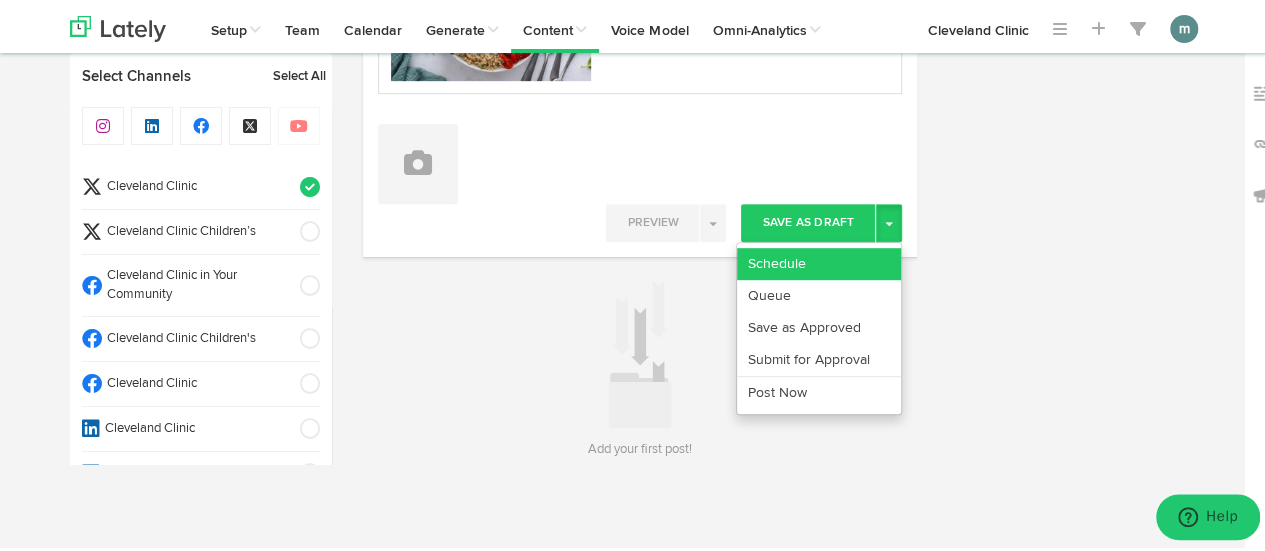 click on "Schedule" at bounding box center (819, 261) 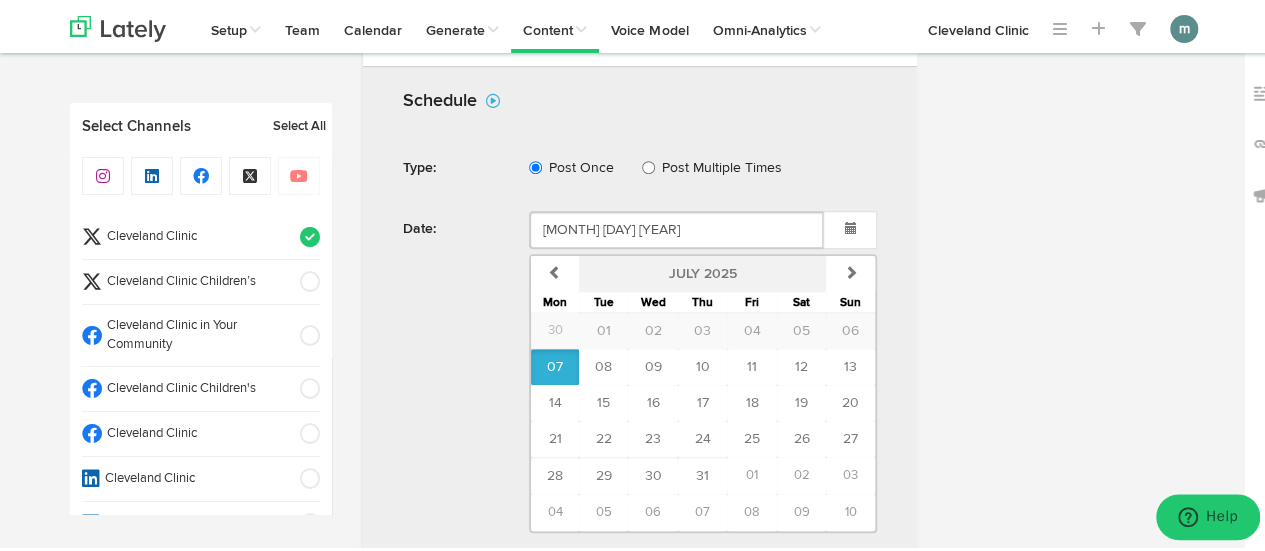 scroll, scrollTop: 682, scrollLeft: 0, axis: vertical 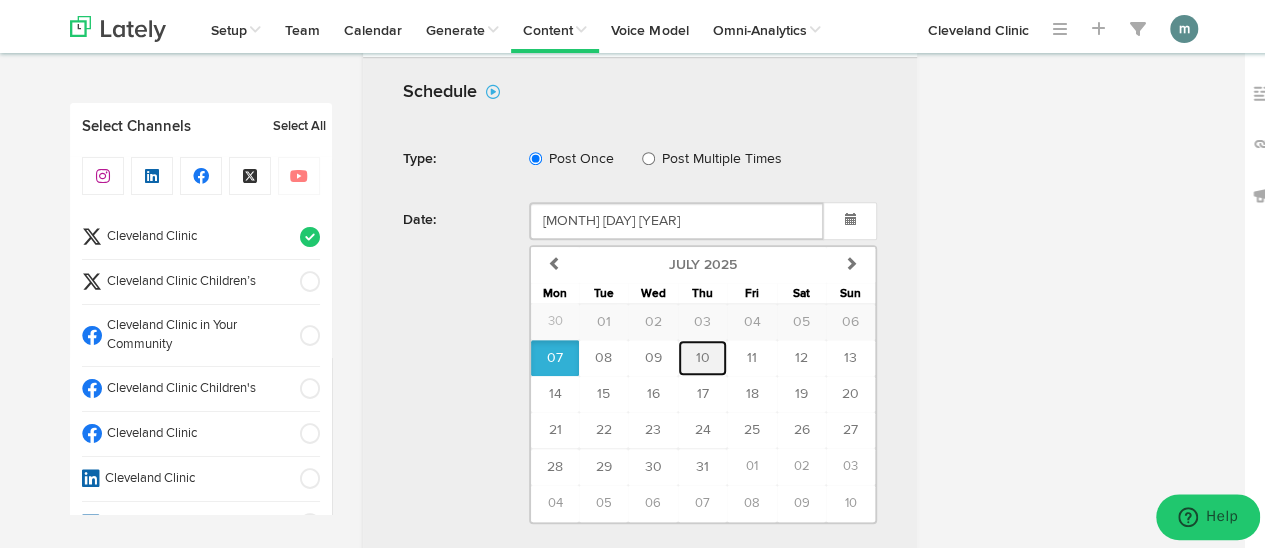 click on "10" at bounding box center [703, 355] 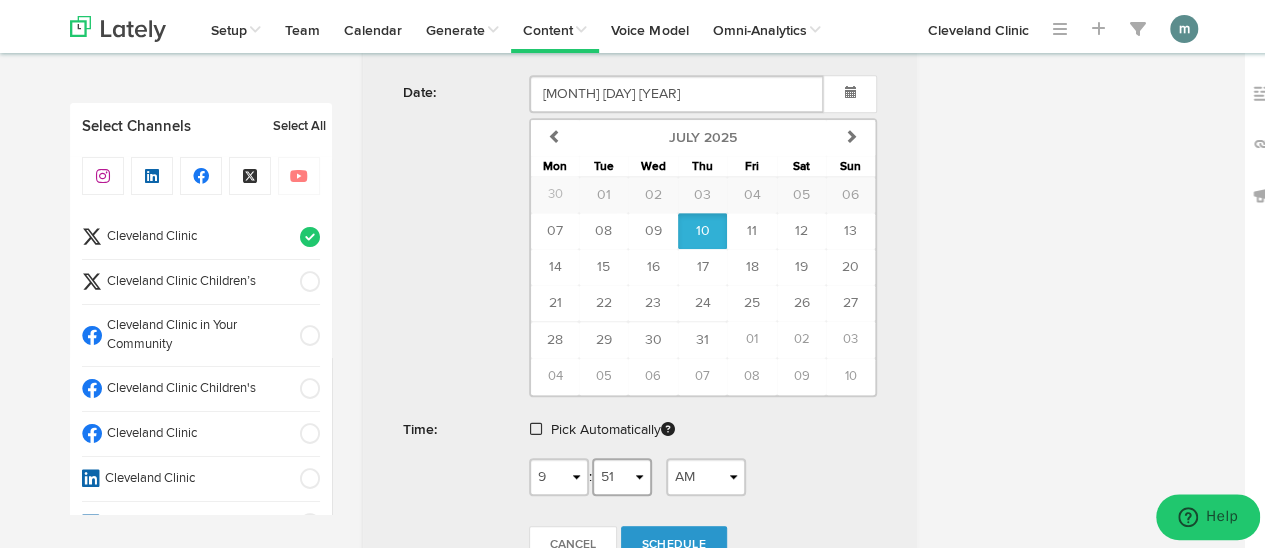 scroll, scrollTop: 882, scrollLeft: 0, axis: vertical 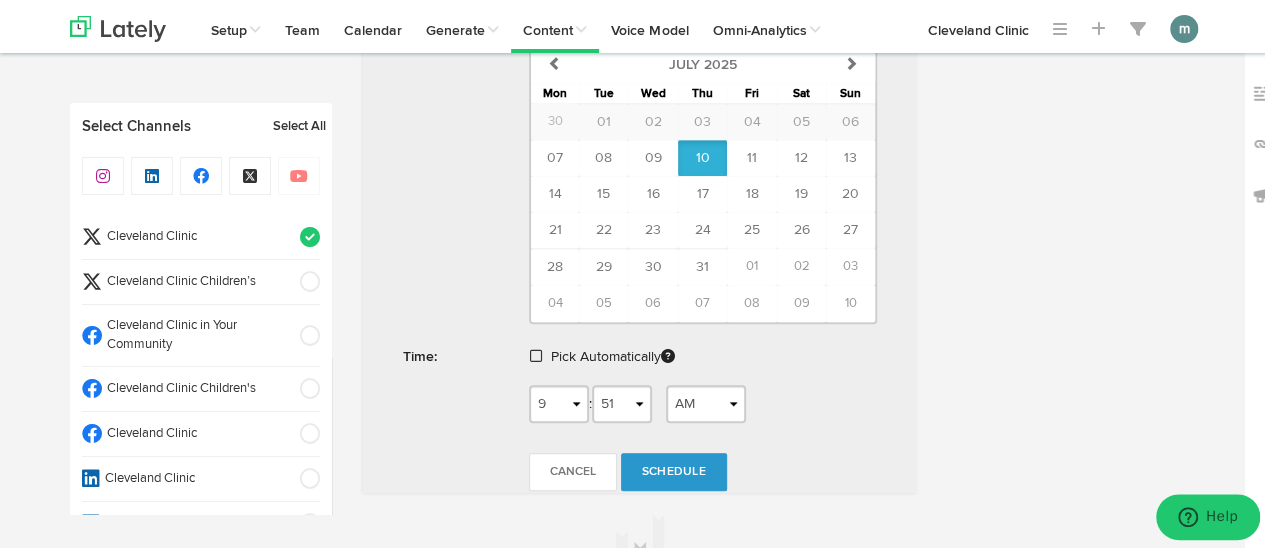 click at bounding box center (536, 353) 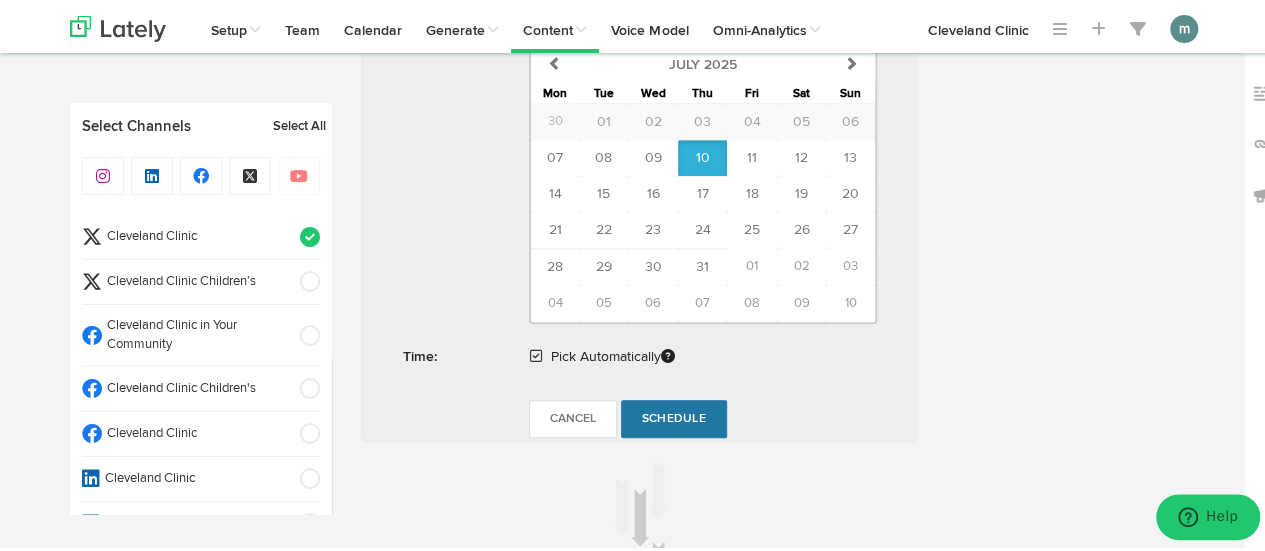 click on "Schedule" at bounding box center [674, 416] 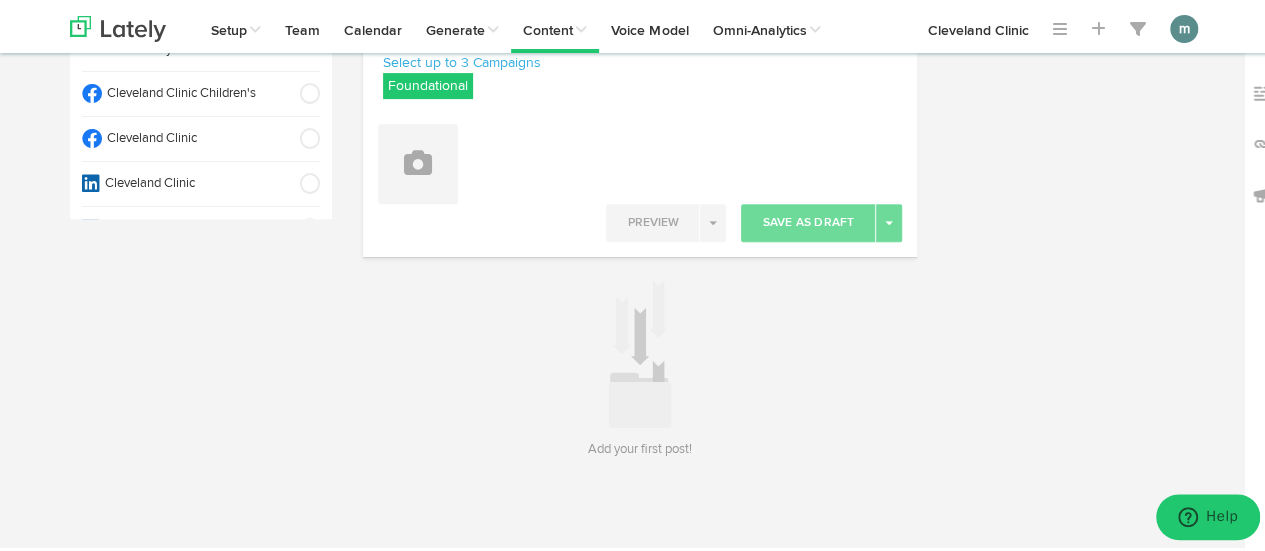 scroll, scrollTop: 0, scrollLeft: 0, axis: both 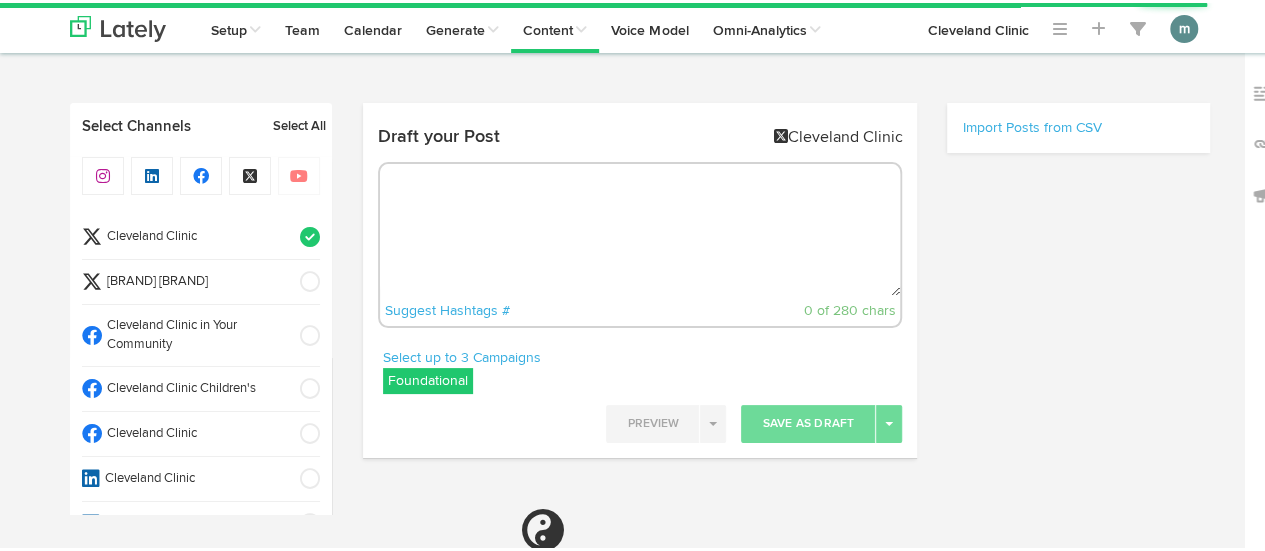 click at bounding box center (640, 227) 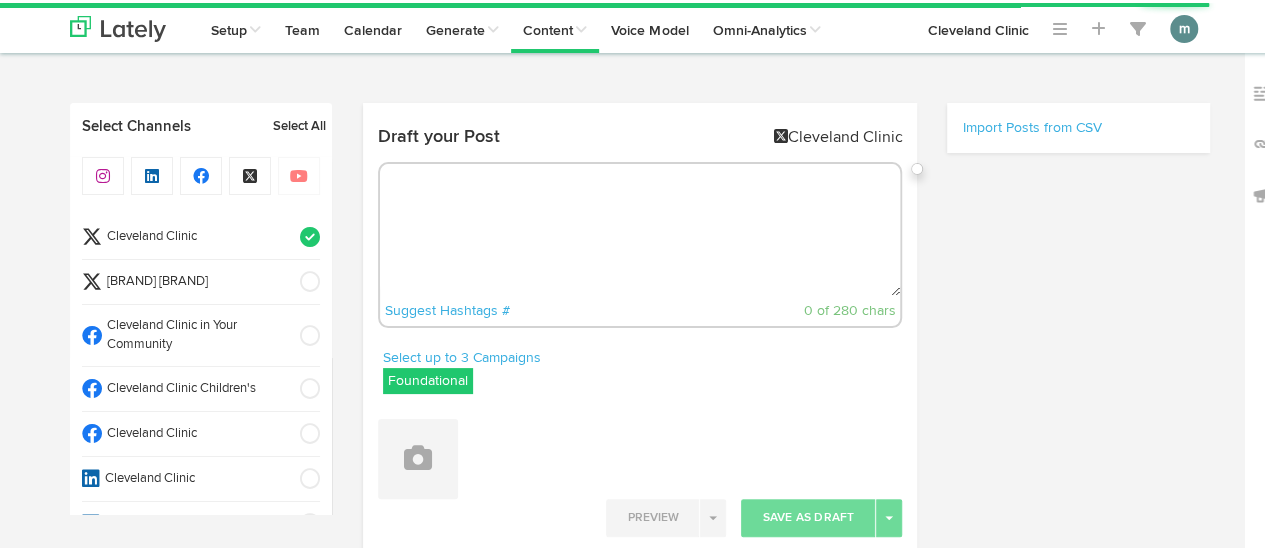 scroll, scrollTop: 0, scrollLeft: 0, axis: both 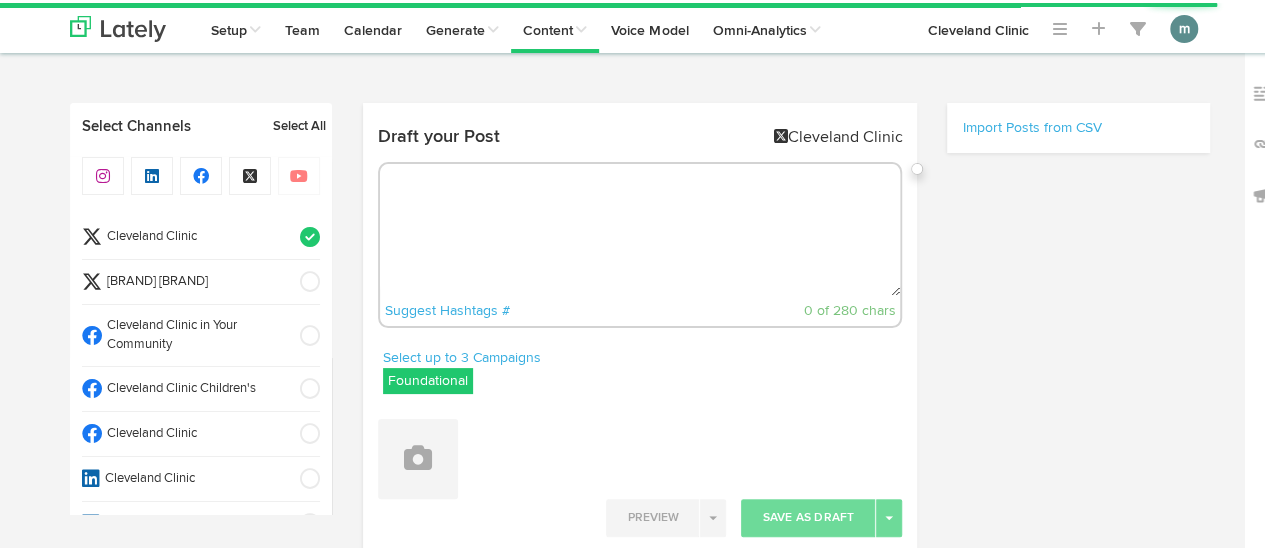 paste on "Curious why some carbs keep you full longer? Low glycemic index foods break down slower and help you avoid sugar crashes. https://cle.clinic/4j7zj8T" 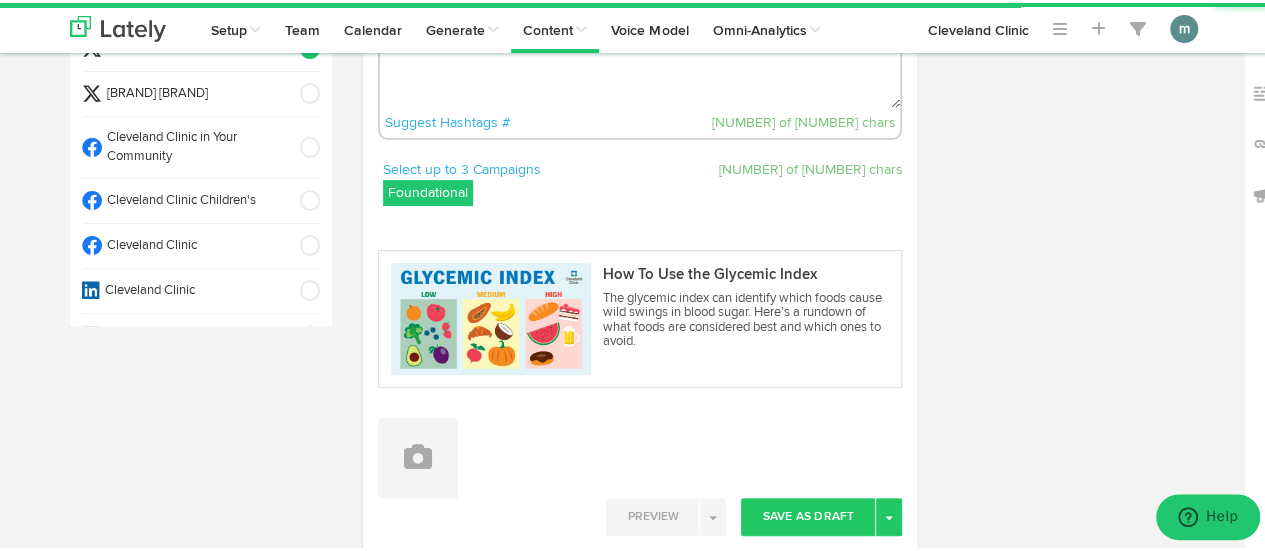 scroll, scrollTop: 400, scrollLeft: 0, axis: vertical 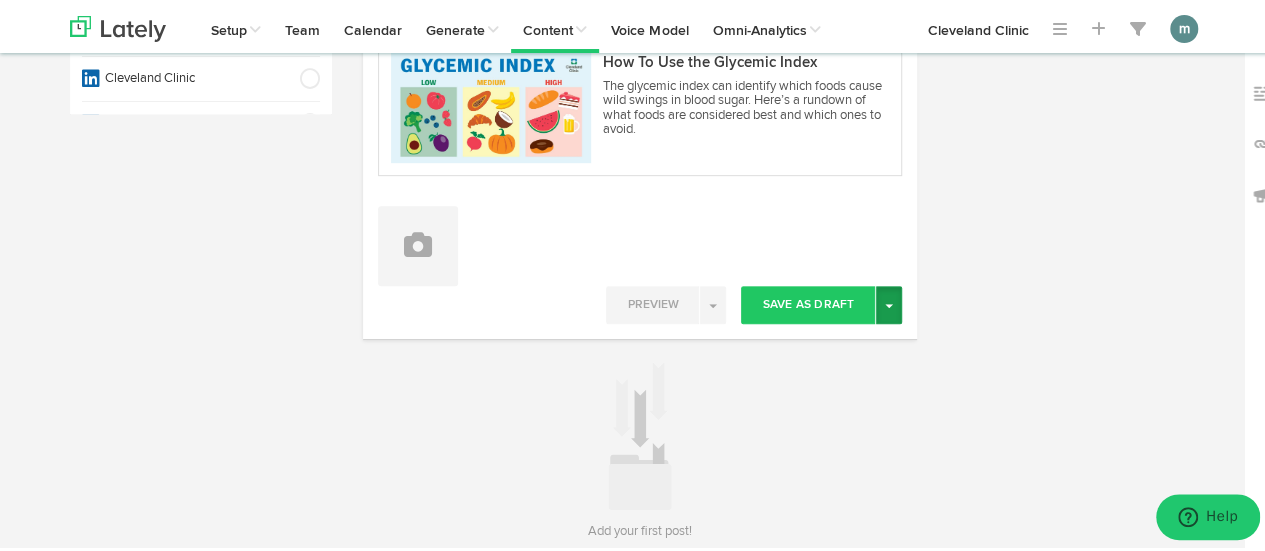 type on "Curious why some carbs keep you full longer? Low glycemic index foods break down slower and help you avoid sugar crashes. https://cle.clinic/4j7zj8T" 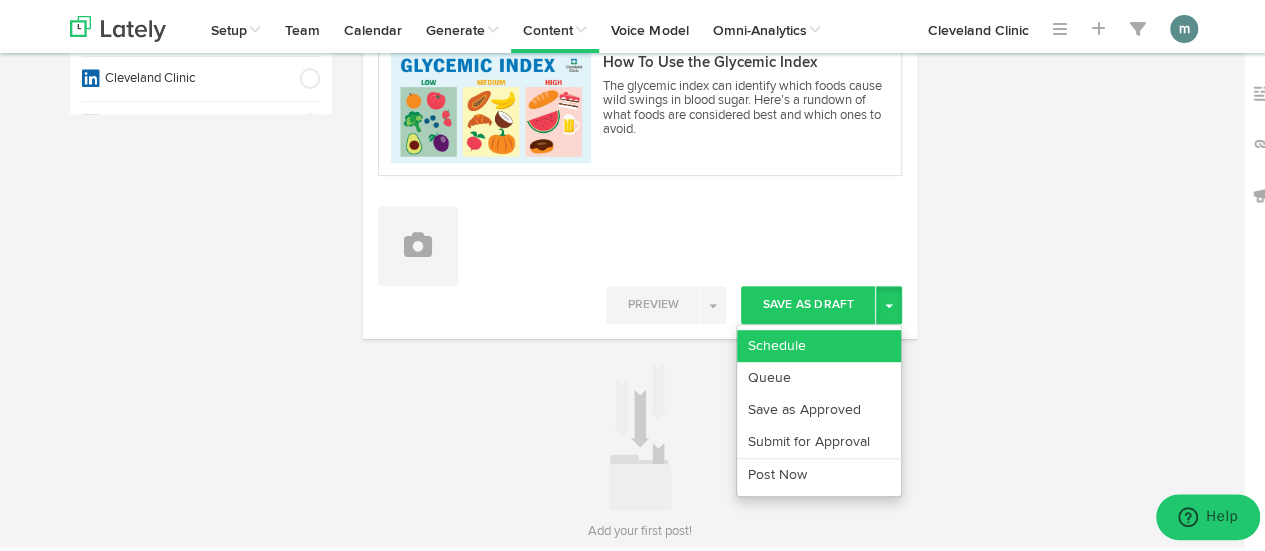 click on "Schedule" at bounding box center (819, 343) 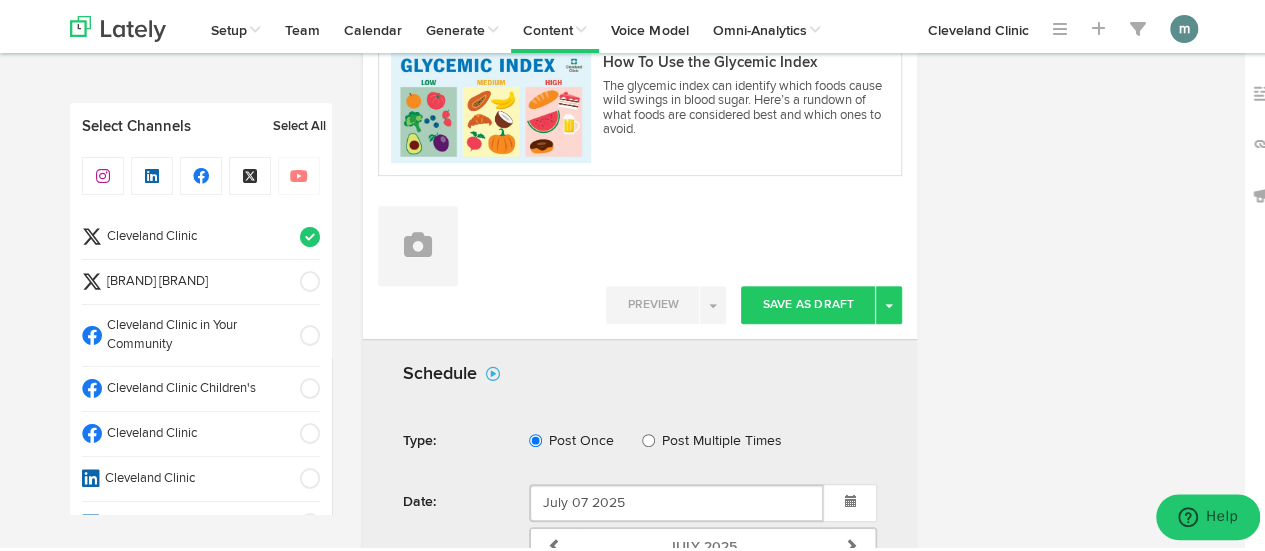 scroll, scrollTop: 700, scrollLeft: 0, axis: vertical 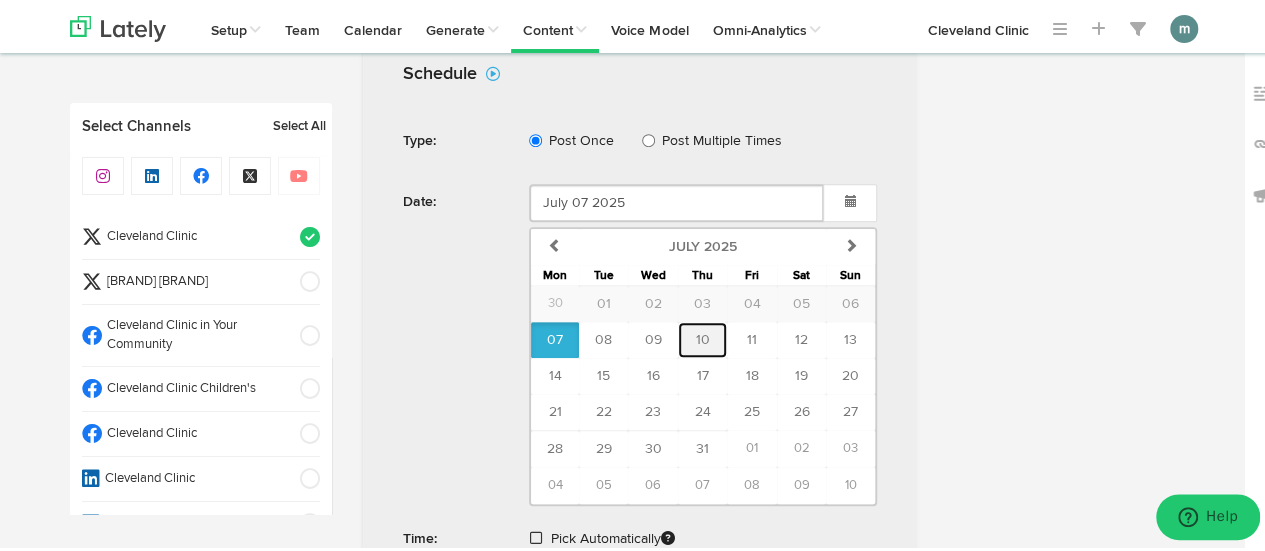 click on "10" at bounding box center (703, 337) 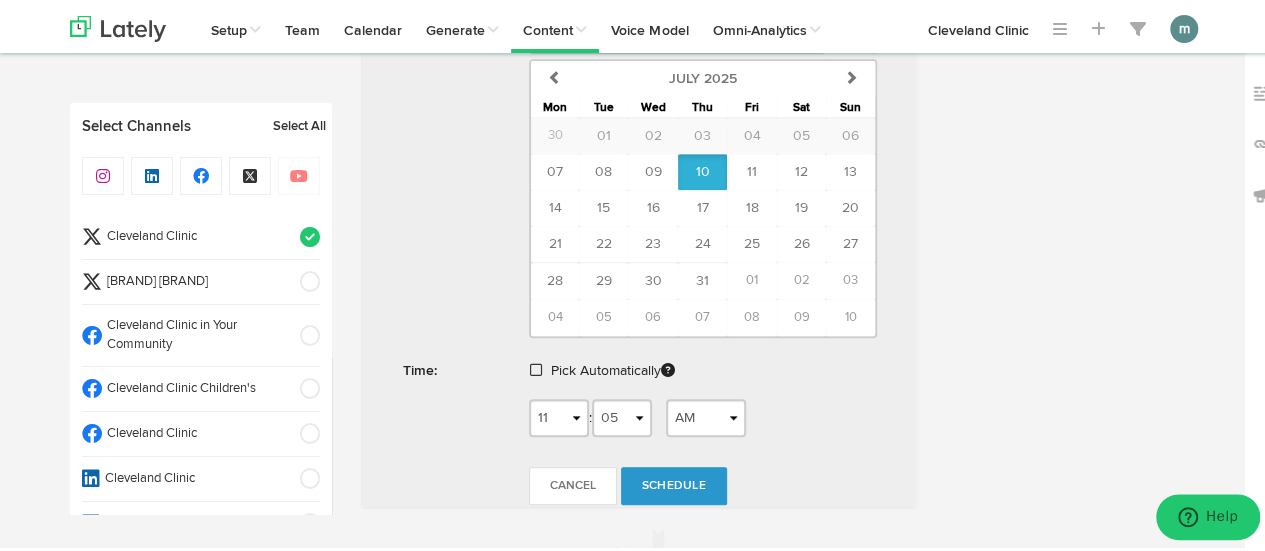 scroll, scrollTop: 900, scrollLeft: 0, axis: vertical 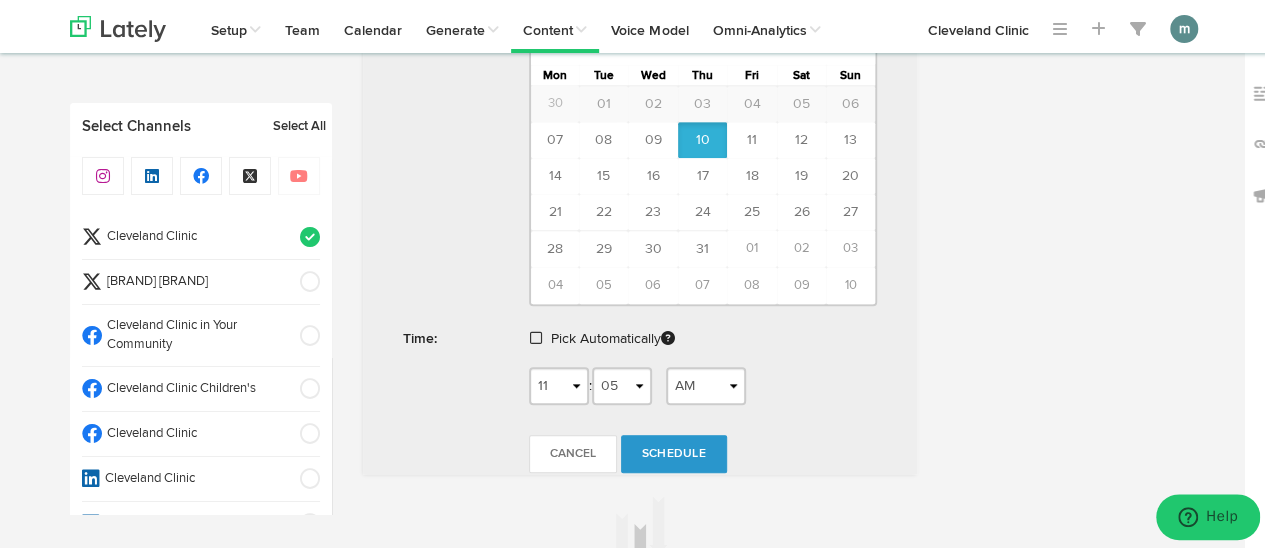 click at bounding box center [536, 335] 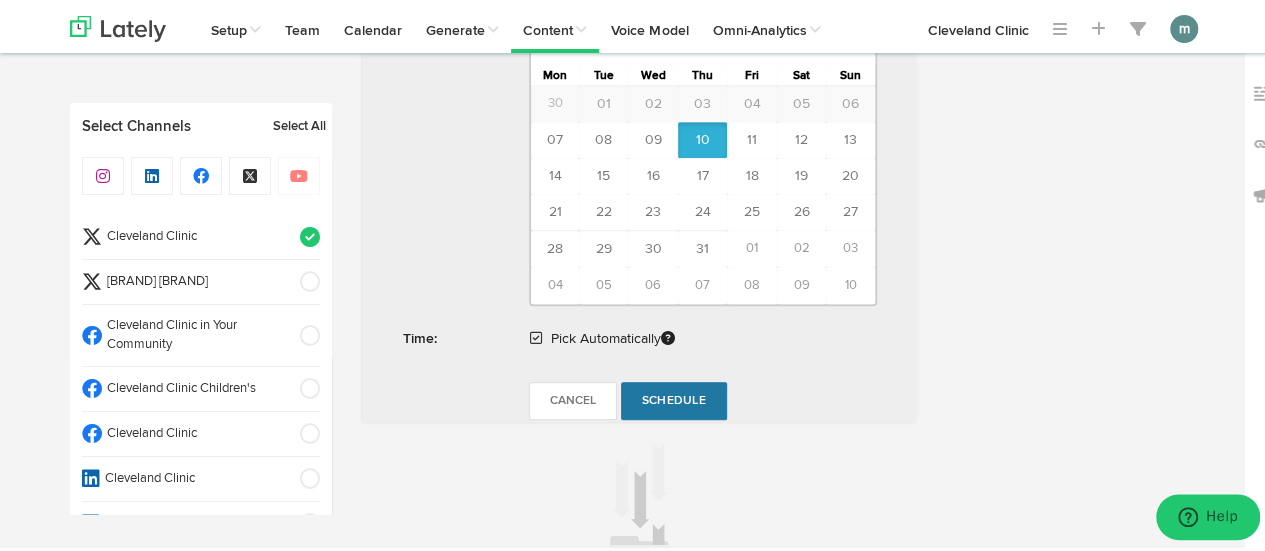 click on "Schedule" at bounding box center (674, 398) 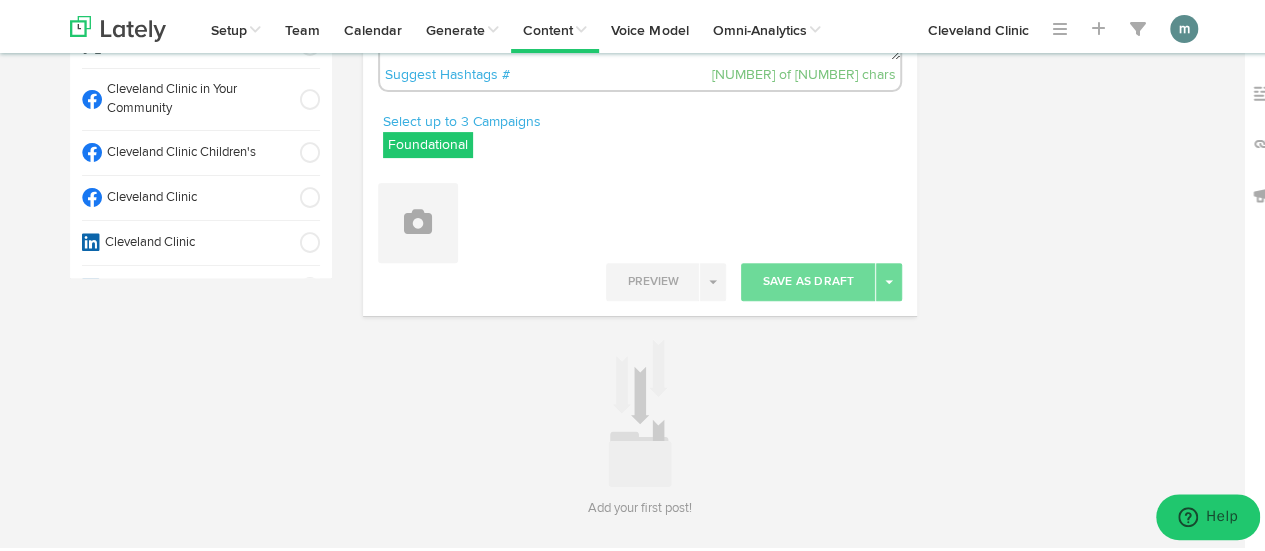 scroll, scrollTop: 95, scrollLeft: 0, axis: vertical 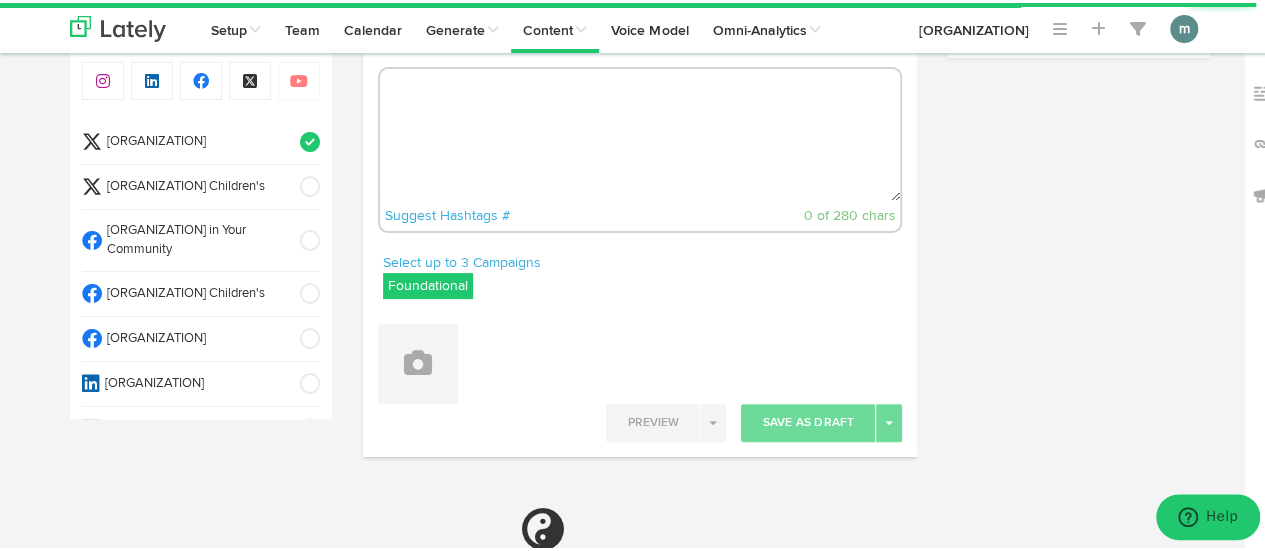 click at bounding box center [640, 132] 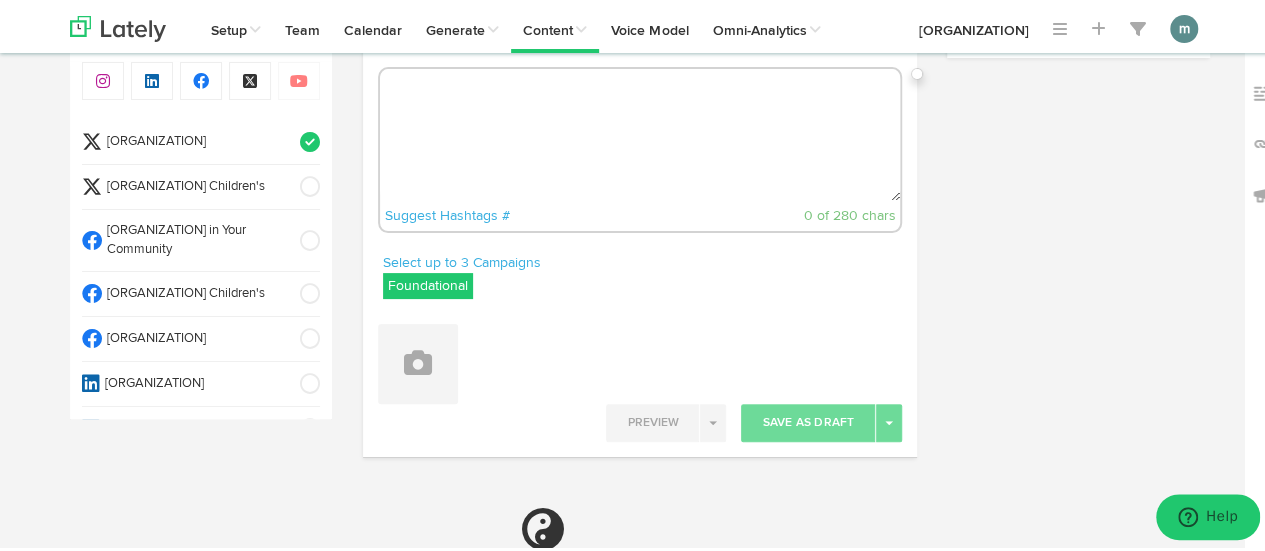 paste on "Essential nutrients are vital for good health. Here’s why we need fats, carbs, protein, vitamins, minerals and water. https://cle.clinic/42E4PEK" 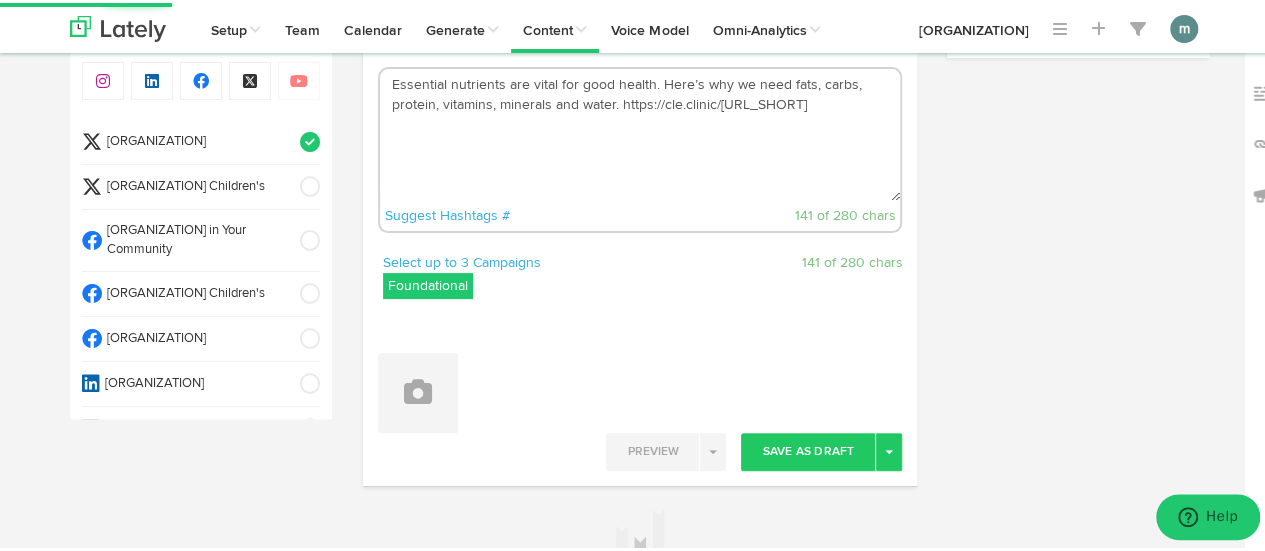 click on "Essential nutrients are vital for good health. Here’s why we need fats, carbs, protein, vitamins, minerals and water. https://cle.clinic/42E4PEK" at bounding box center (640, 132) 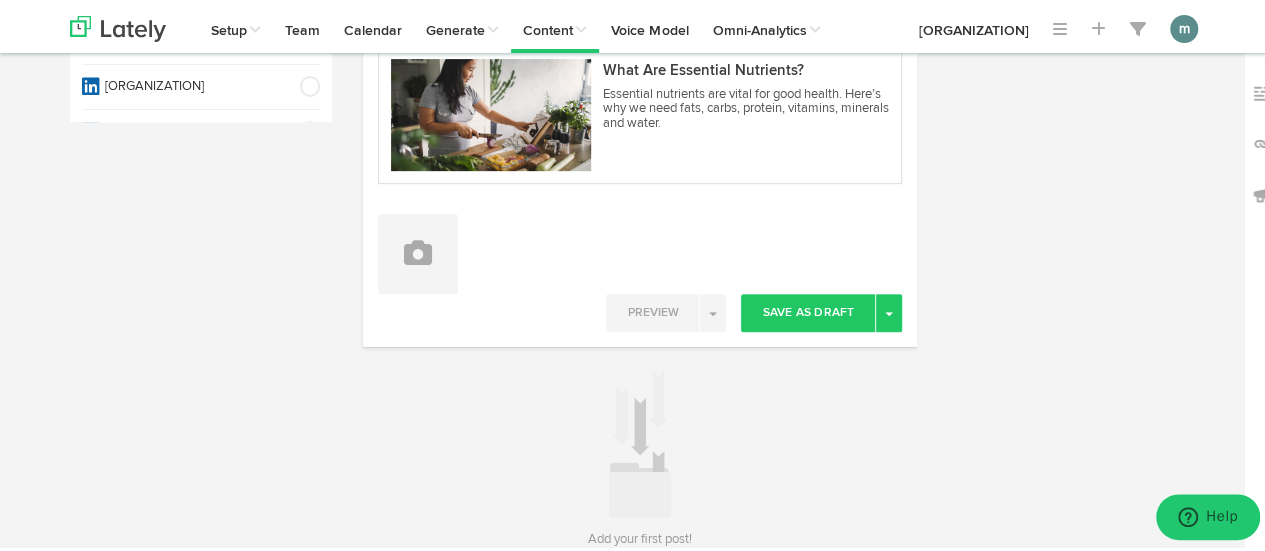 scroll, scrollTop: 395, scrollLeft: 0, axis: vertical 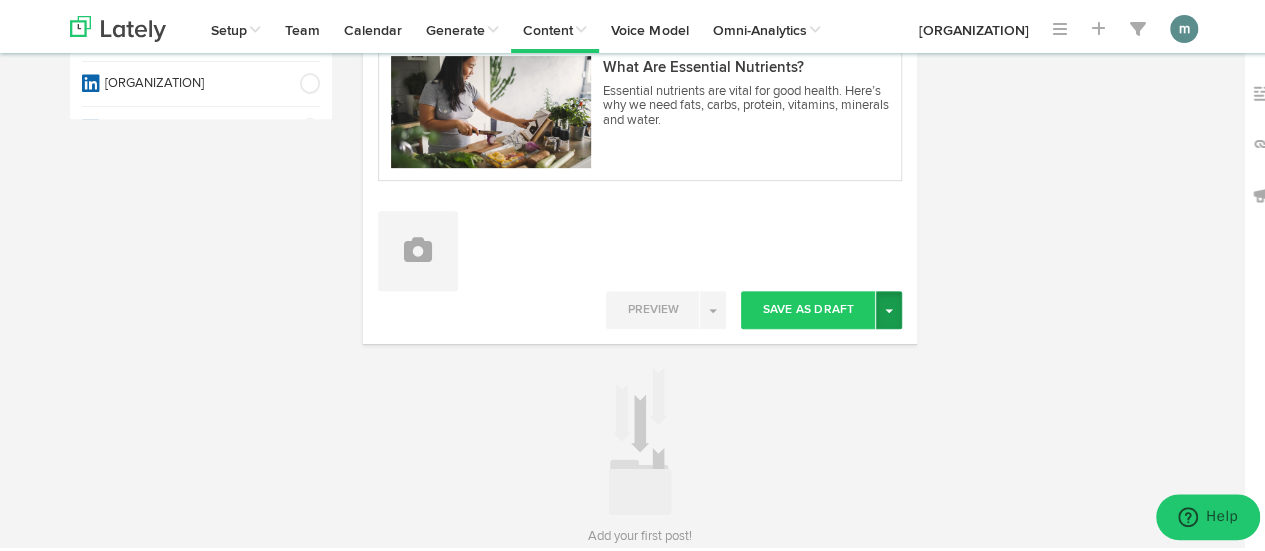 type on "Essential nutrients are vital for good health.
Here’s why we need fats, carbs, protein, vitamins, minerals and water. https://cle.clinic/42E4PEK" 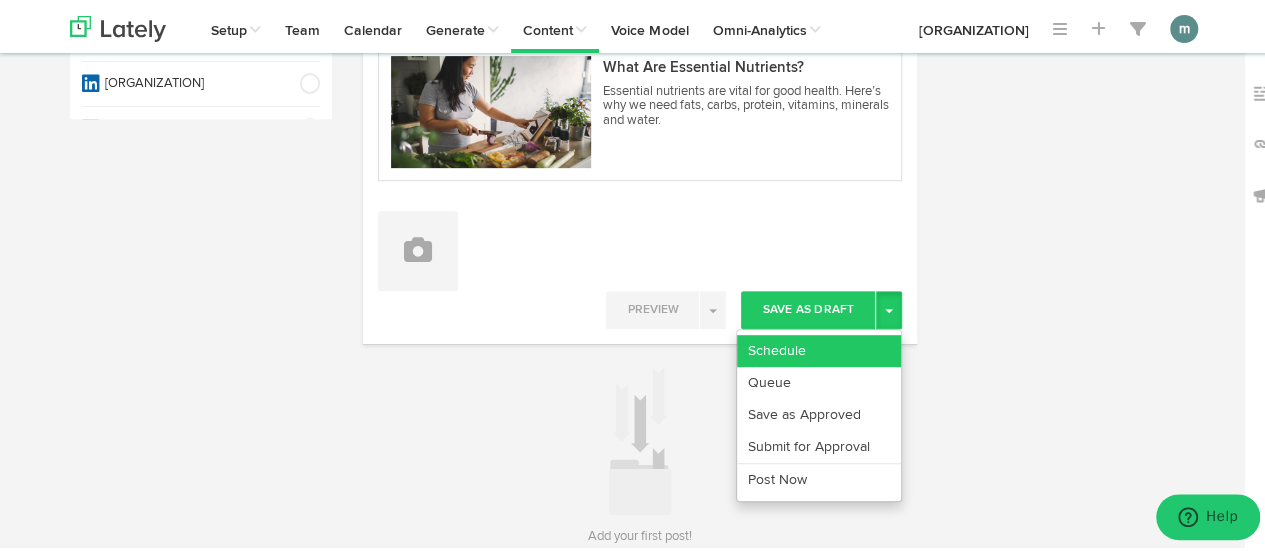 click on "Schedule" at bounding box center [819, 348] 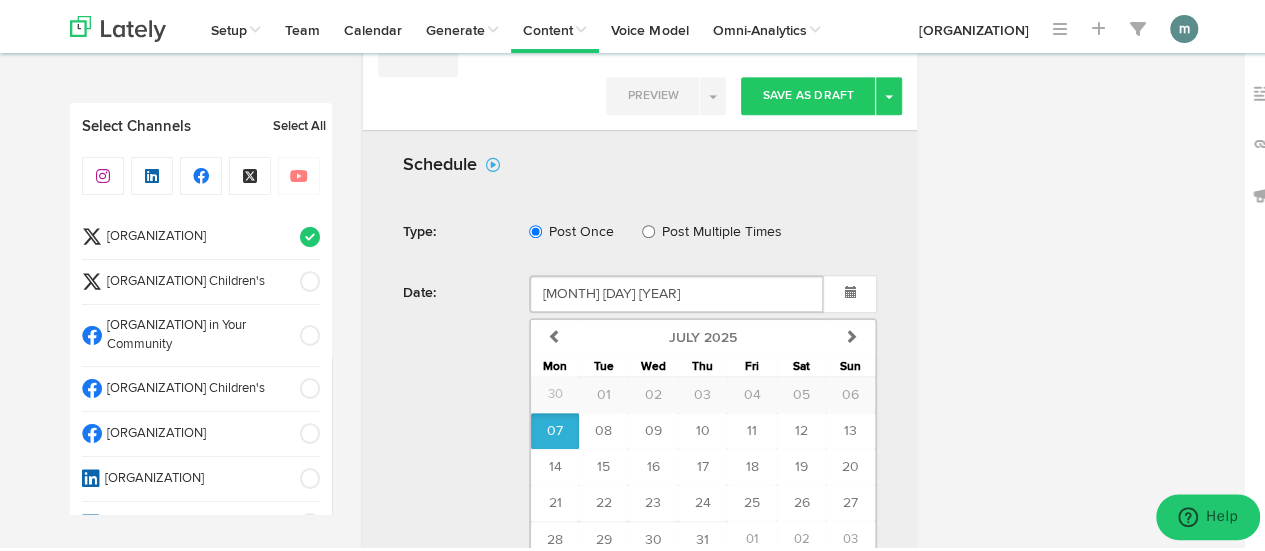 scroll, scrollTop: 795, scrollLeft: 0, axis: vertical 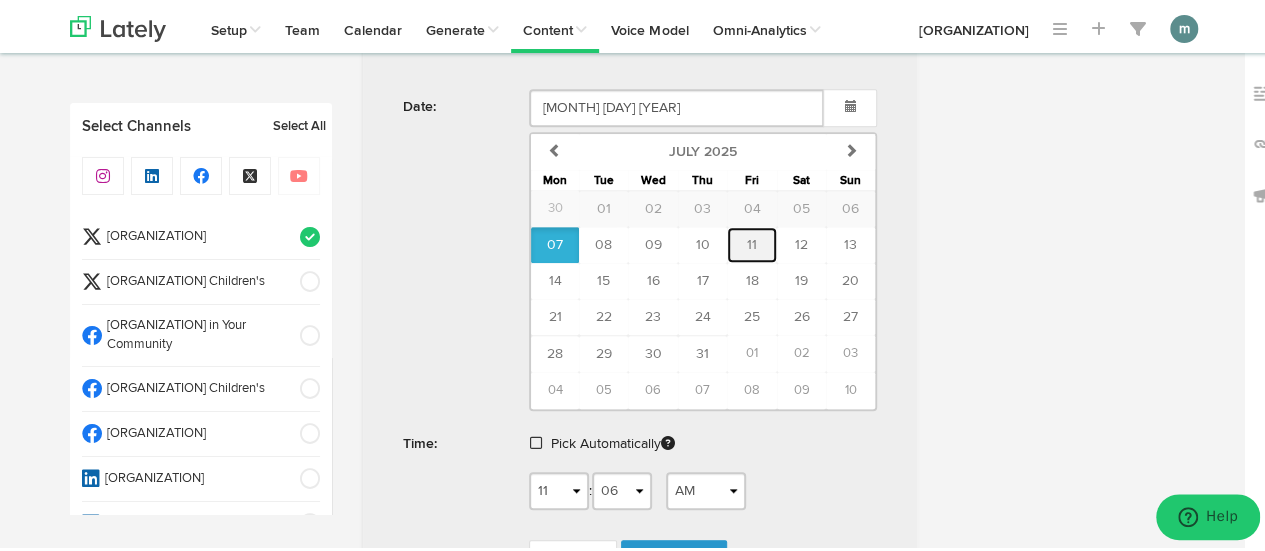 click on "11" at bounding box center [752, 242] 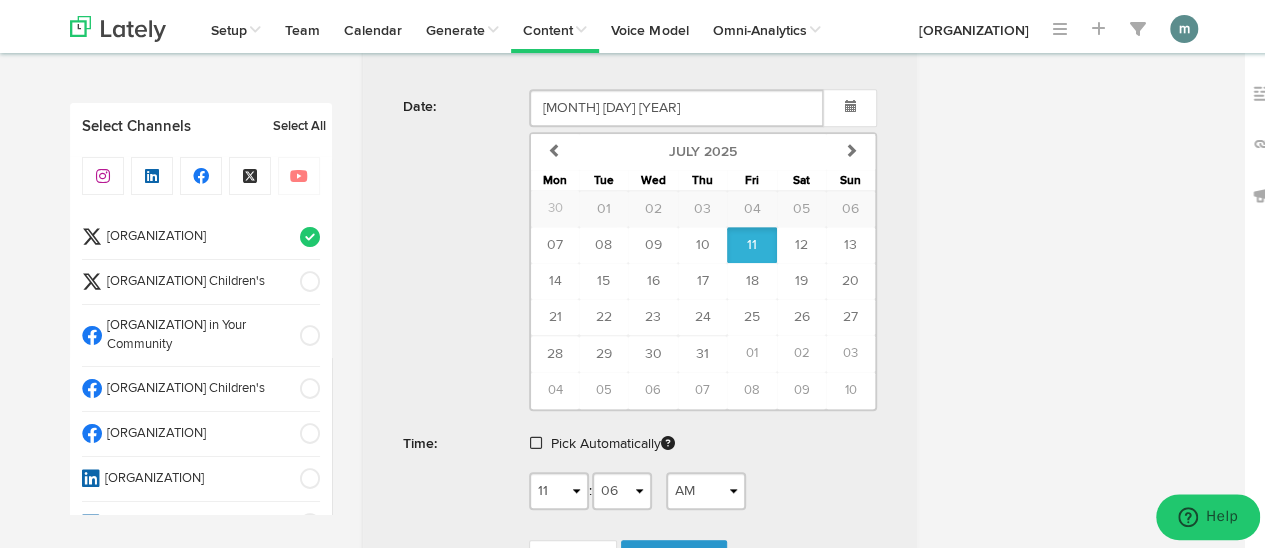 click at bounding box center [536, 440] 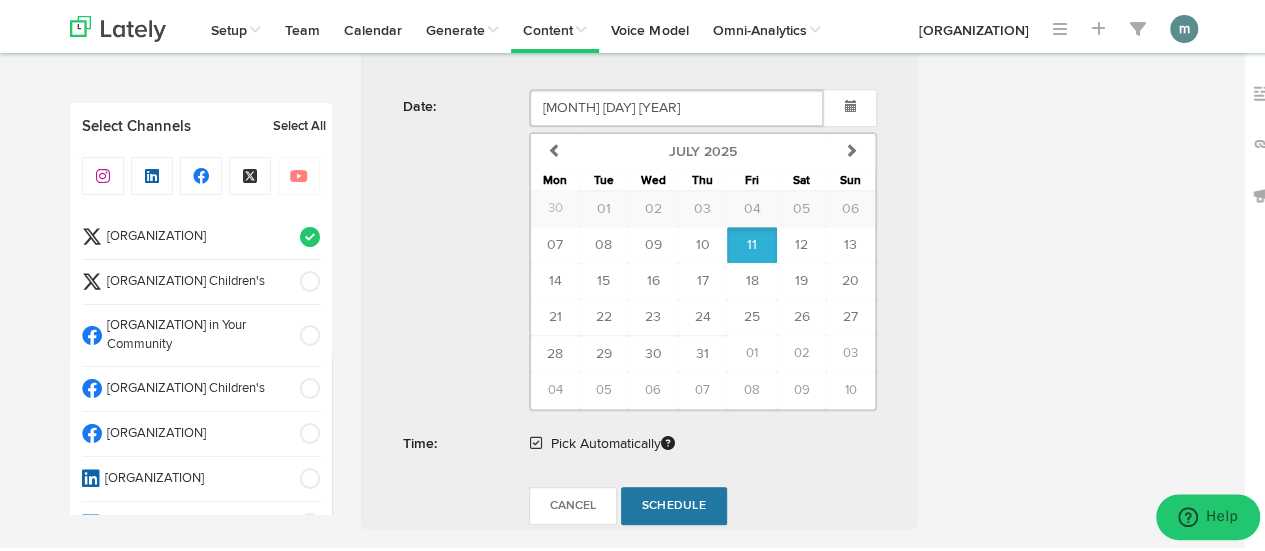 click on "Schedule" at bounding box center [674, 503] 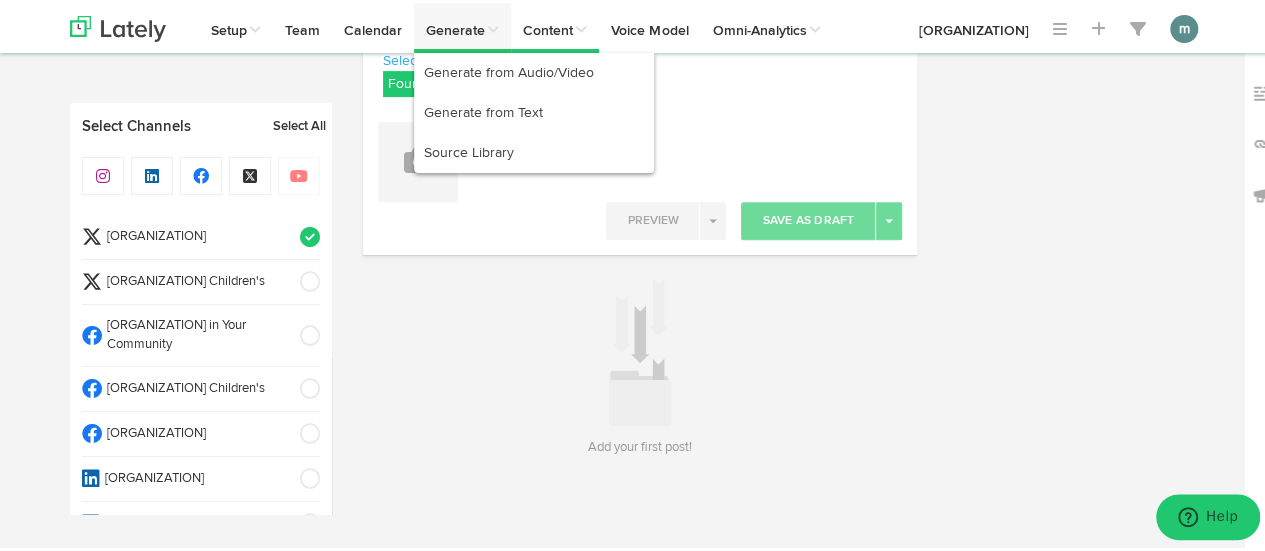 scroll, scrollTop: 295, scrollLeft: 0, axis: vertical 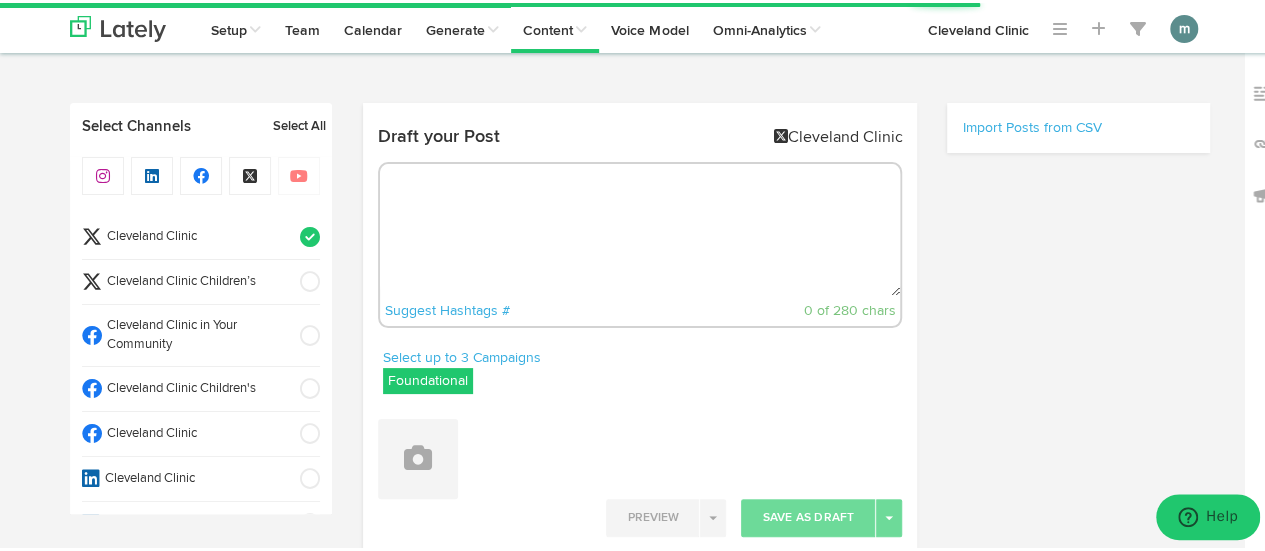 drag, startPoint x: 521, startPoint y: 232, endPoint x: 538, endPoint y: 129, distance: 104.393486 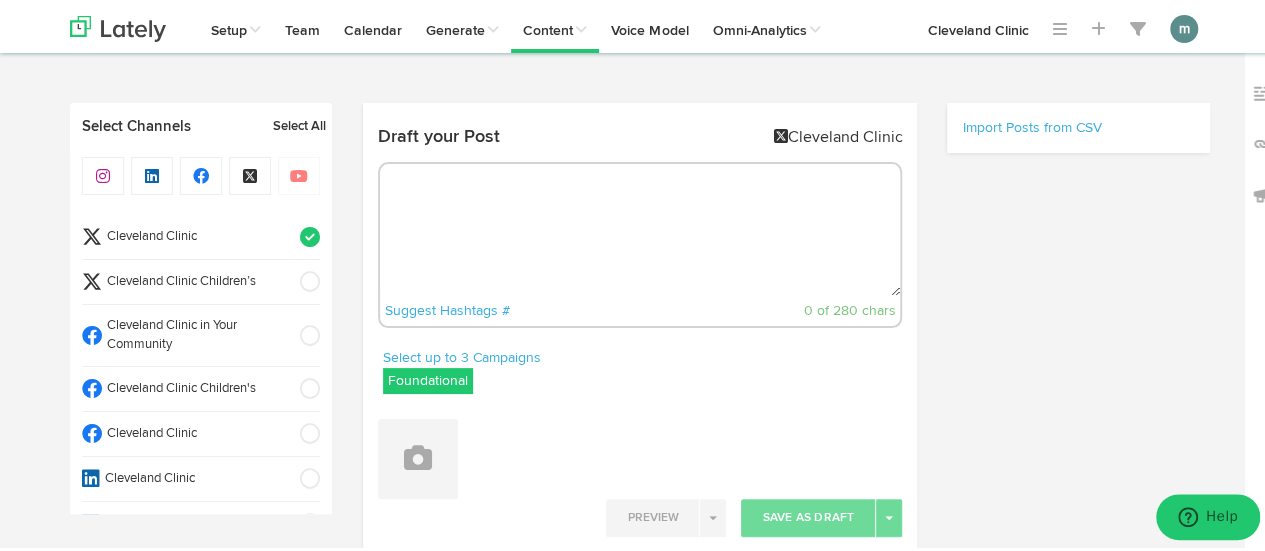 paste on "You wake up to discover that one (or both) of your eyes is watery, irritated and goopy. Plus, when you look in the mirror, you notice that the white part of your eye is actually … pink. Uh-oh. Could it be pink eye? Or is it something else? Let’s find out. [URL]" 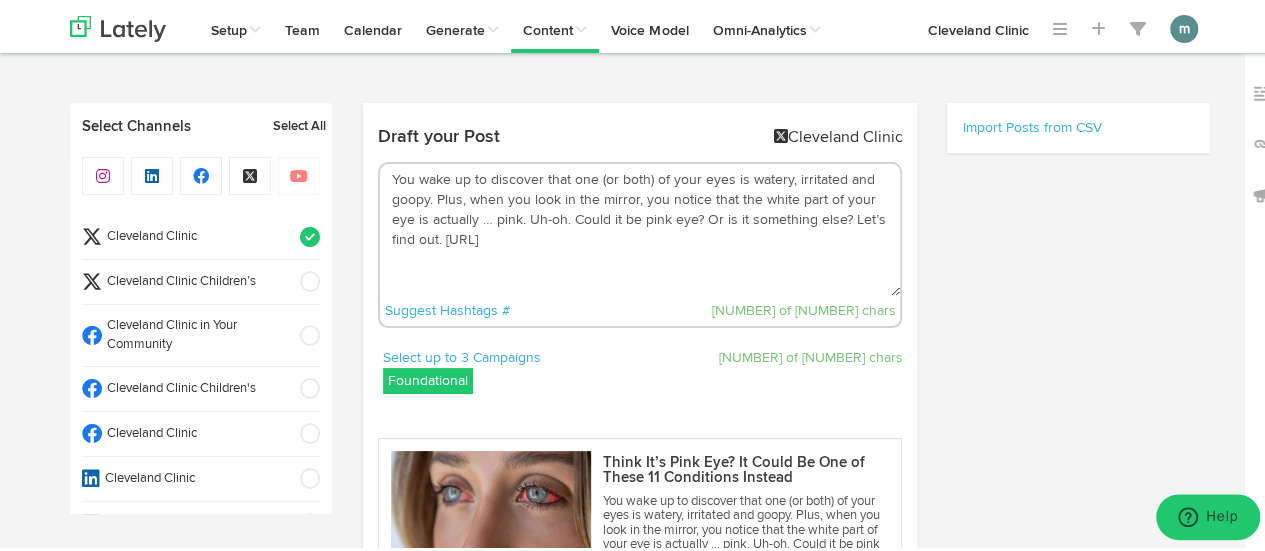 drag, startPoint x: 560, startPoint y: 220, endPoint x: 432, endPoint y: 199, distance: 129.71121 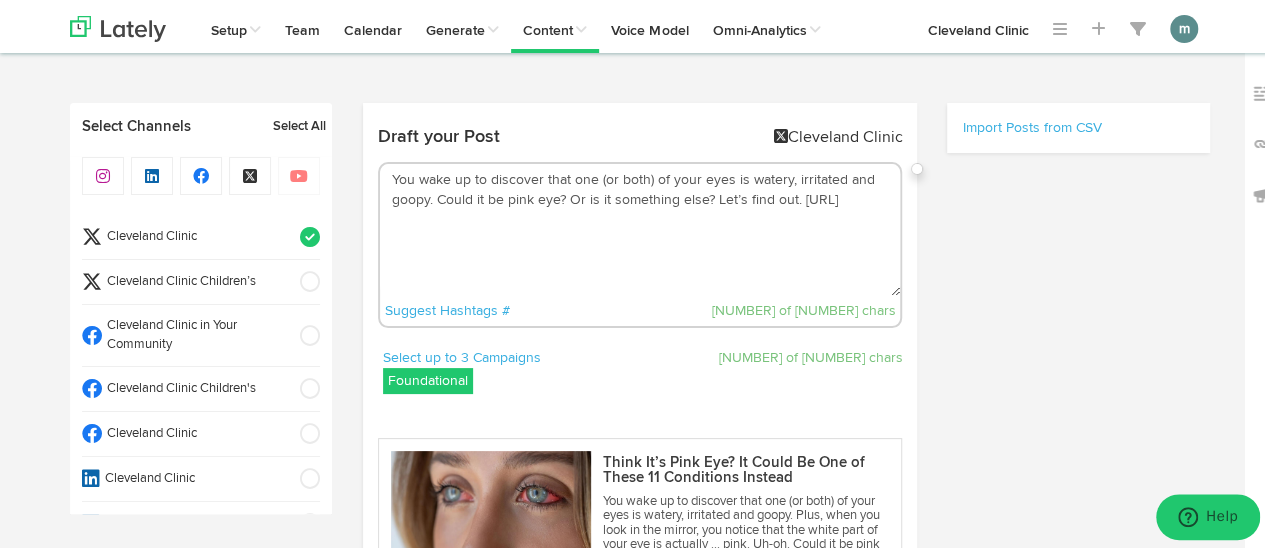 click on "You wake up to discover that one (or both) of your eyes is watery, irritated and goopy. Could it be pink eye? Or is it something else? Let’s find out. [URL]" at bounding box center (640, 227) 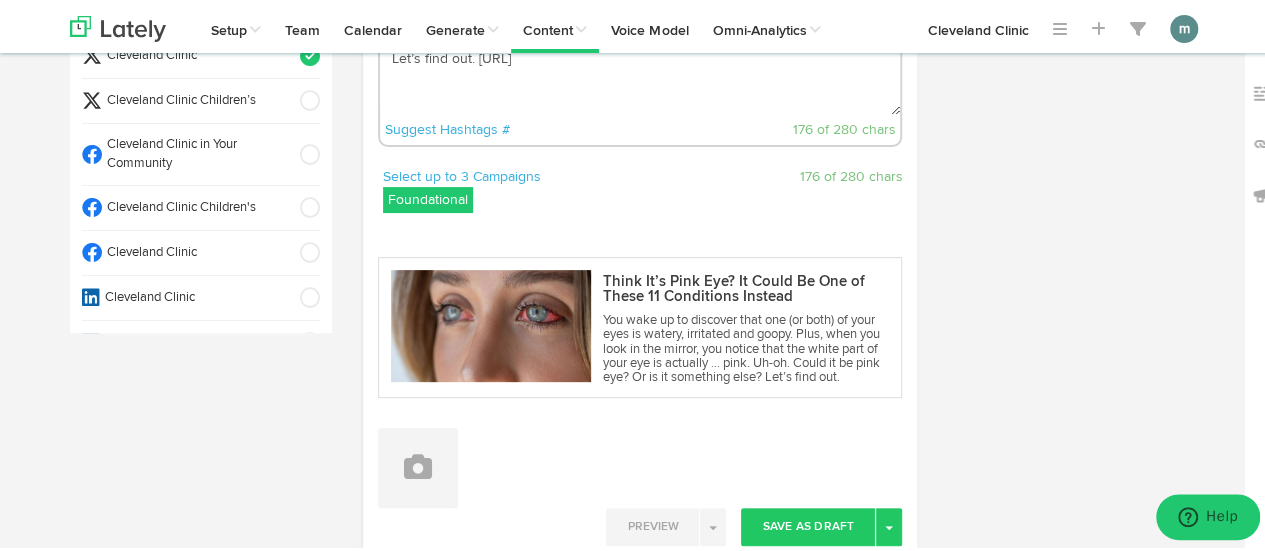 scroll, scrollTop: 300, scrollLeft: 0, axis: vertical 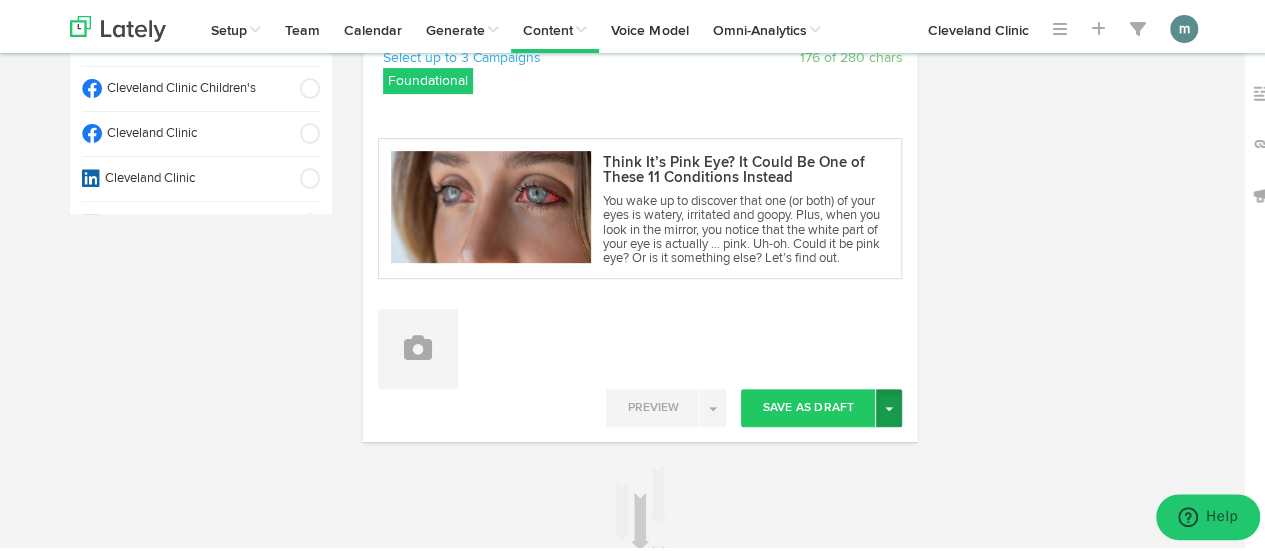 type on "You wake up to discover that one (or both) of your eyes is watery, irritated and goopy. Could it be pink eye? Or is it something else?
Let’s find out. [URL]" 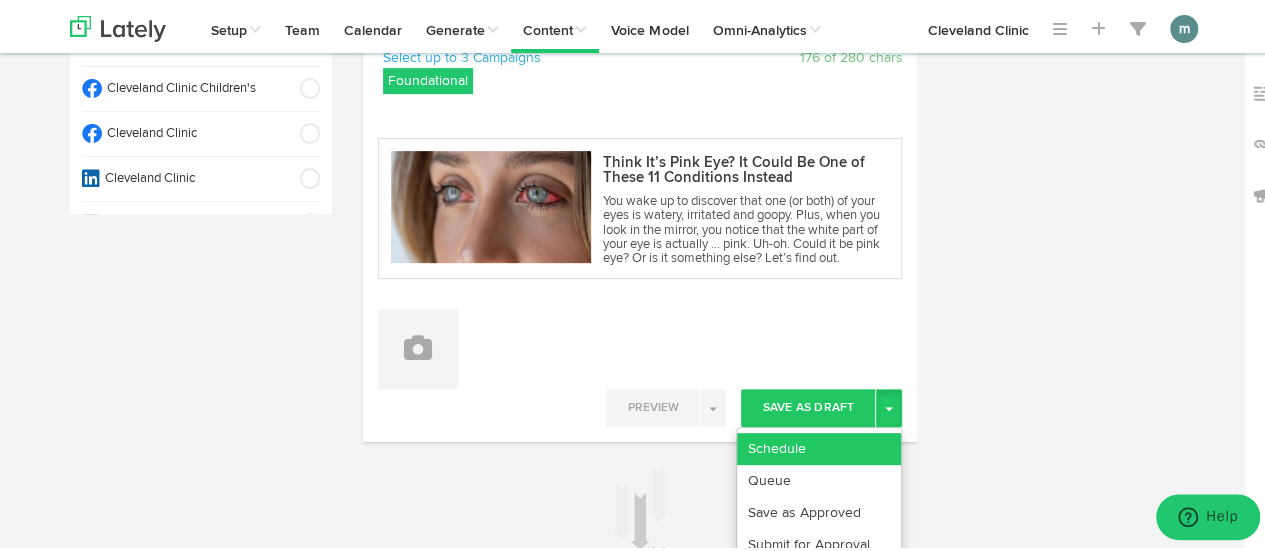 click on "Schedule" at bounding box center (819, 446) 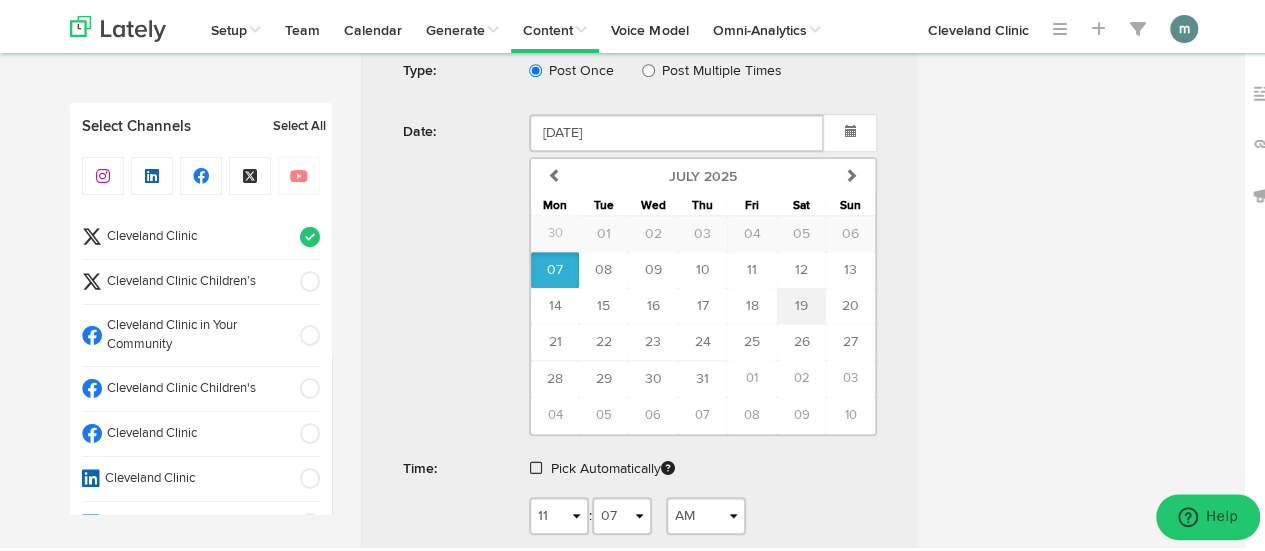 scroll, scrollTop: 800, scrollLeft: 0, axis: vertical 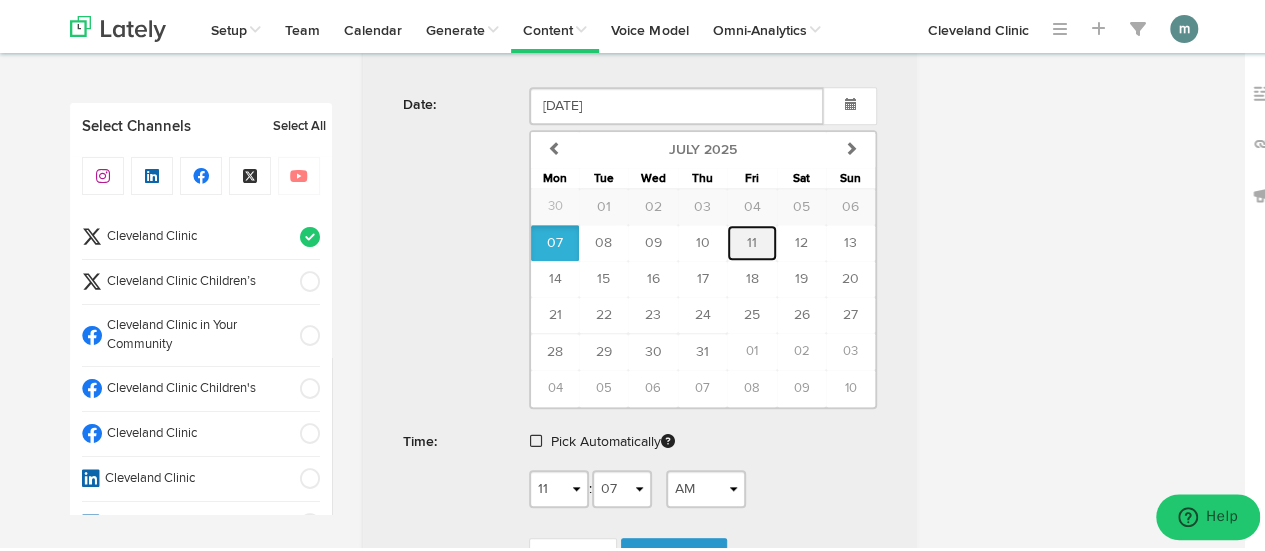 click on "11" at bounding box center [752, 240] 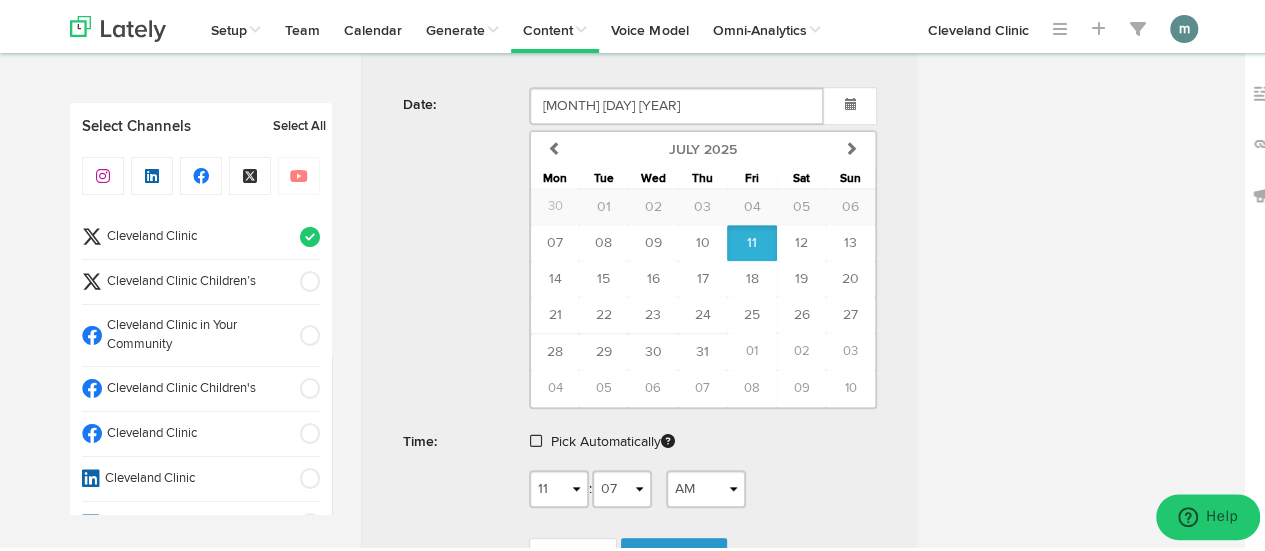 click at bounding box center (536, 438) 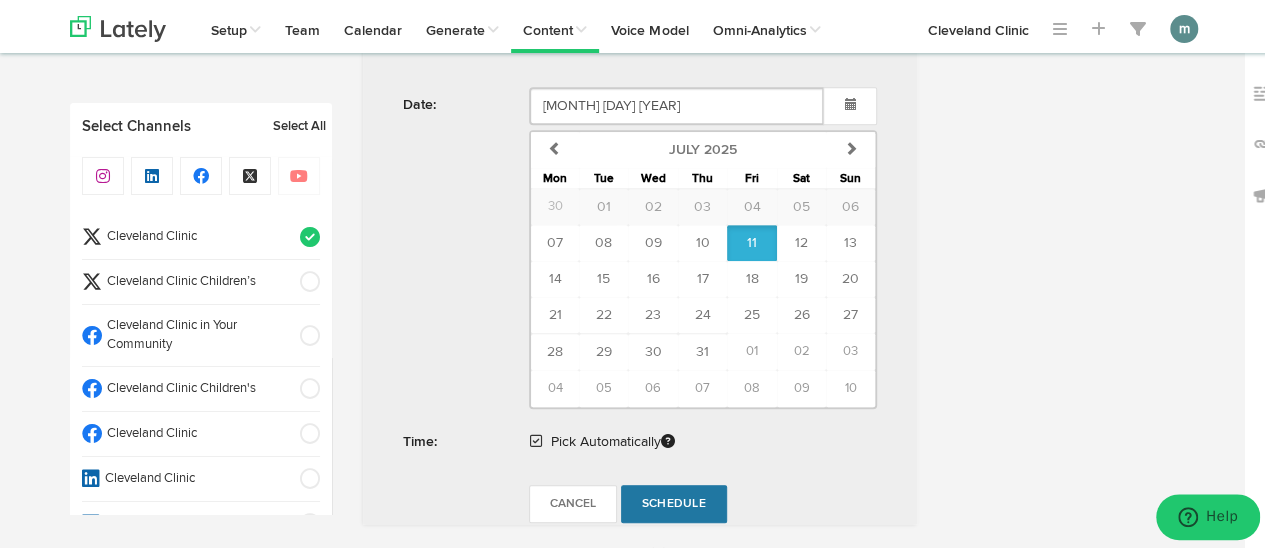 click on "Schedule" at bounding box center [674, 501] 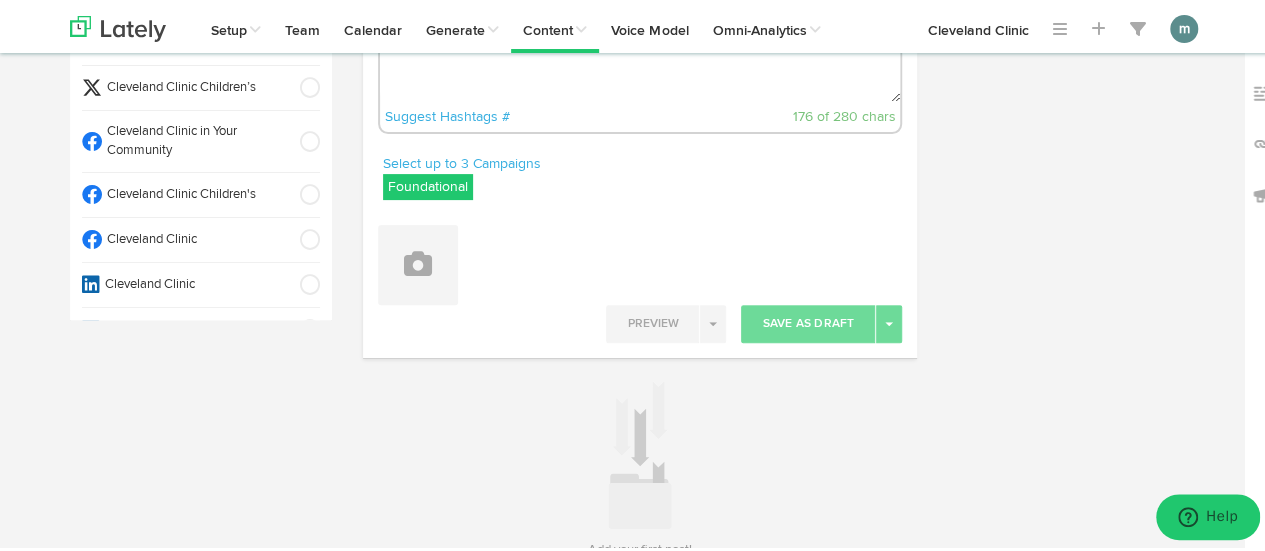 scroll, scrollTop: 95, scrollLeft: 0, axis: vertical 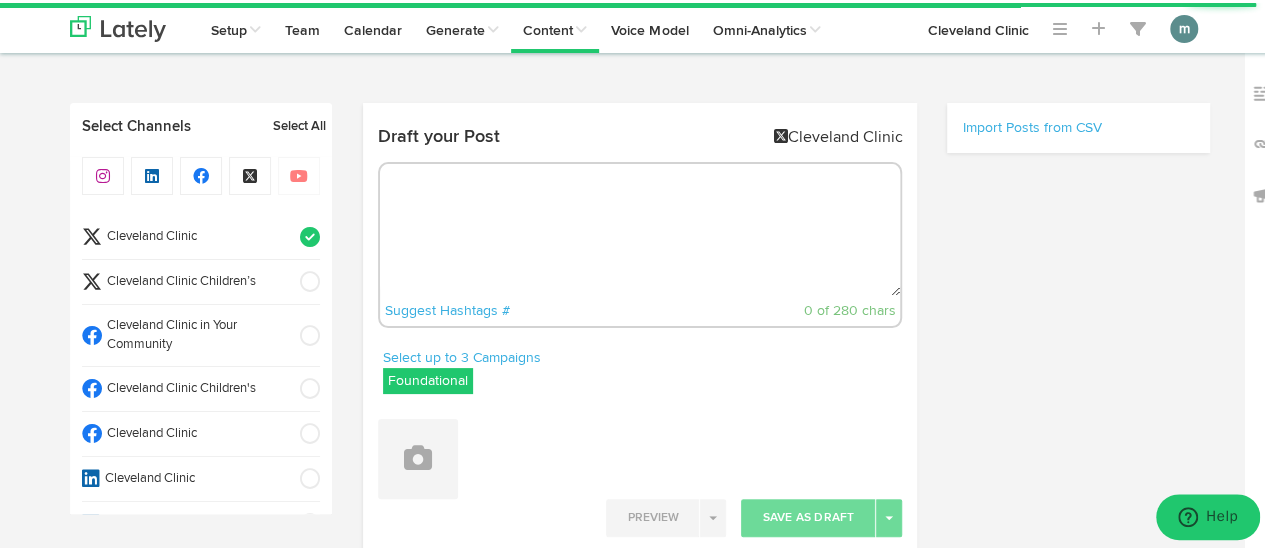 click at bounding box center (640, 227) 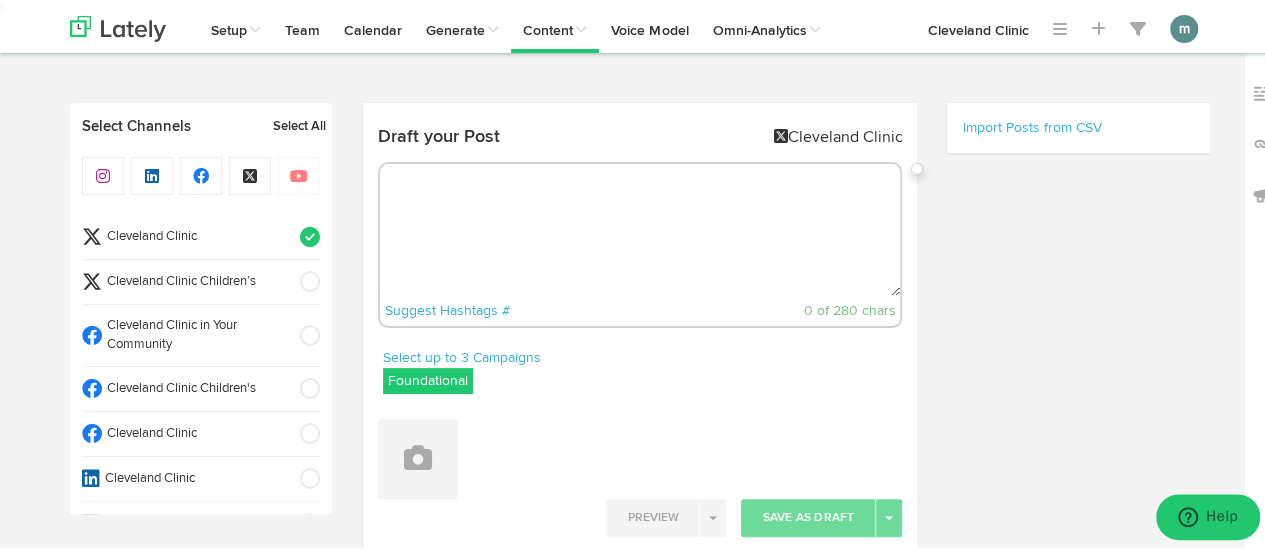paste on "This recipe demonstrates how simple ingredient substitutions can result in mouthwatering masterpieces that will fool even the biggest healthy dessert skeptics. https://cle.clinic/[ALPHANUMERIC]" 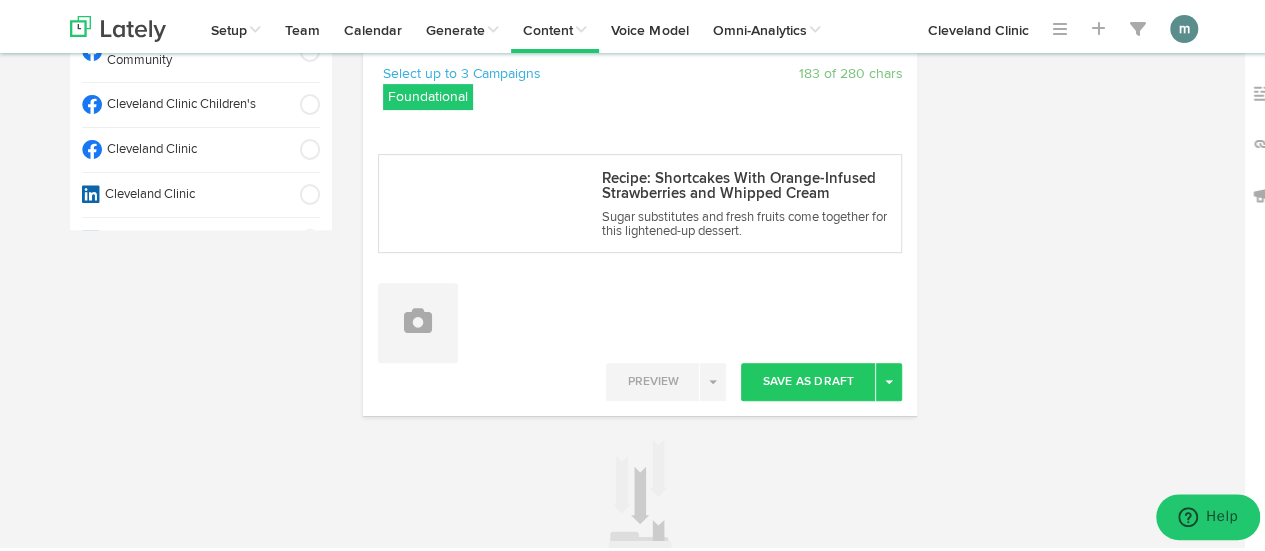 scroll, scrollTop: 300, scrollLeft: 0, axis: vertical 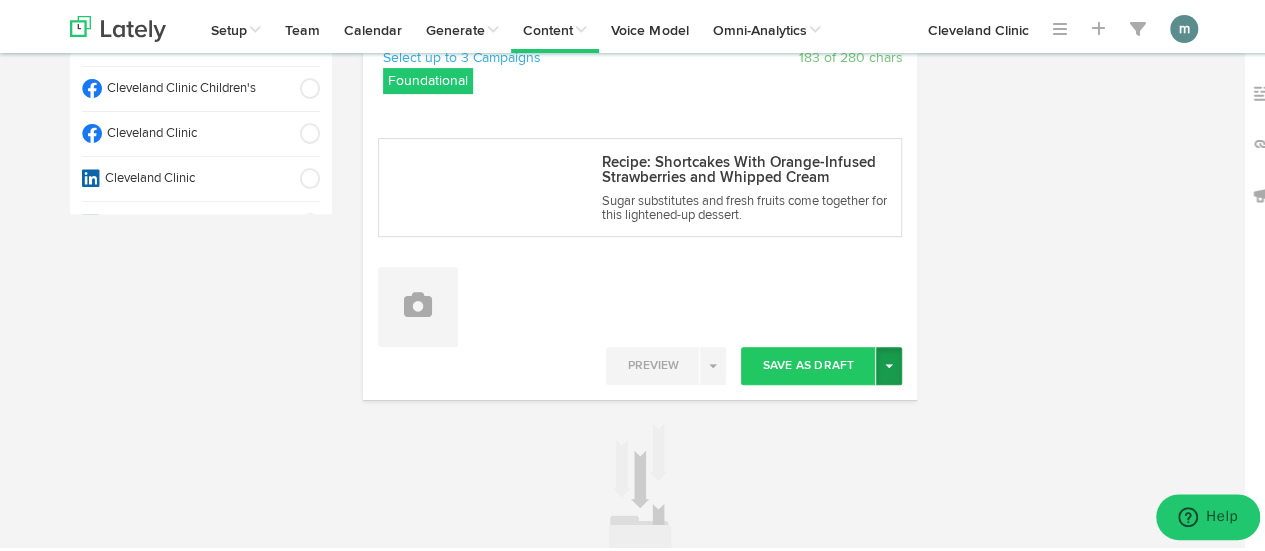 type on "This recipe demonstrates how simple ingredient substitutions can result in mouthwatering masterpieces that will fool even the biggest healthy dessert skeptics. https://cle.clinic/[ALPHANUMERIC]" 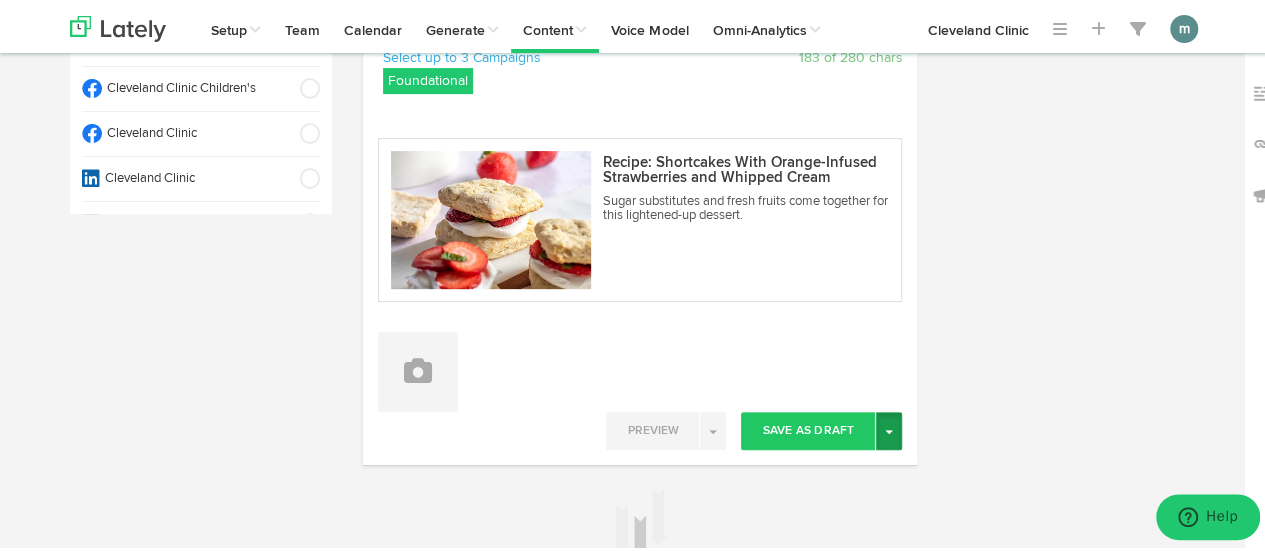 click at bounding box center (889, 429) 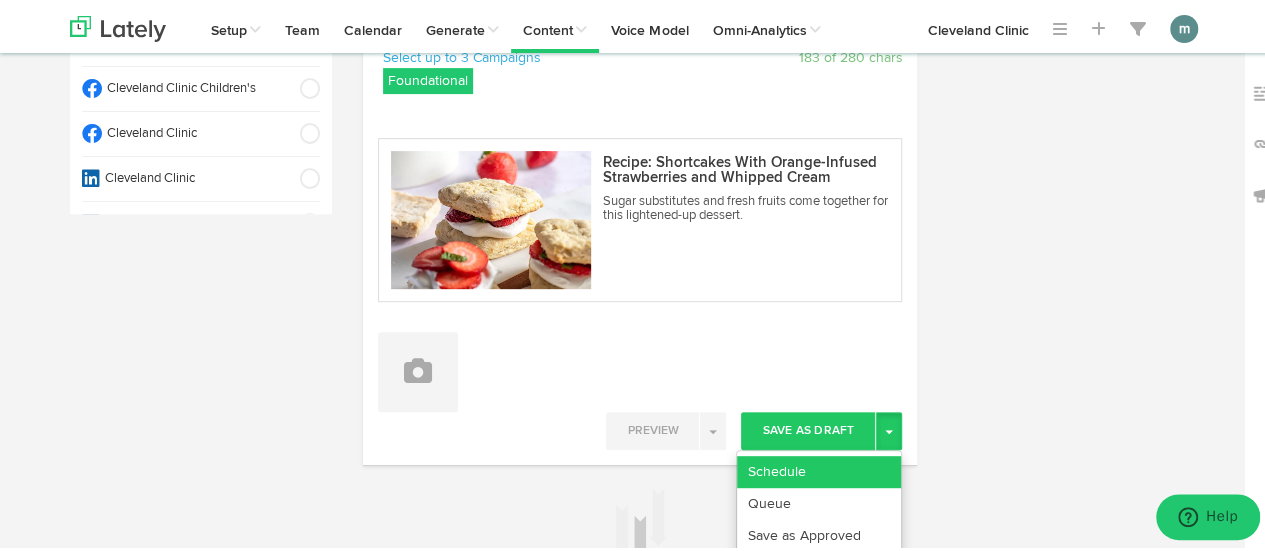 click on "Schedule" at bounding box center (819, 469) 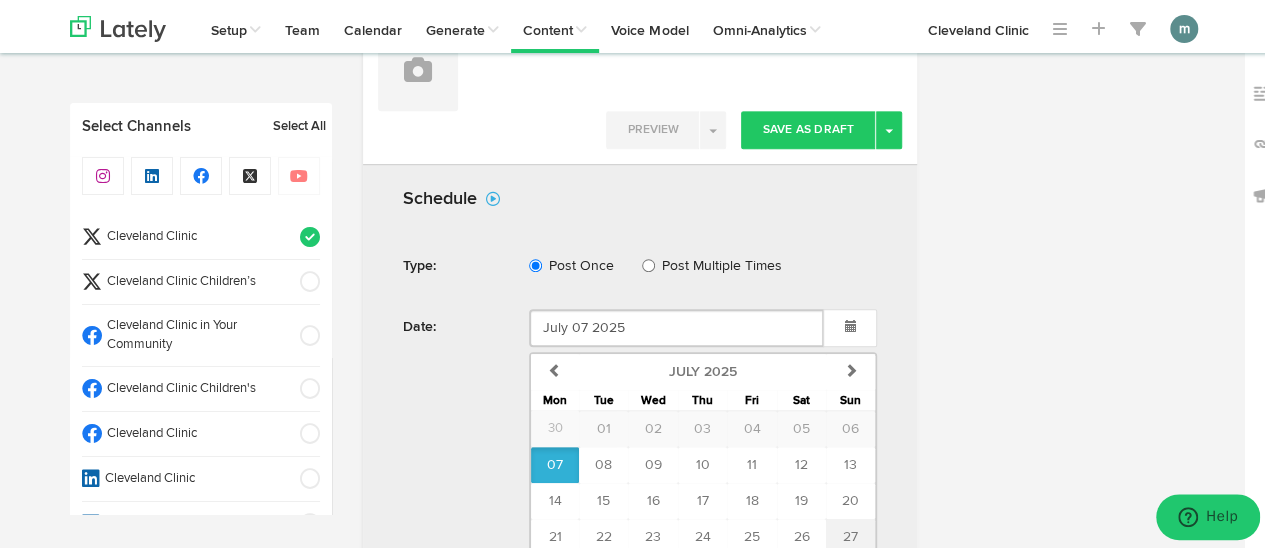 scroll, scrollTop: 700, scrollLeft: 0, axis: vertical 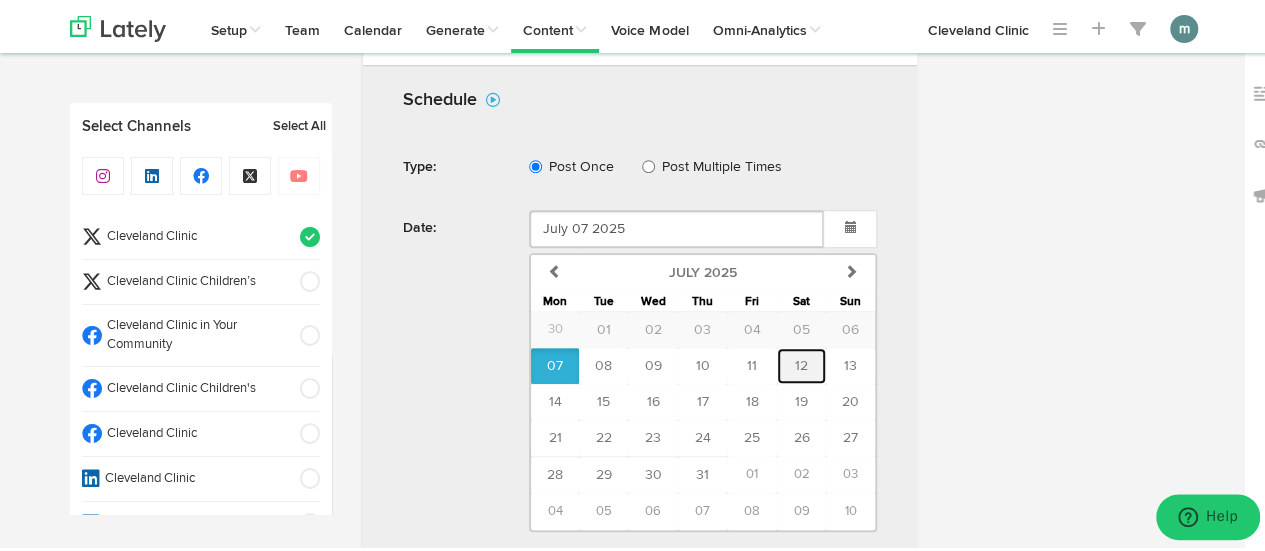 click on "12" at bounding box center (801, 363) 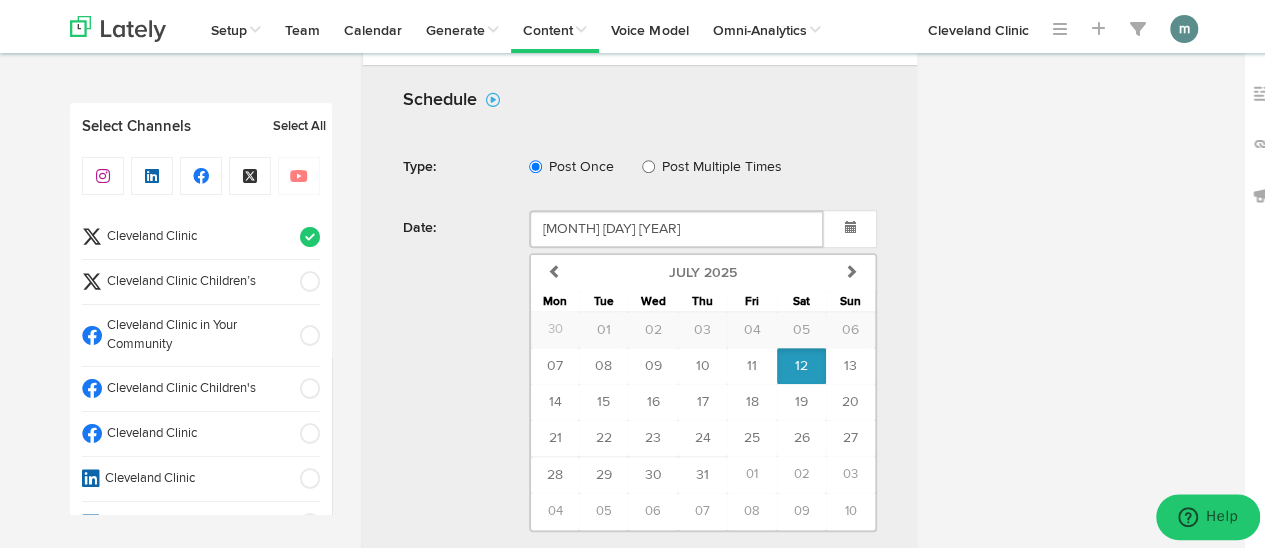 scroll, scrollTop: 800, scrollLeft: 0, axis: vertical 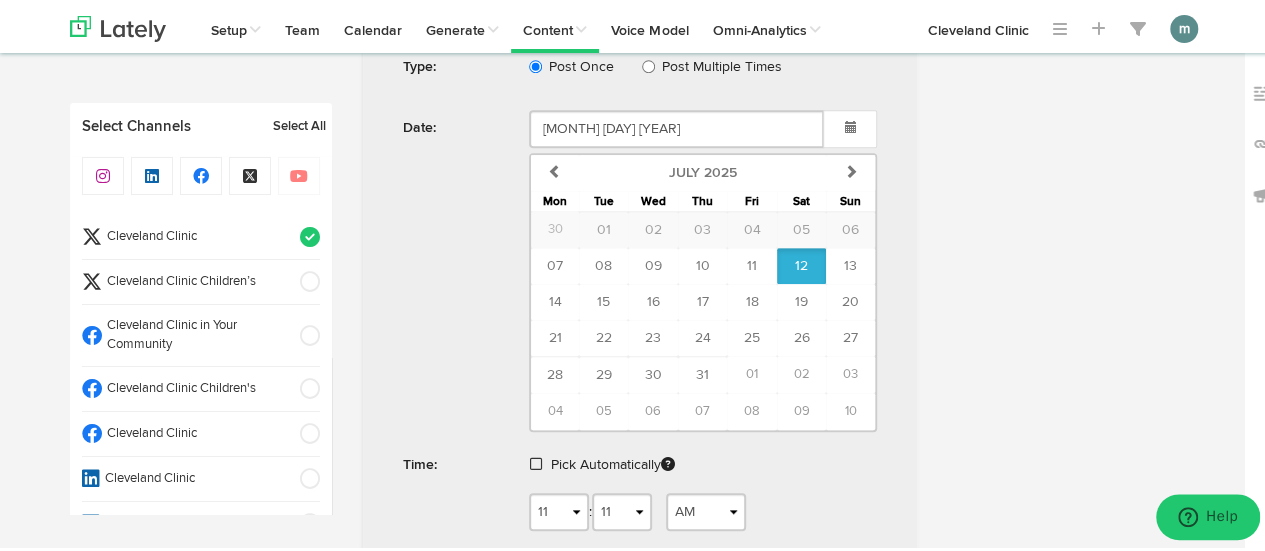 click at bounding box center (536, 461) 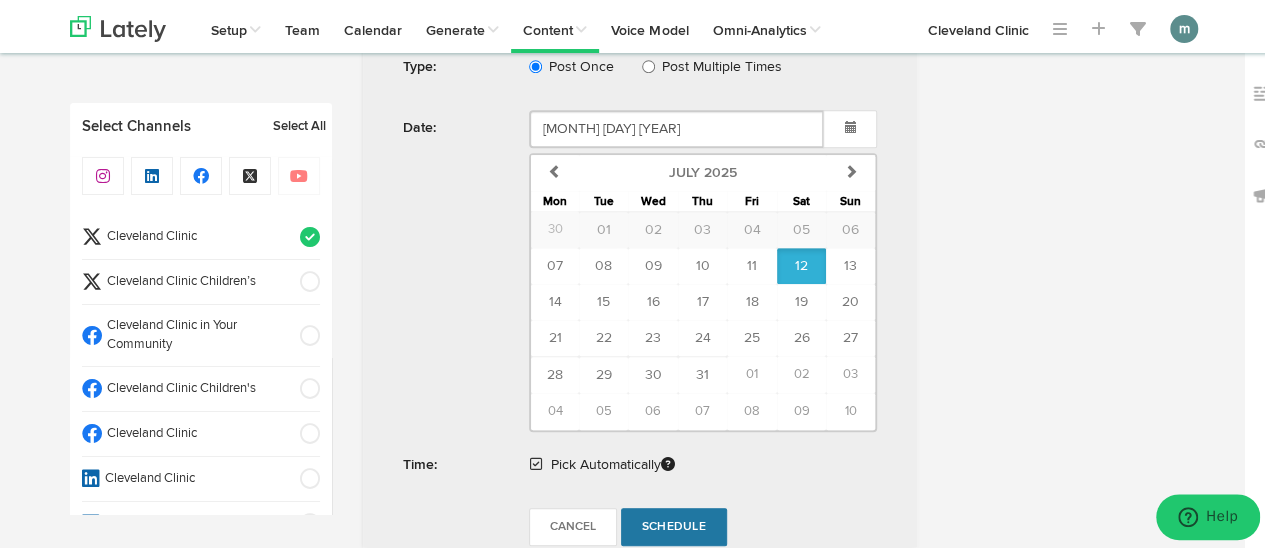 click on "Schedule" at bounding box center [674, 524] 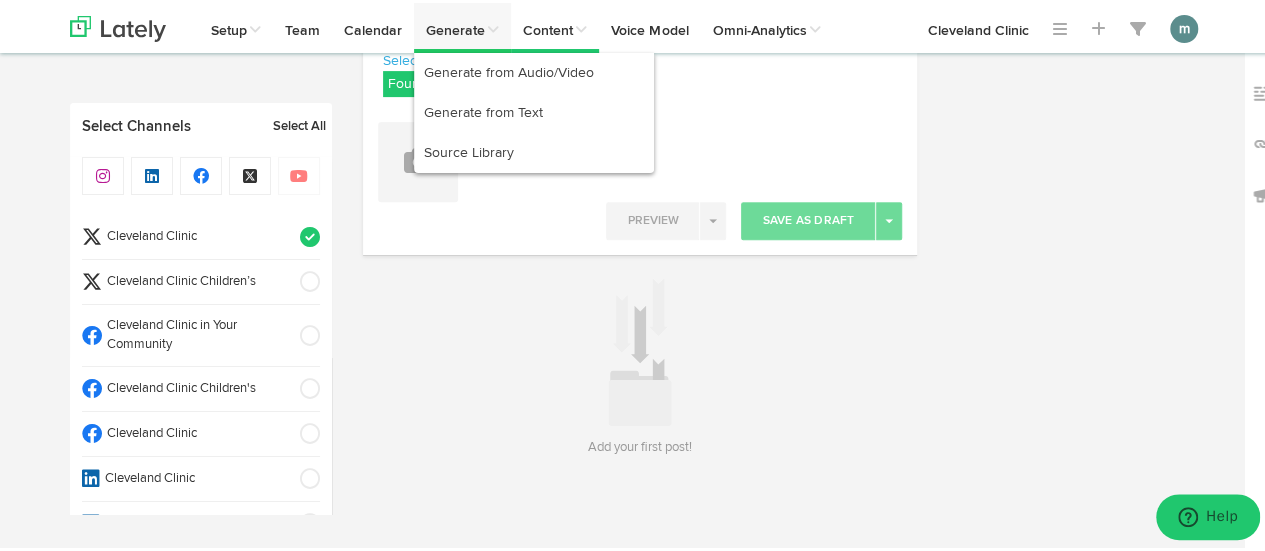 scroll, scrollTop: 295, scrollLeft: 0, axis: vertical 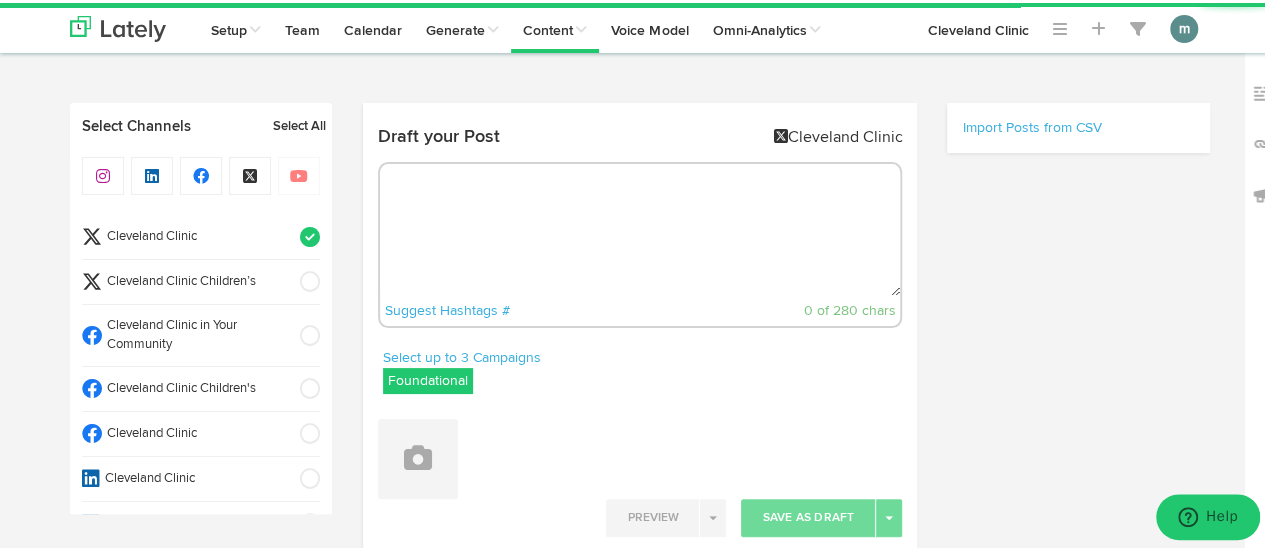 click at bounding box center (640, 227) 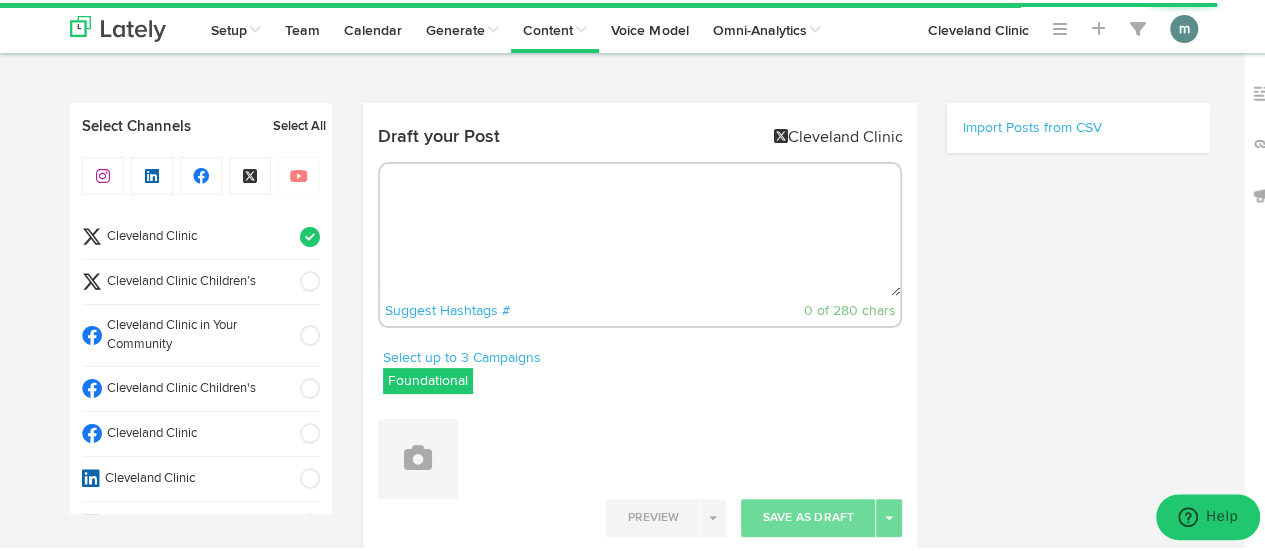 paste on "Did you know ceramides are key for hydrated skin? As we age, our skin loses moisture faster. Ceramides help keep skin soft and plump, especially with conditions like eczema.  https://cle.clinic/4jytFfZ" 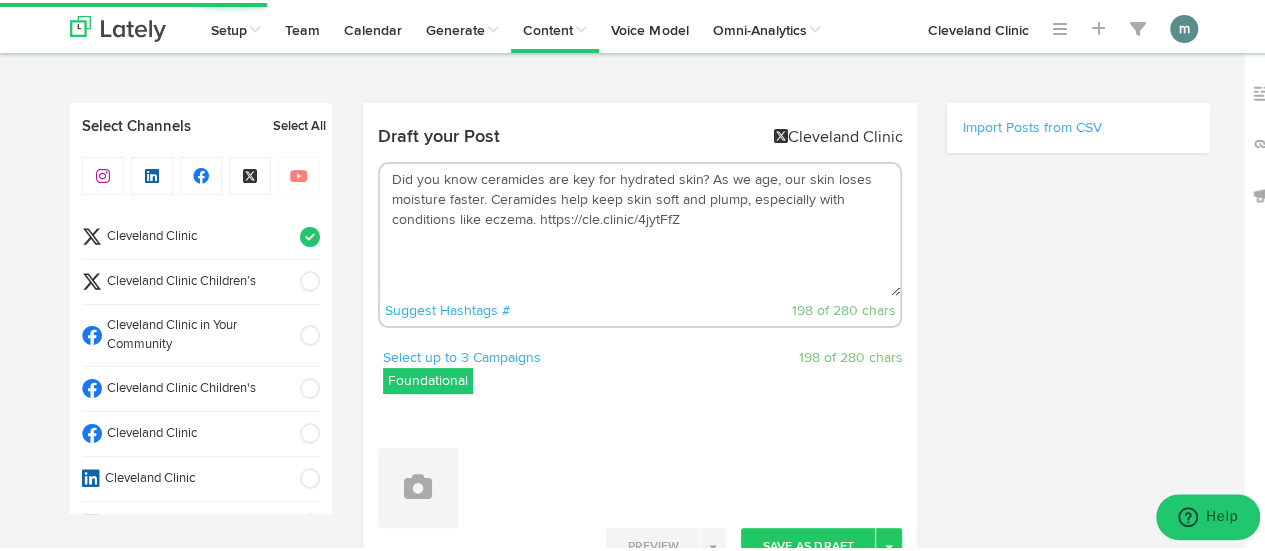 click on "Did you know ceramides are key for hydrated skin? As we age, our skin loses moisture faster. Ceramides help keep skin soft and plump, especially with conditions like eczema.  https://cle.clinic/4jytFfZ" at bounding box center [640, 227] 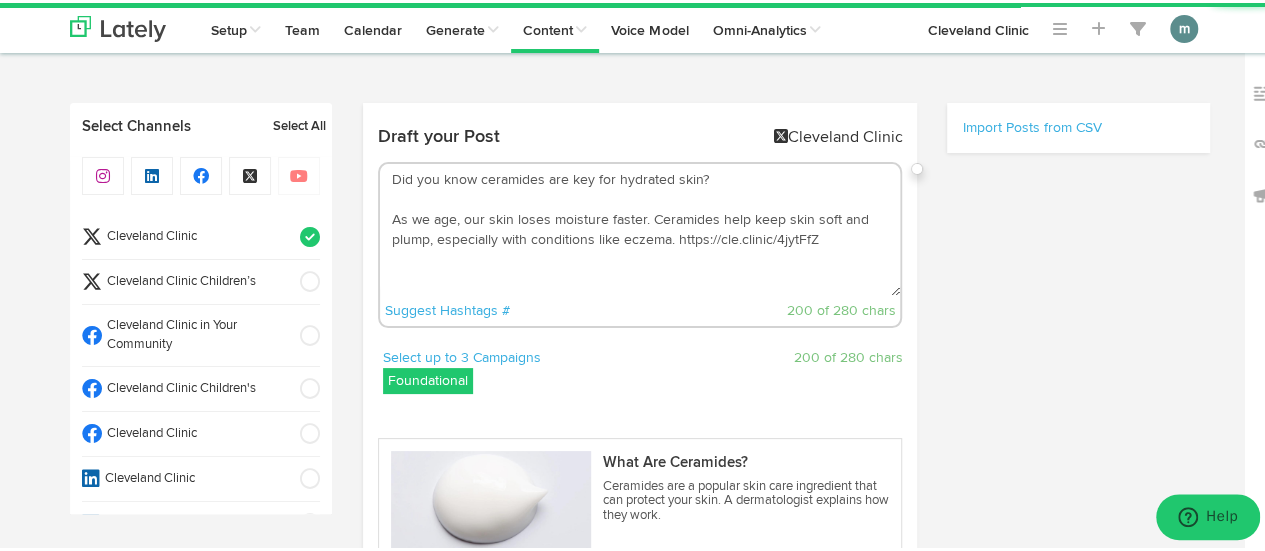 scroll, scrollTop: 300, scrollLeft: 0, axis: vertical 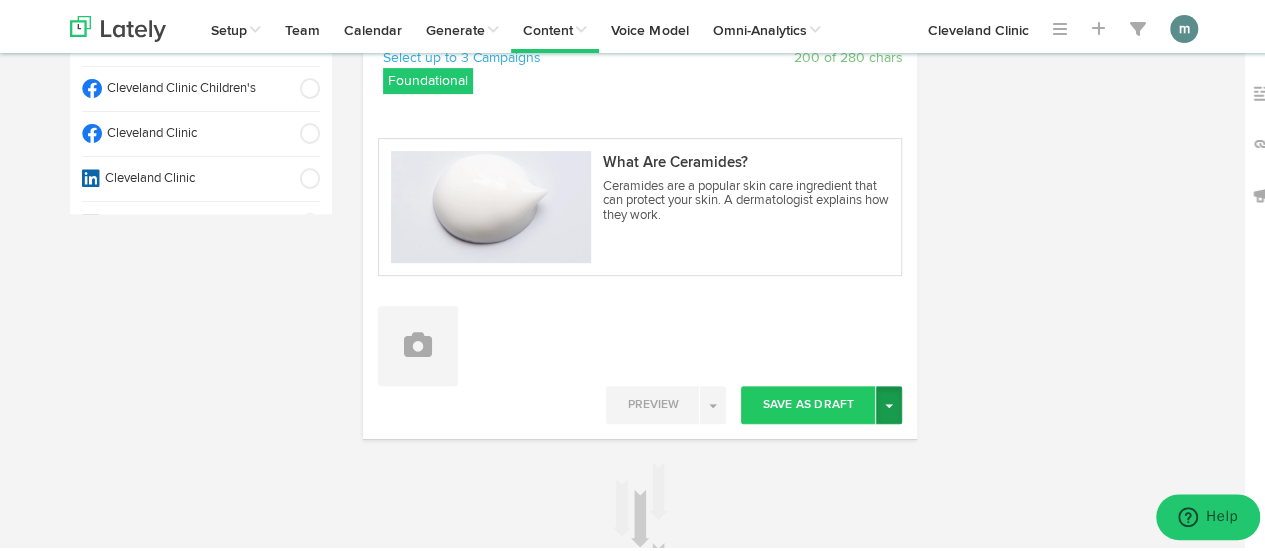 type on "Did you know ceramides are key for hydrated skin?
As we age, our skin loses moisture faster. Ceramides help keep skin soft and plump, especially with conditions like eczema.  https://cle.clinic/4jytFfZ" 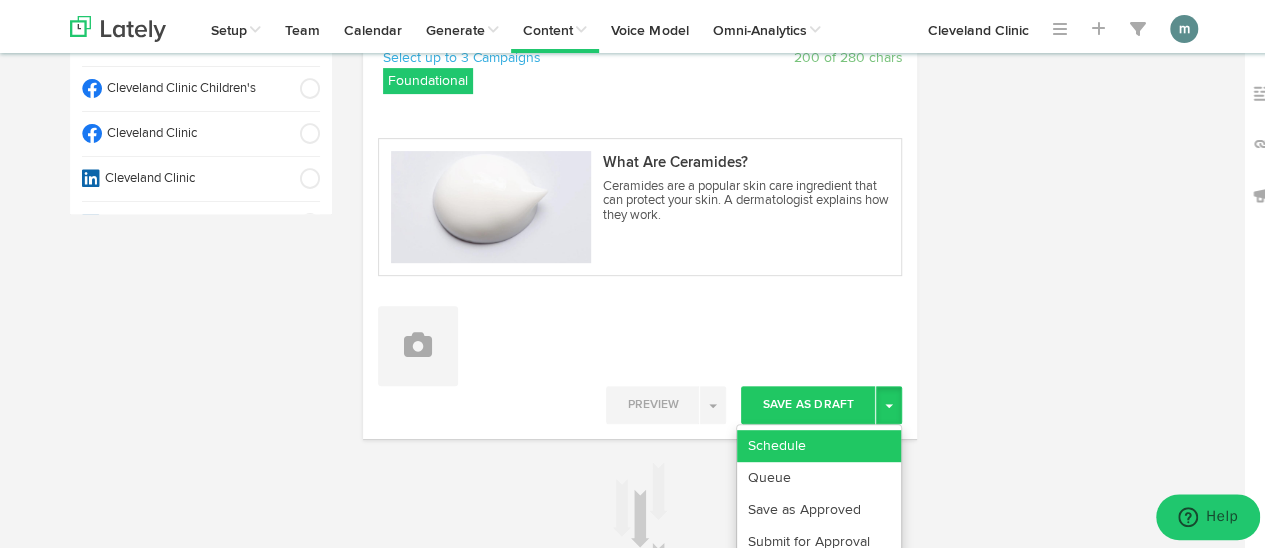 click on "Schedule" at bounding box center [819, 443] 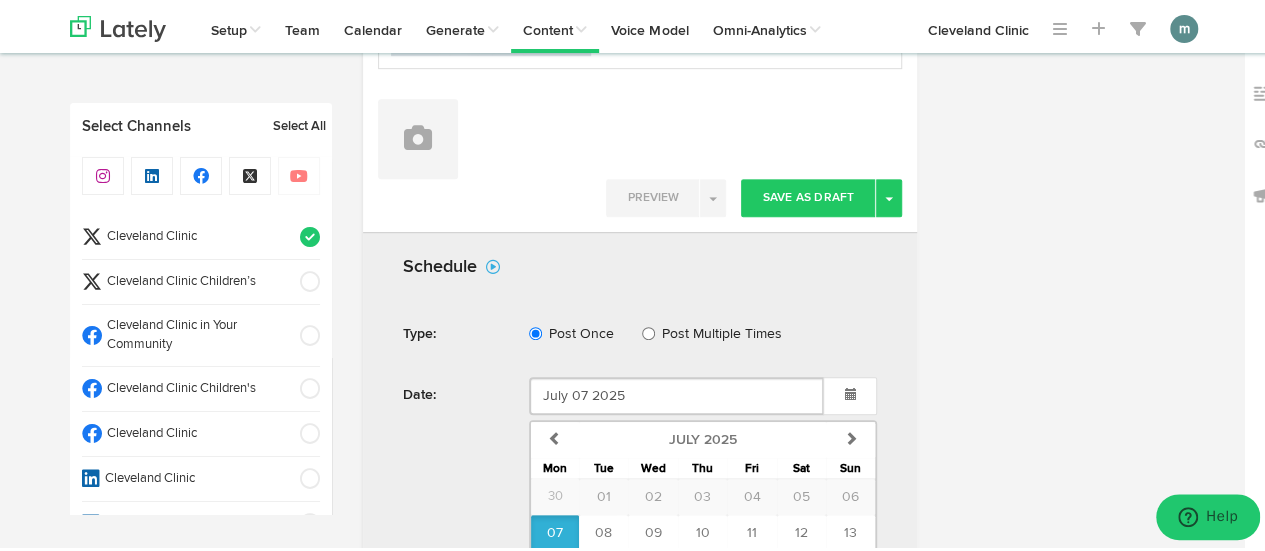 scroll, scrollTop: 707, scrollLeft: 0, axis: vertical 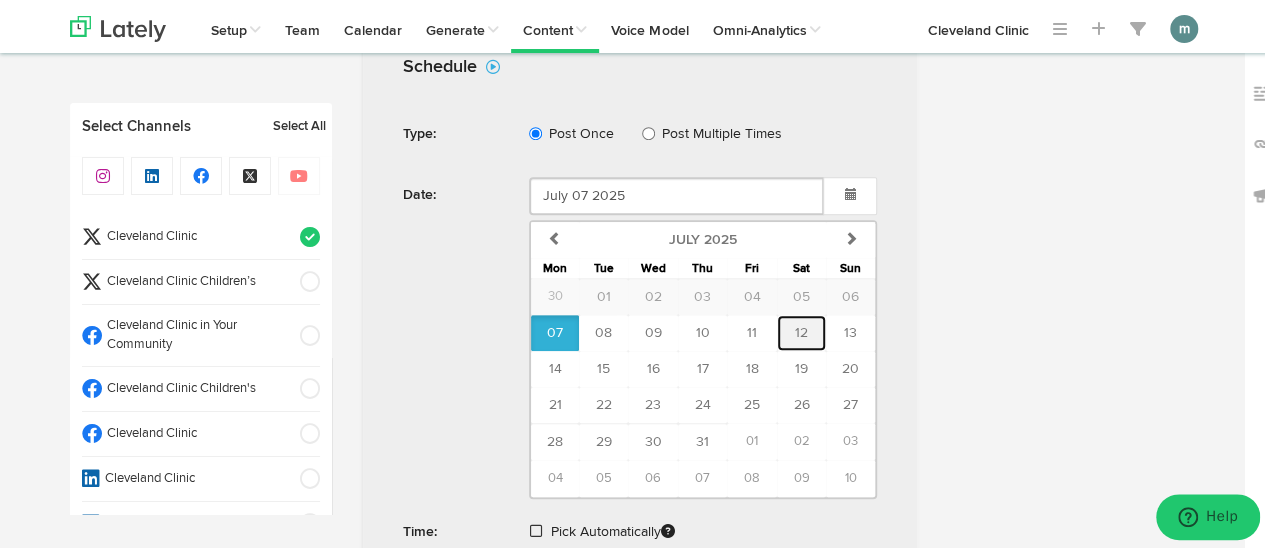 click on "12" at bounding box center (801, 330) 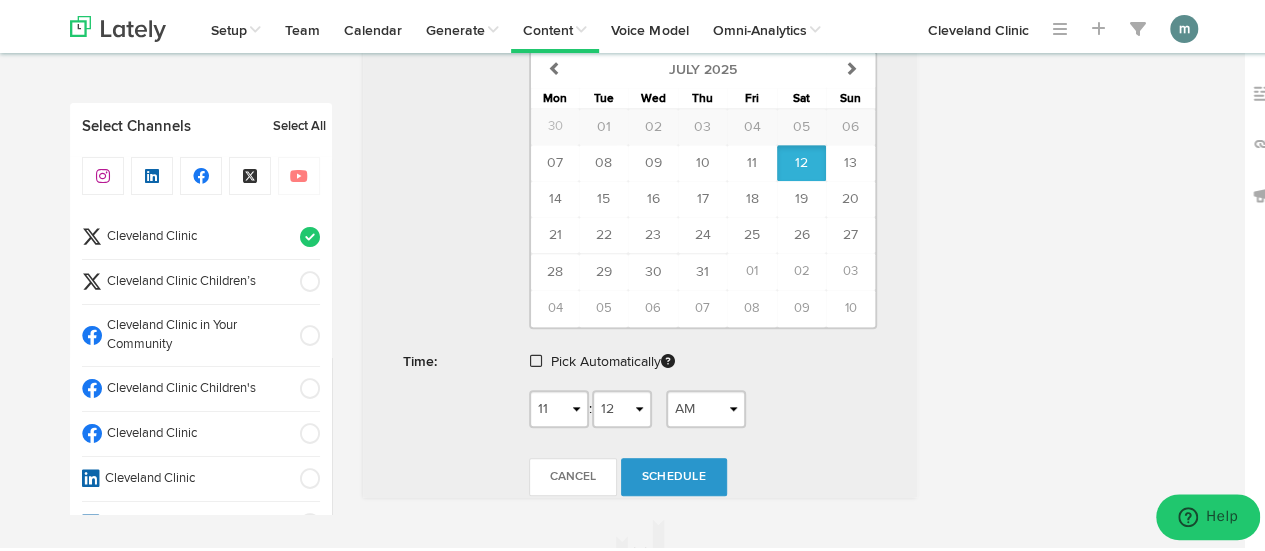 scroll, scrollTop: 907, scrollLeft: 0, axis: vertical 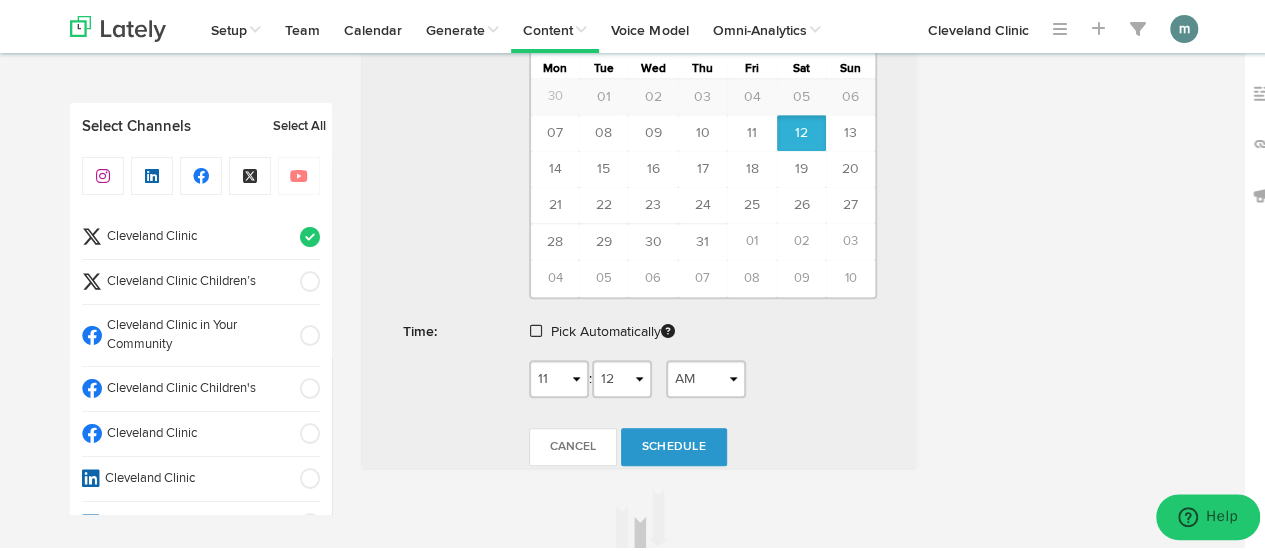 click at bounding box center (536, 328) 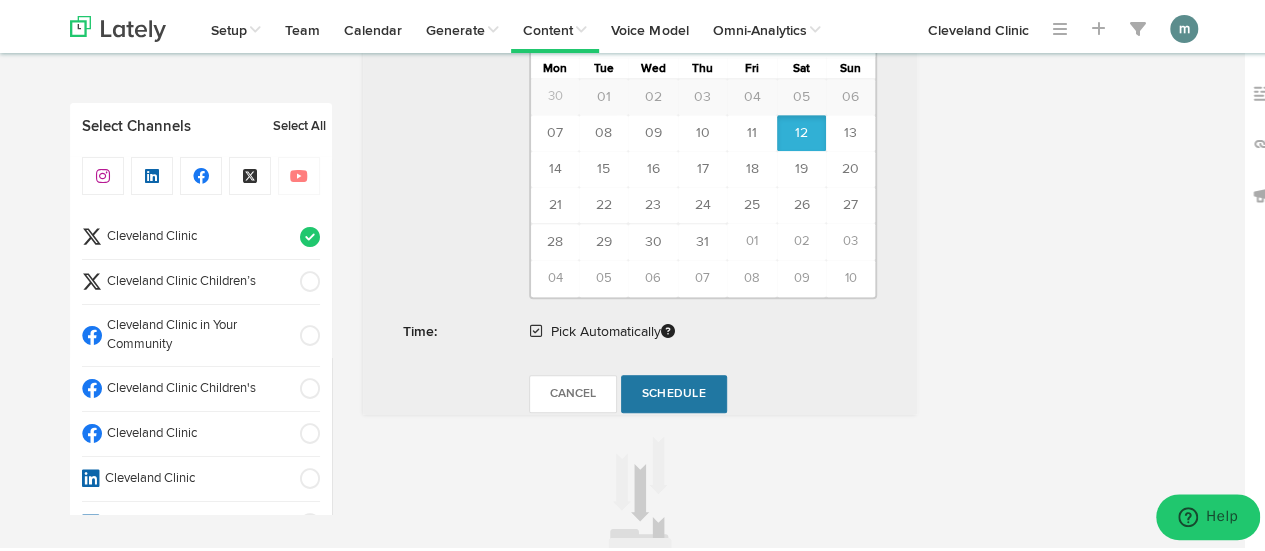 click on "Schedule" at bounding box center (674, 391) 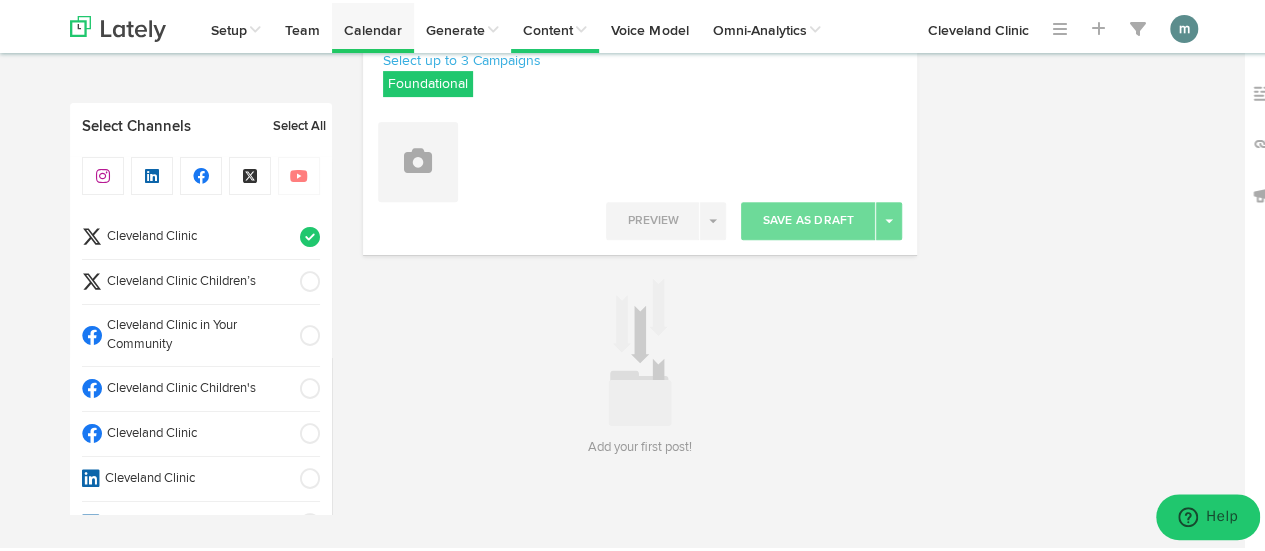 scroll, scrollTop: 295, scrollLeft: 0, axis: vertical 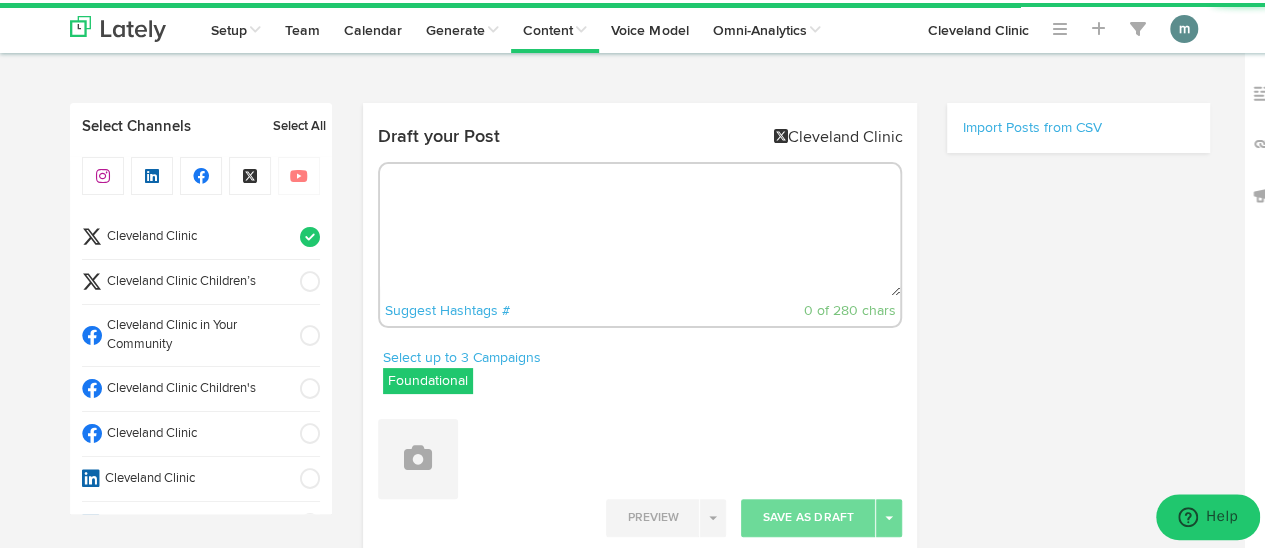 click at bounding box center [640, 227] 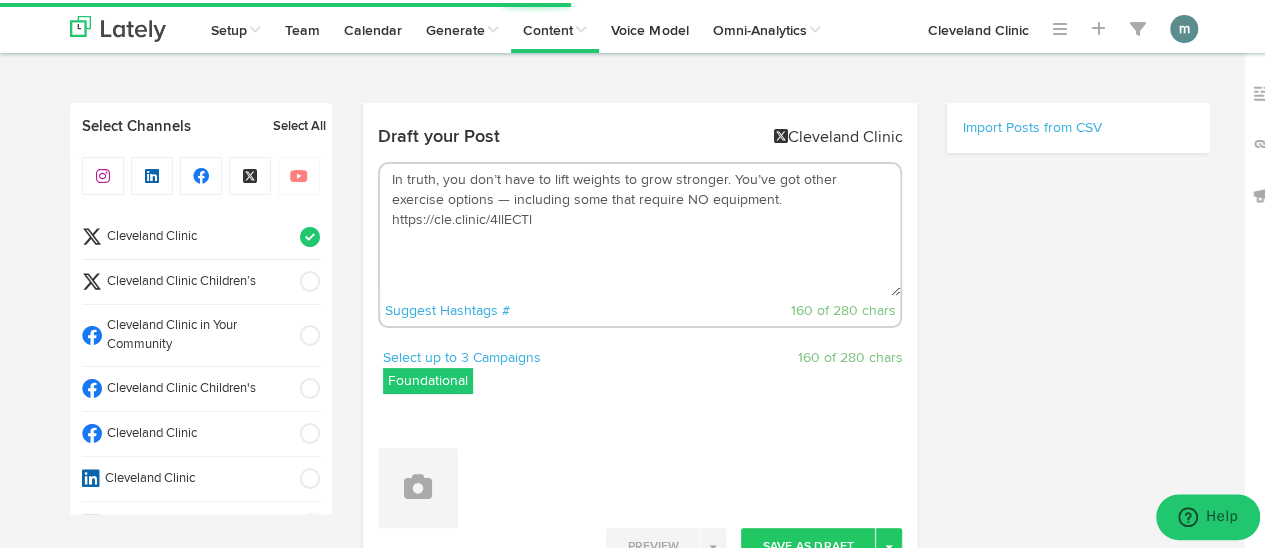 click on "In truth, you don’t have to lift weights to grow stronger. You’ve got other exercise options — including some that require NO equipment. https://cle.clinic/4llECTl" at bounding box center [640, 227] 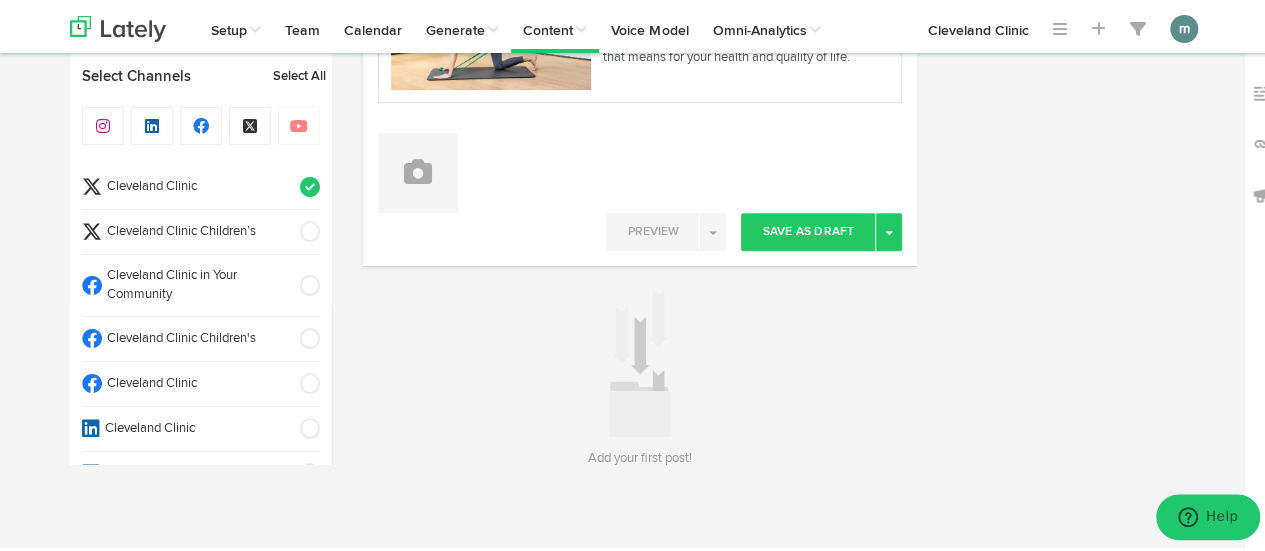 scroll, scrollTop: 482, scrollLeft: 0, axis: vertical 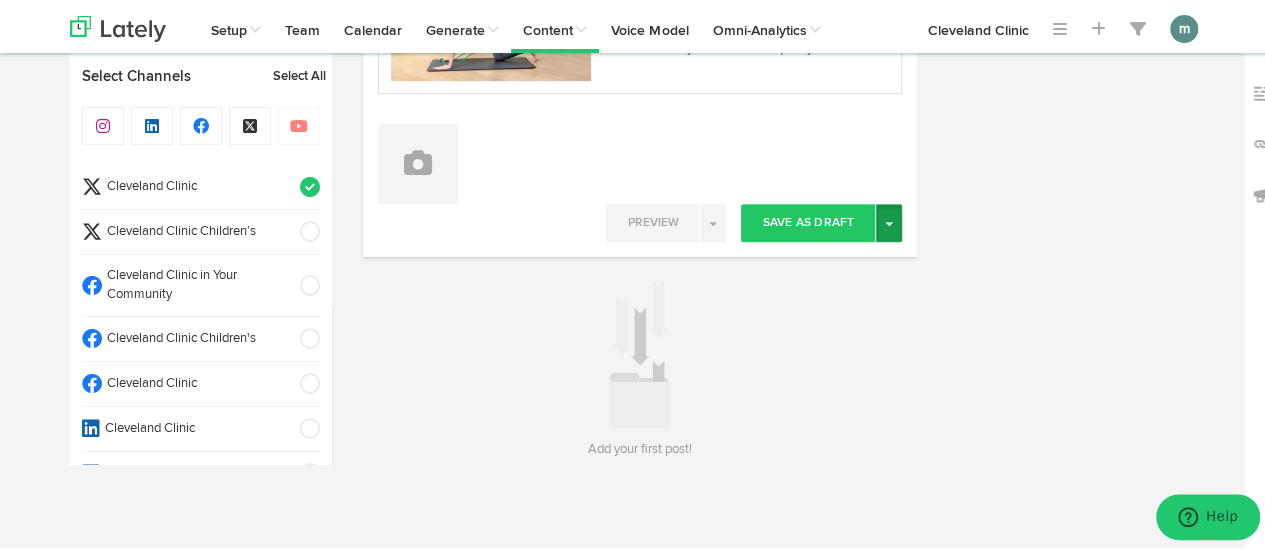 type on "In truth, you don’t have to lift weights to grow stronger.
You’ve got other exercise options — including some that require NO equipment. https://cle.clinic/4llECTl" 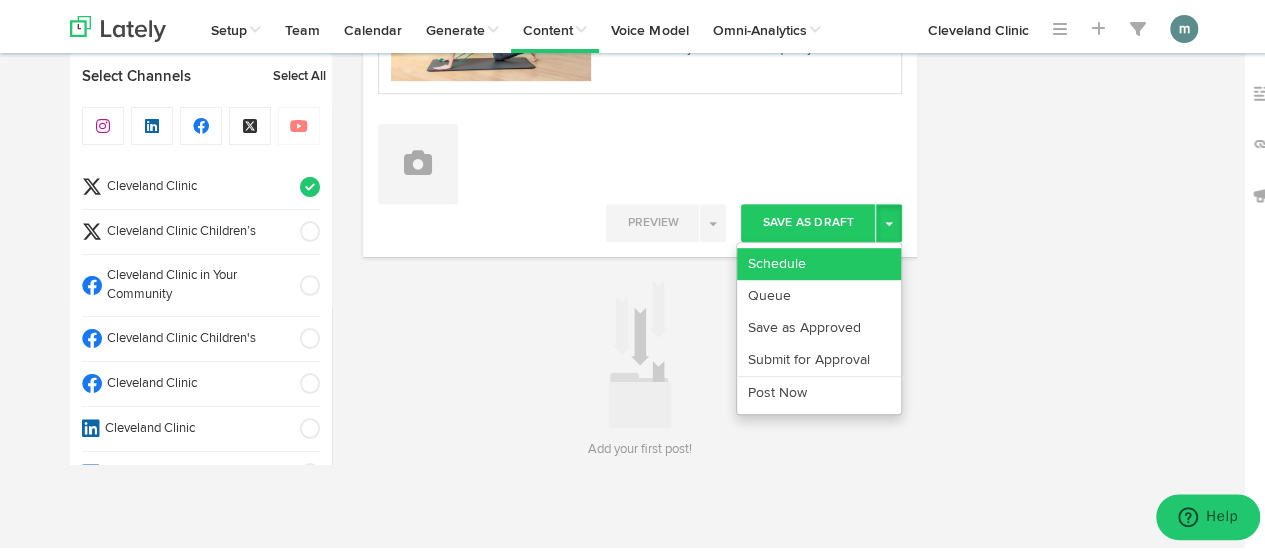 click on "Schedule" at bounding box center [819, 261] 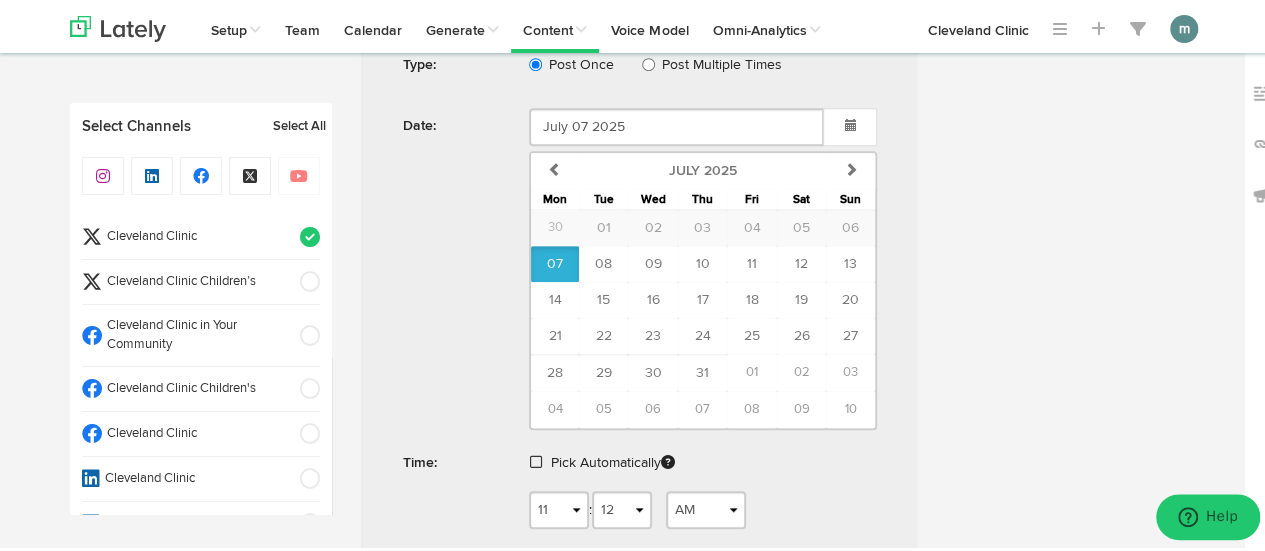 scroll, scrollTop: 782, scrollLeft: 0, axis: vertical 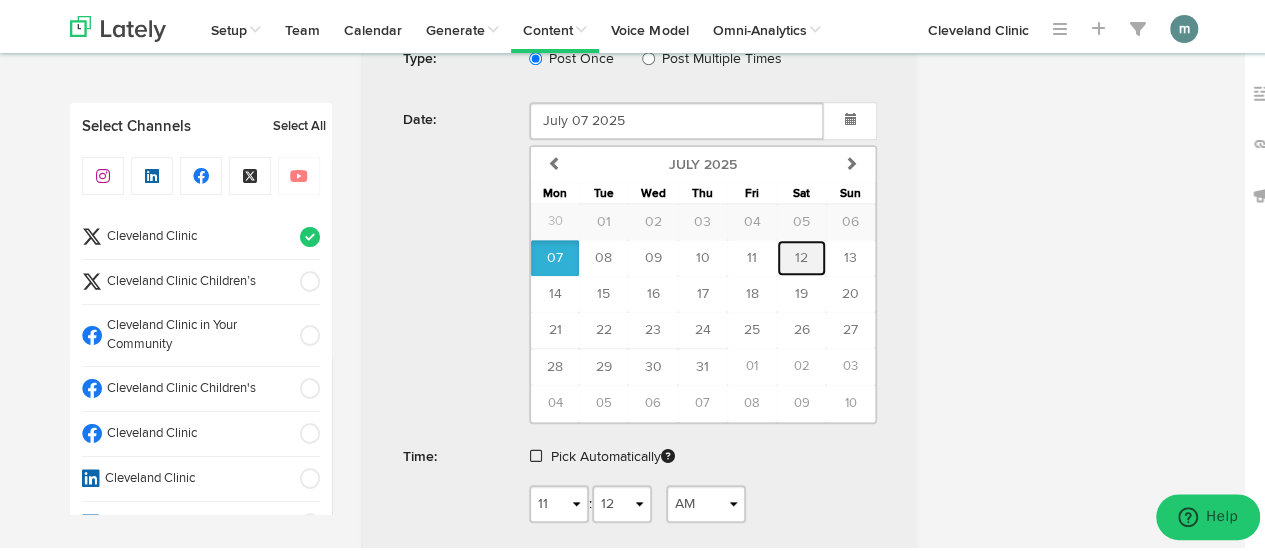 click on "12" at bounding box center [801, 255] 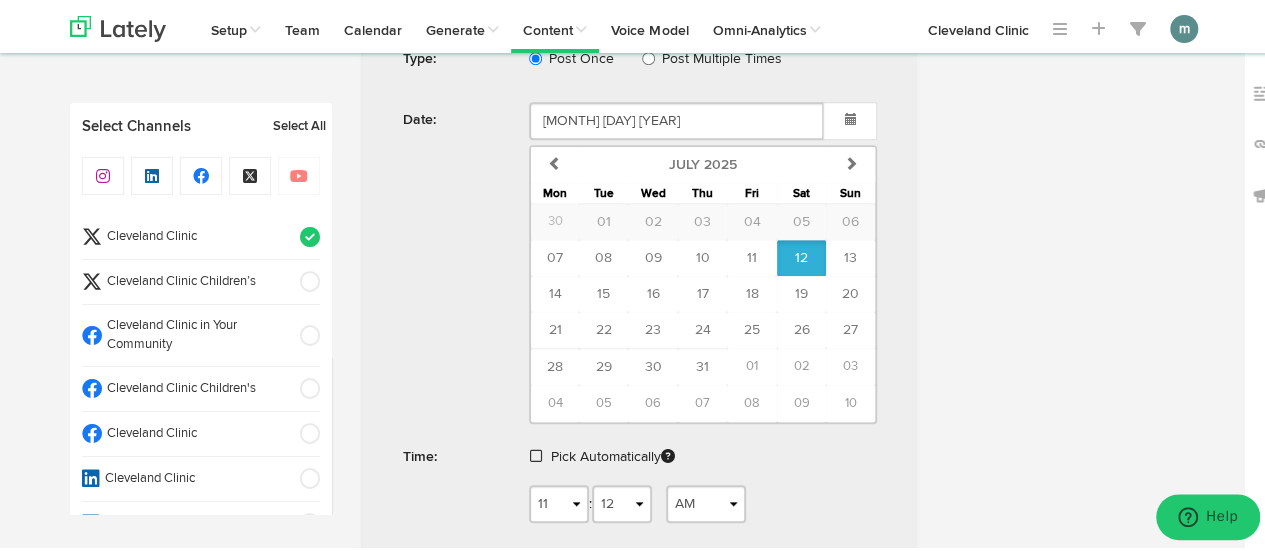 click at bounding box center (536, 453) 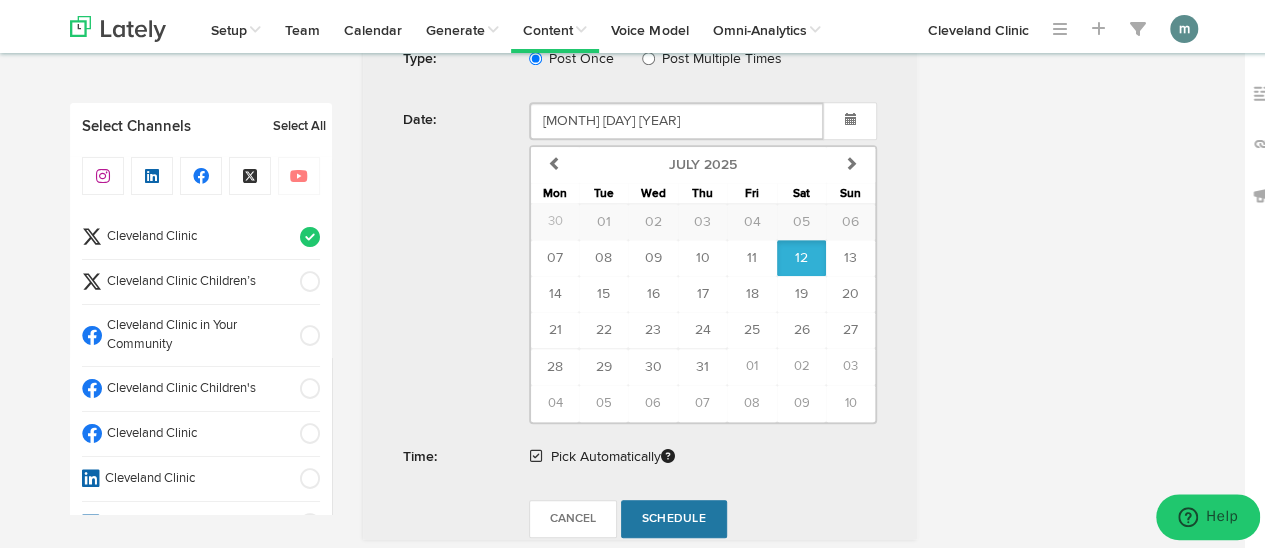 click on "Schedule" at bounding box center [674, 516] 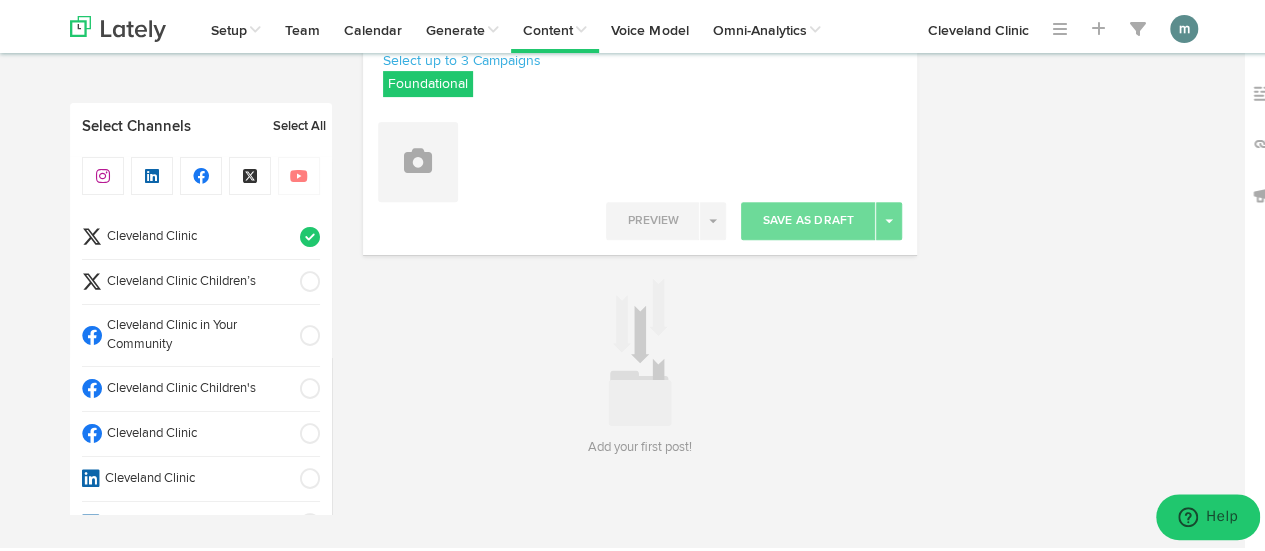 scroll, scrollTop: 295, scrollLeft: 0, axis: vertical 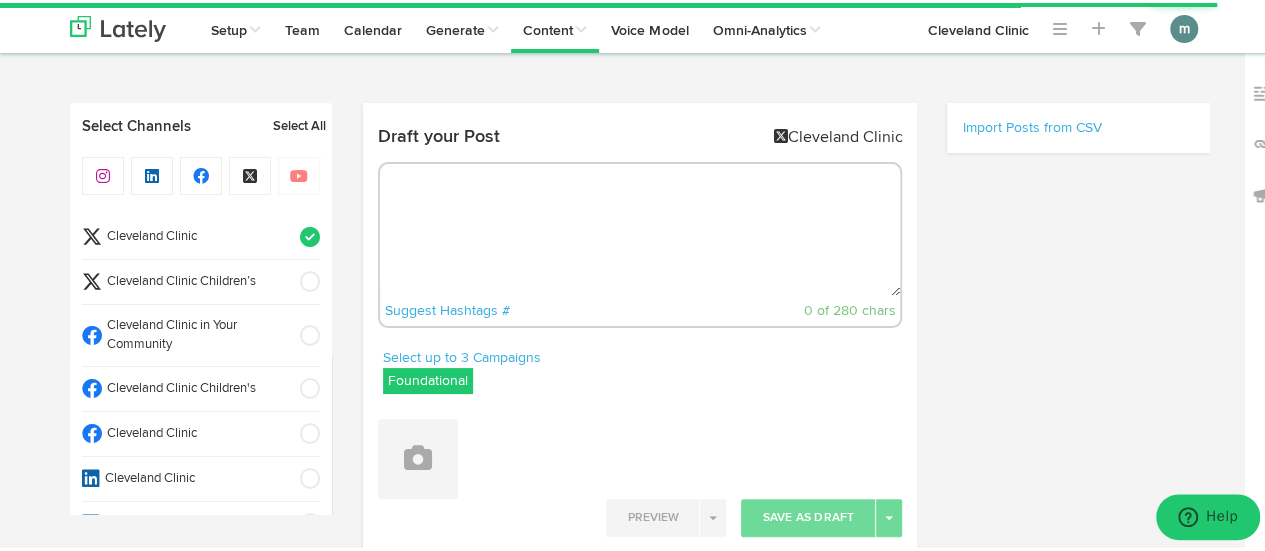 click at bounding box center [640, 227] 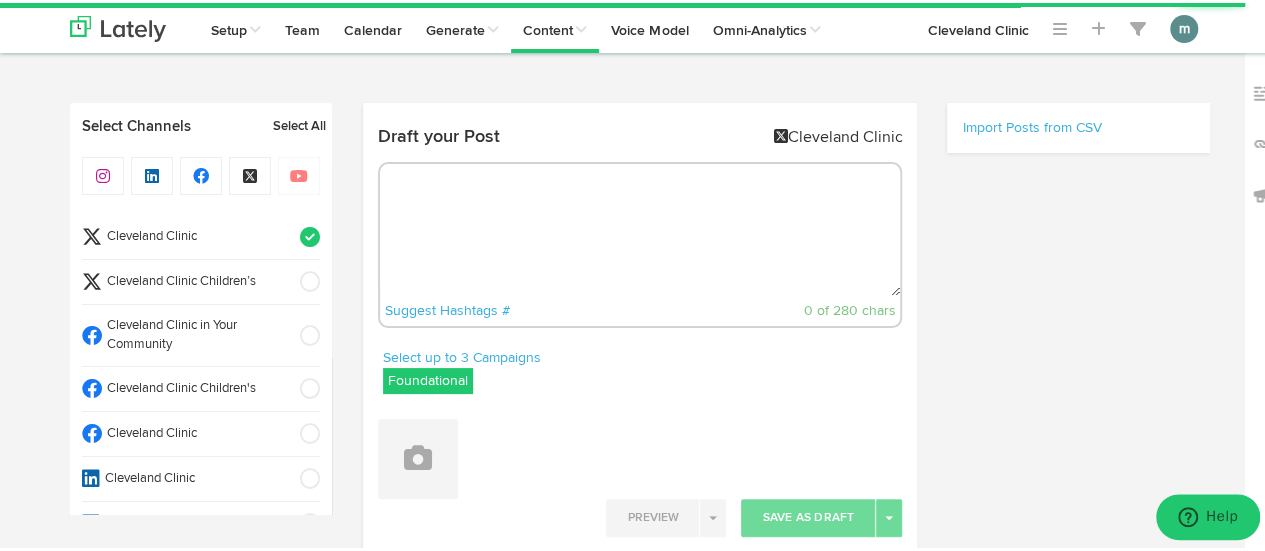paste on "Make every ride safer with these 14 cycling accessories. https://cle.clinic/3Y4ODuq" 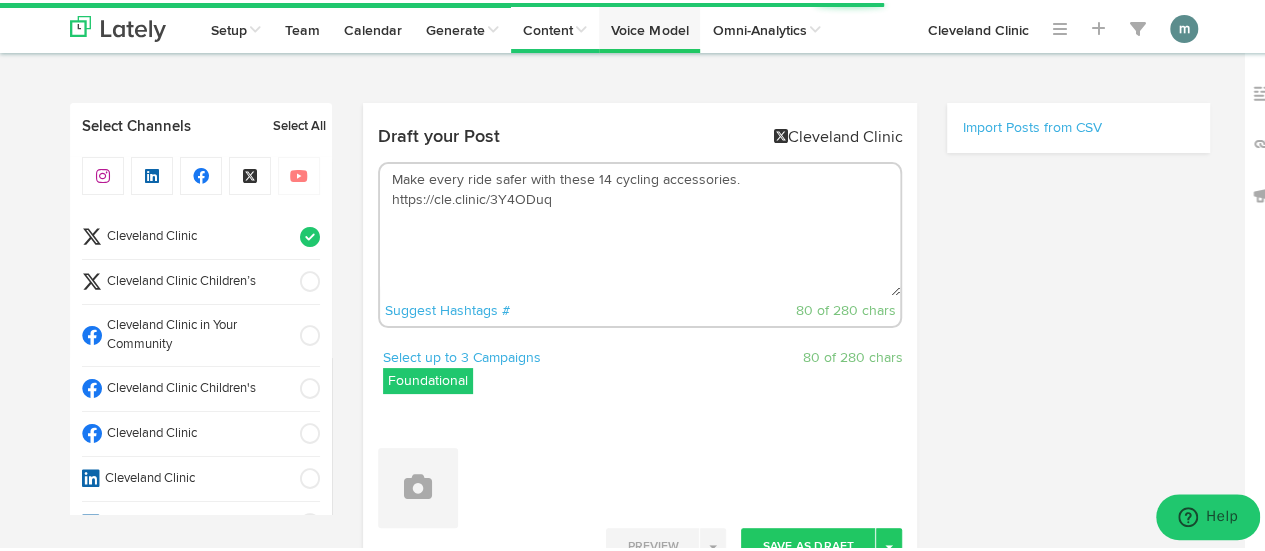 type on "Make every ride safer with these 14 cycling accessories. https://cle.clinic/3Y4ODuq" 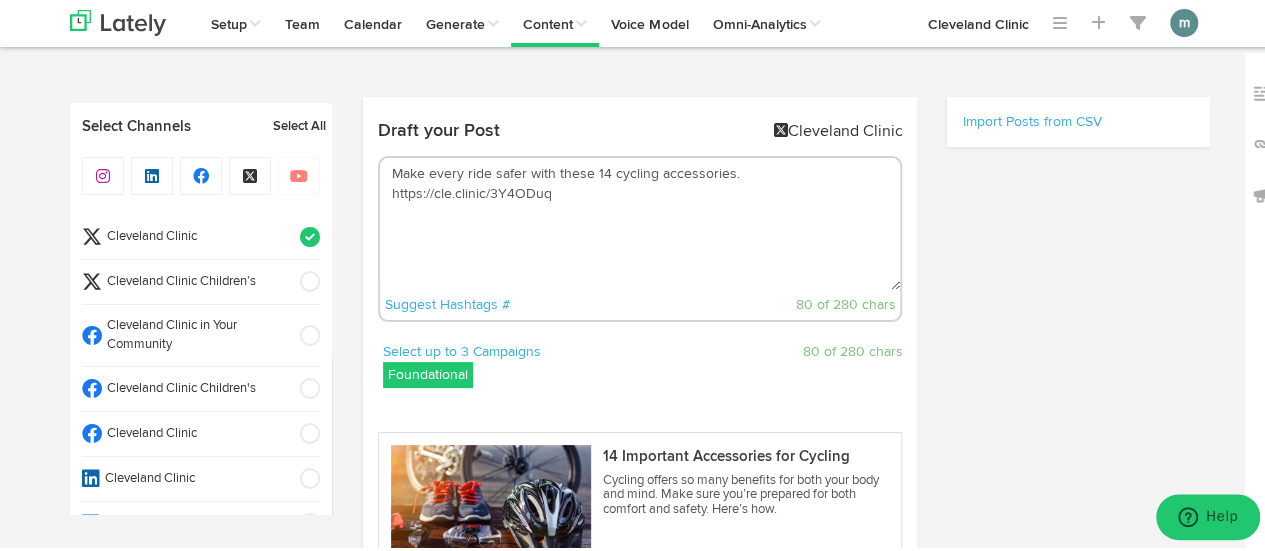 scroll, scrollTop: 300, scrollLeft: 0, axis: vertical 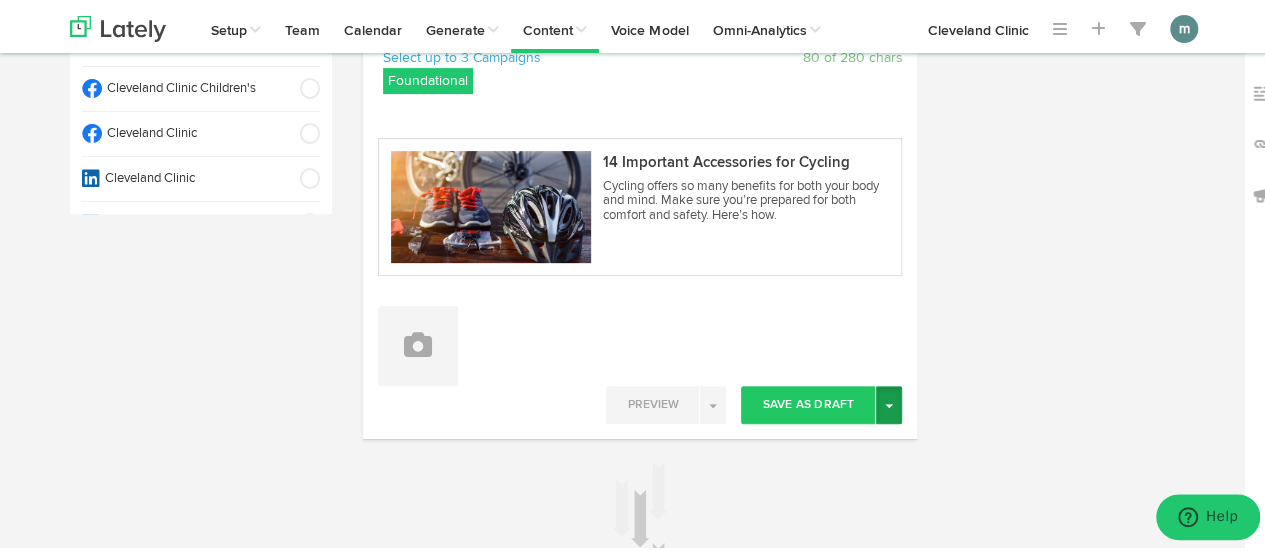 click at bounding box center (889, 403) 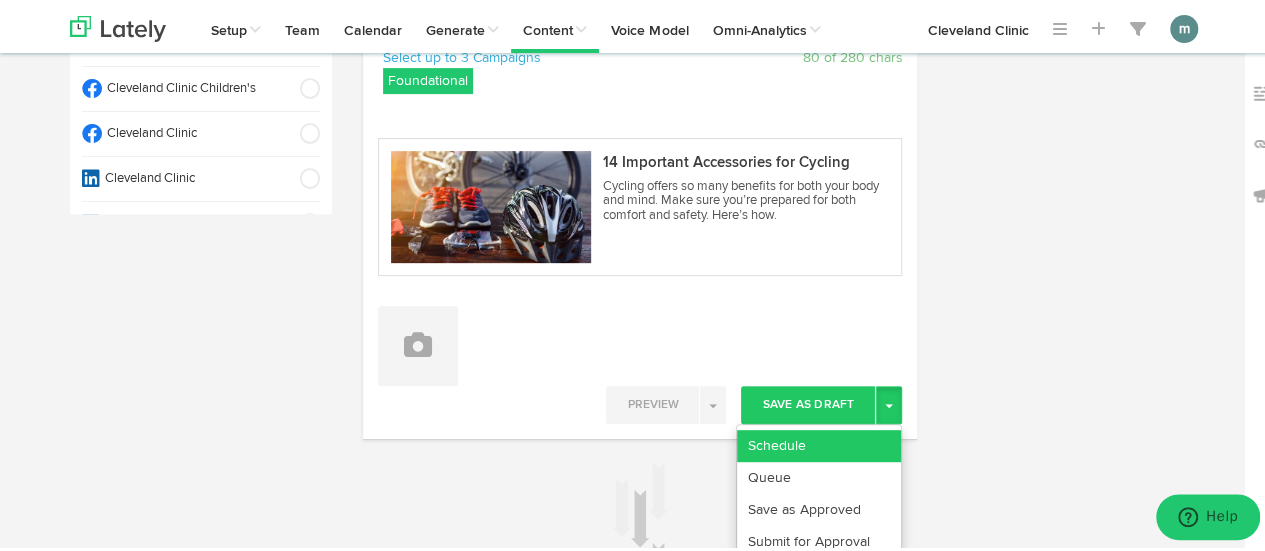 click on "Schedule" at bounding box center (819, 443) 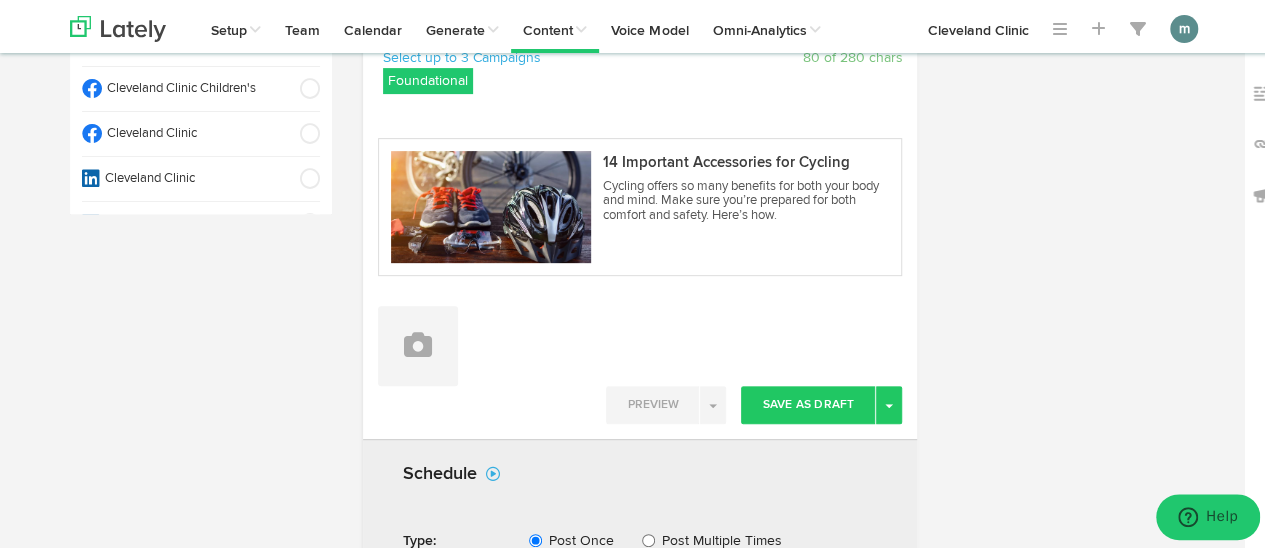 scroll, scrollTop: 698, scrollLeft: 0, axis: vertical 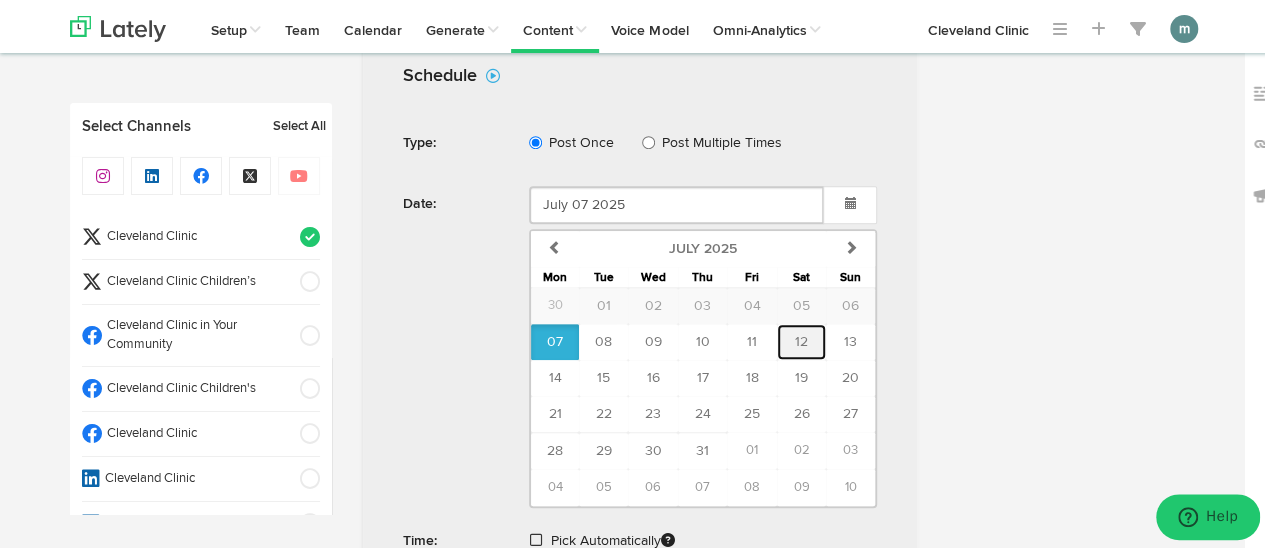 click on "12" at bounding box center [801, 339] 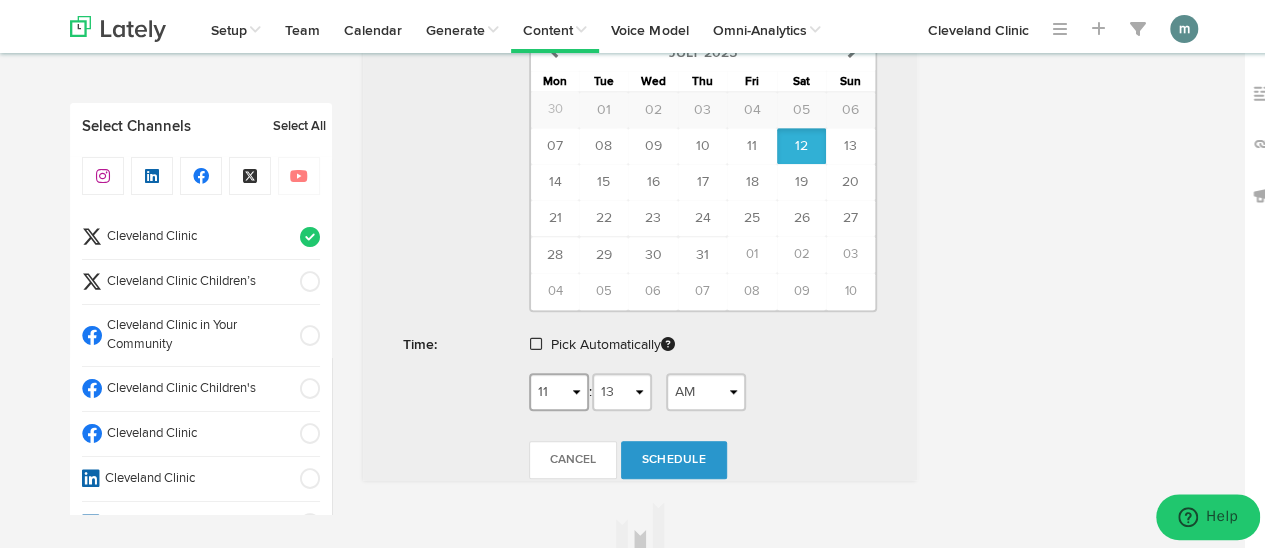 scroll, scrollTop: 898, scrollLeft: 0, axis: vertical 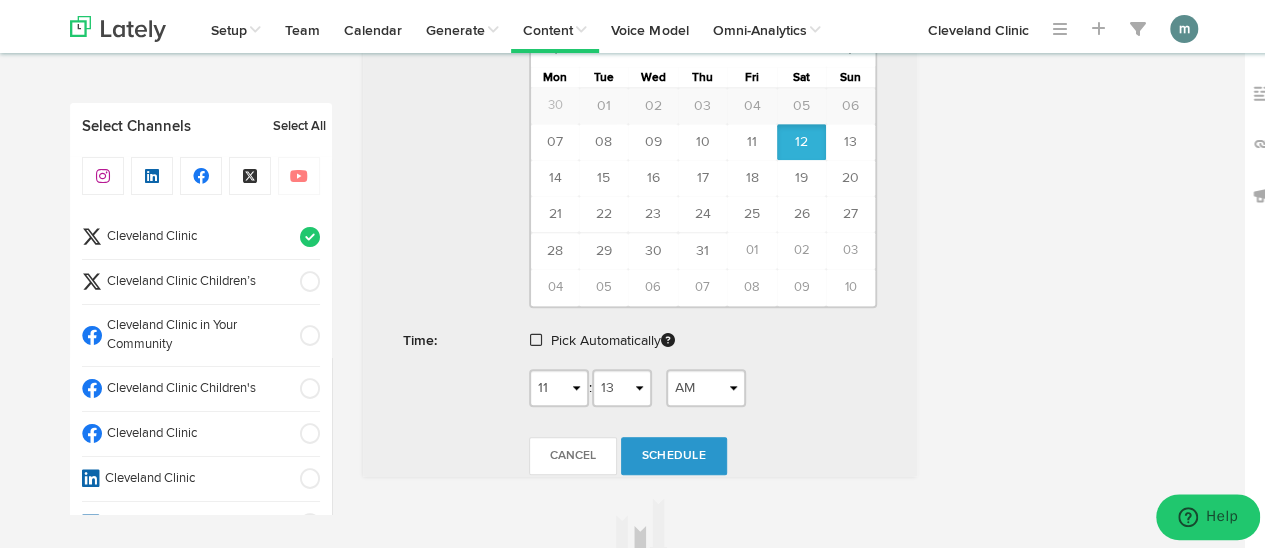click at bounding box center [536, 337] 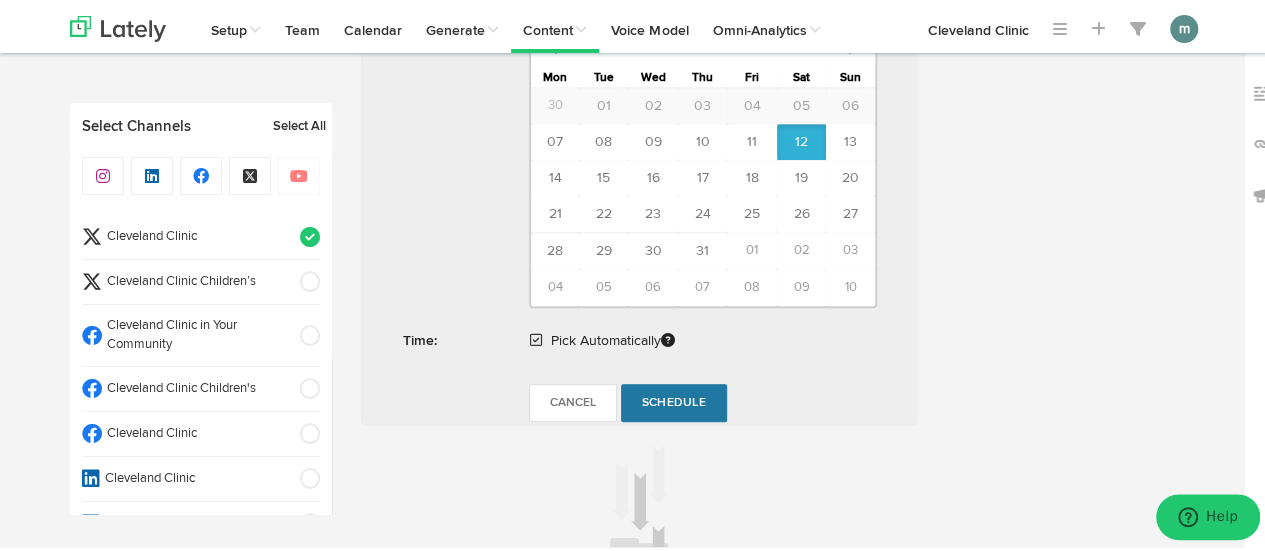 click on "Schedule" at bounding box center (674, 400) 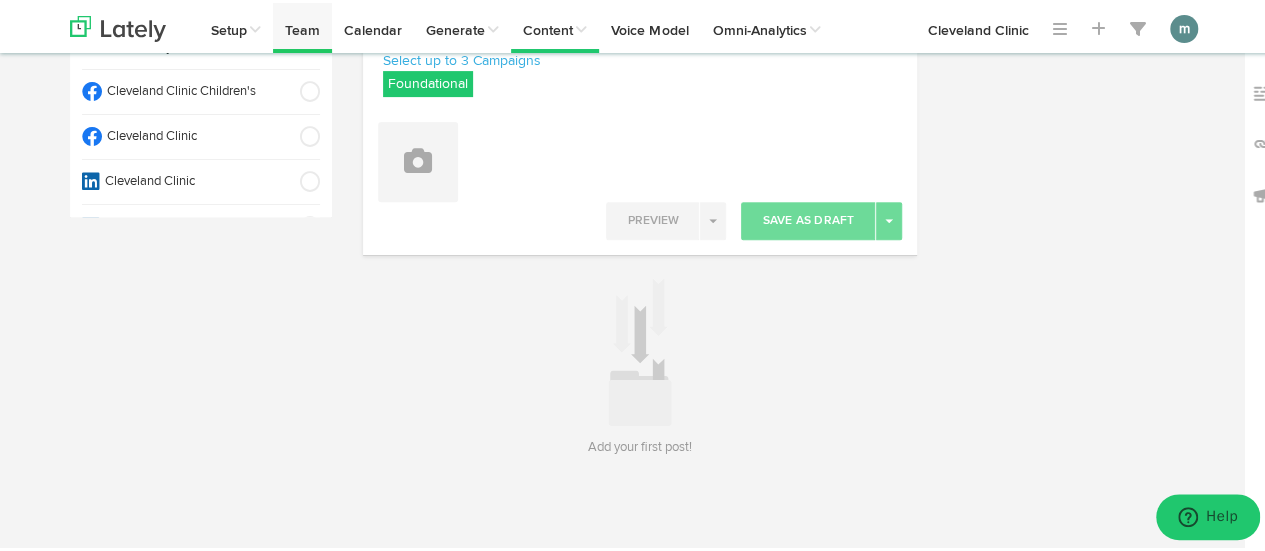 scroll, scrollTop: 295, scrollLeft: 0, axis: vertical 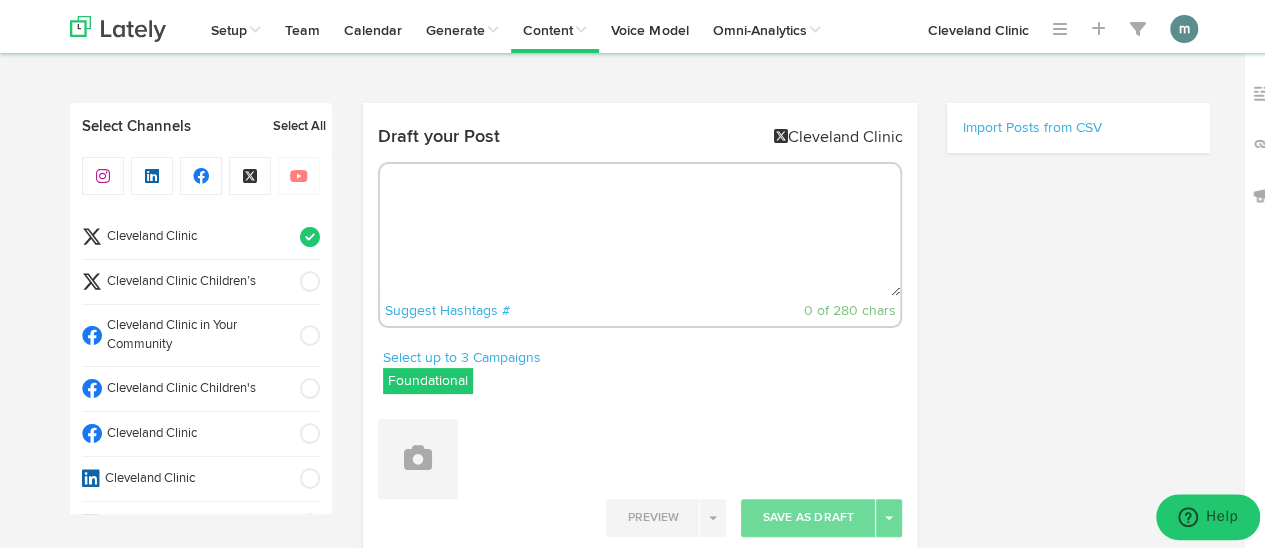 click at bounding box center (640, 227) 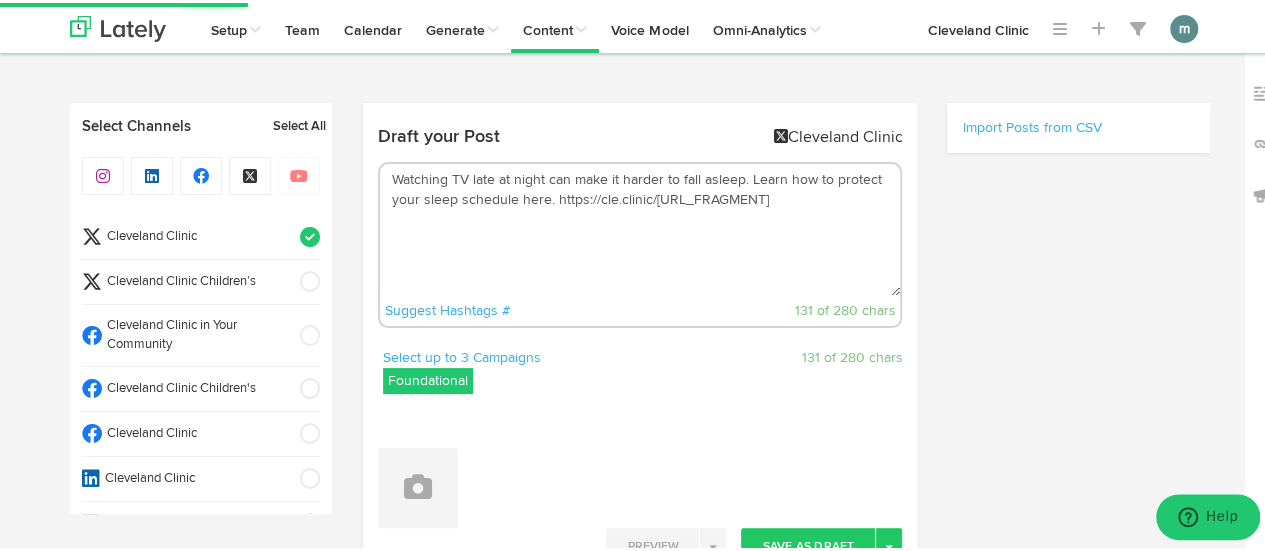click on "Watching TV late at night can make it harder to fall asleep. Learn how to protect your sleep schedule here. https://cle.clinic/[URL_FRAGMENT]" at bounding box center [640, 227] 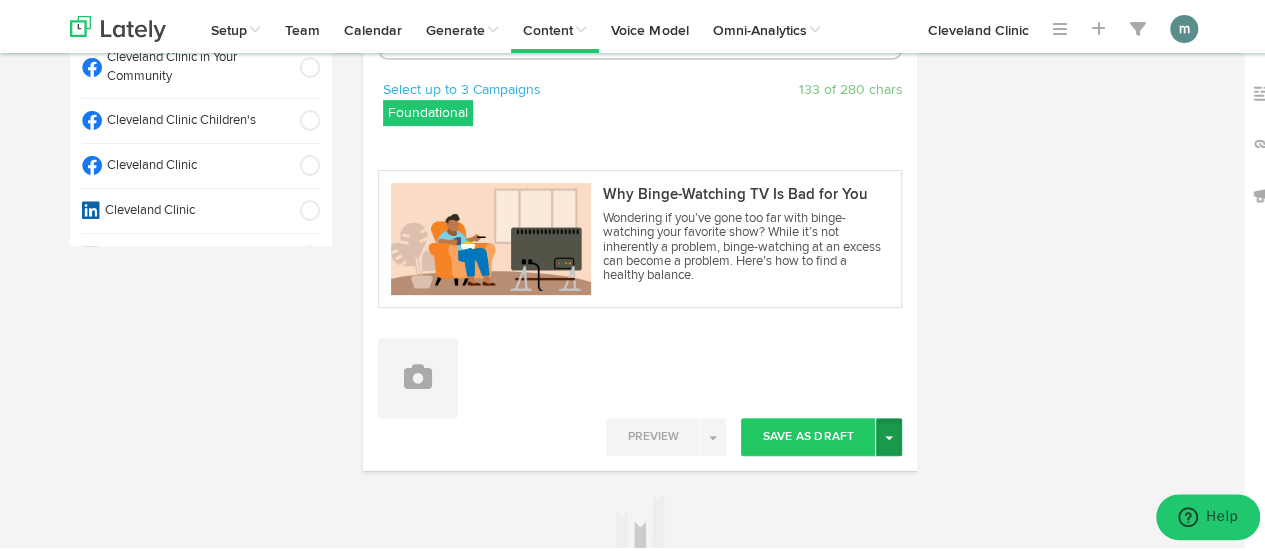 scroll, scrollTop: 300, scrollLeft: 0, axis: vertical 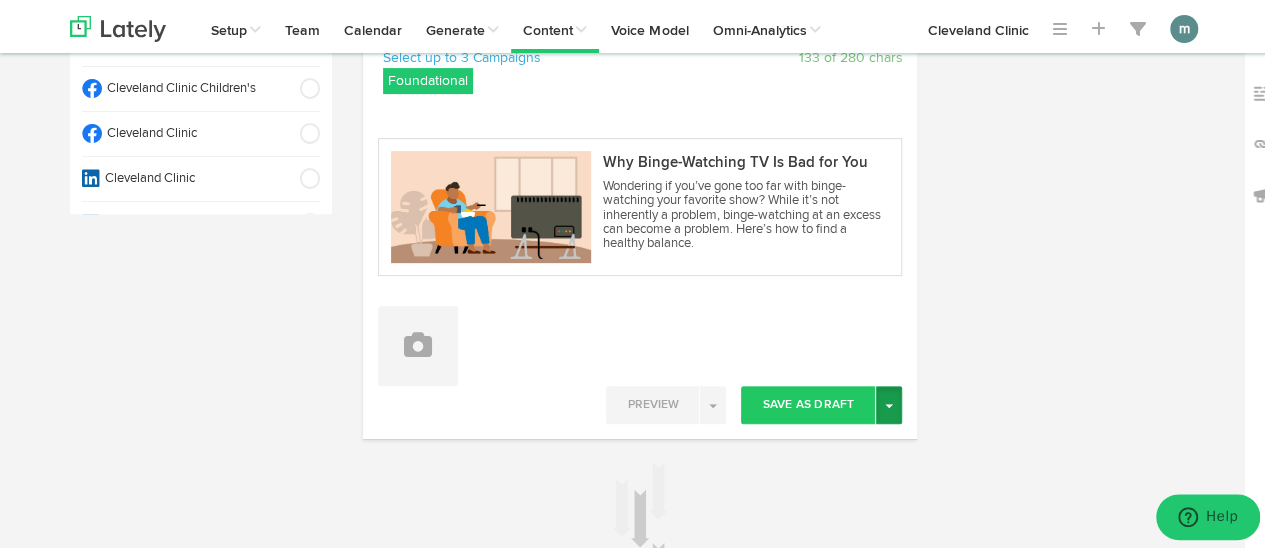 type on "Watching TV late at night can make it harder to fall asleep.
Learn how to protect your sleep schedule here. https://cle.clinic/[URL_FRAGMENT]" 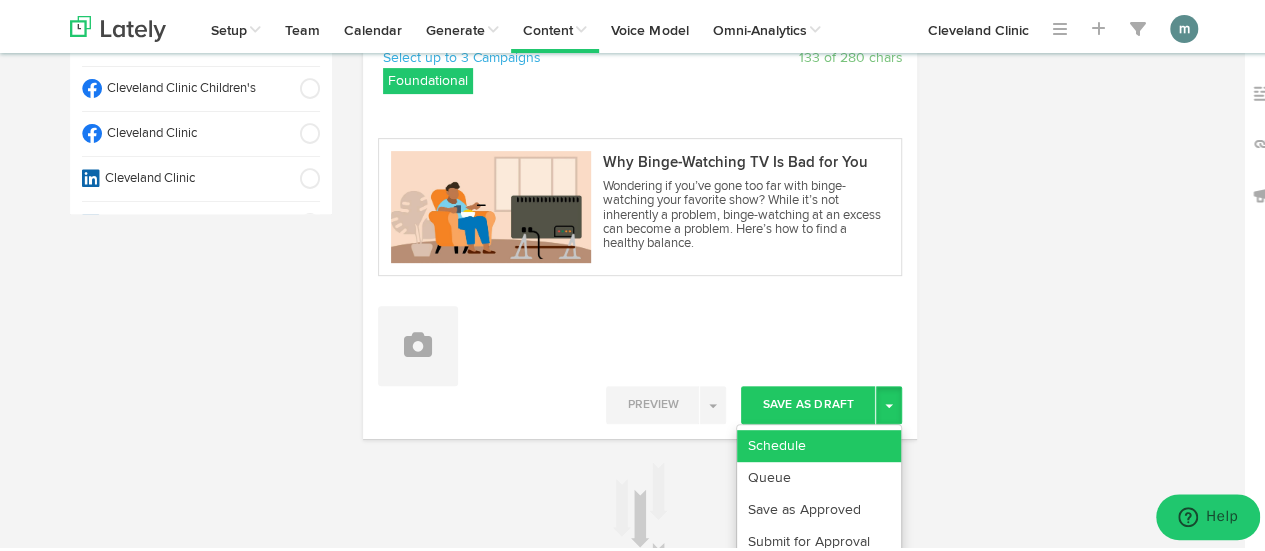 click on "Schedule" at bounding box center [819, 443] 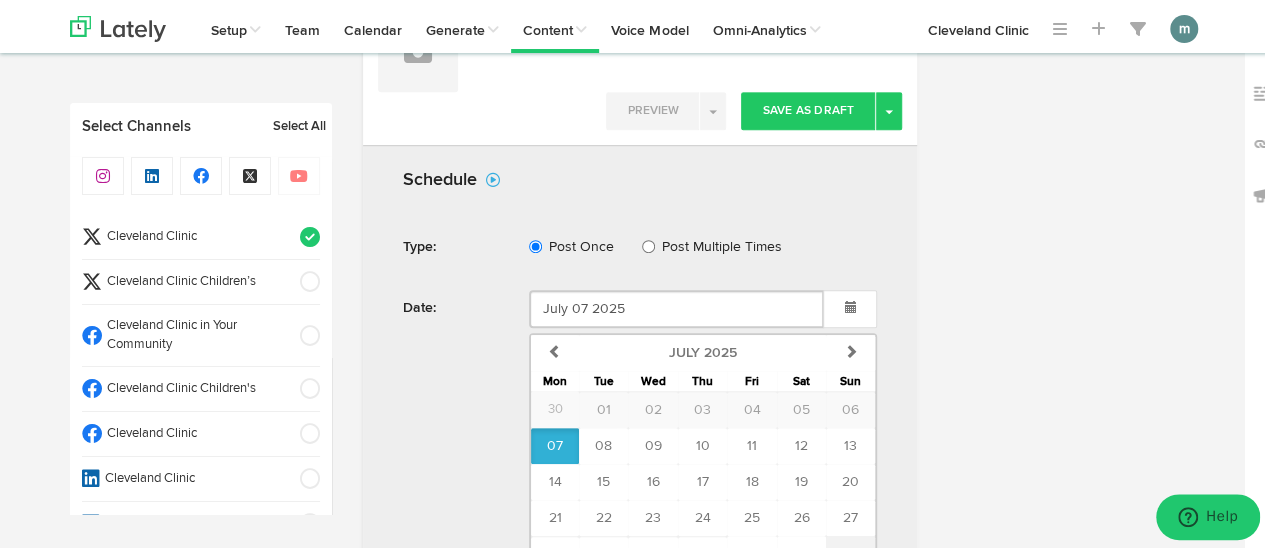 scroll, scrollTop: 707, scrollLeft: 0, axis: vertical 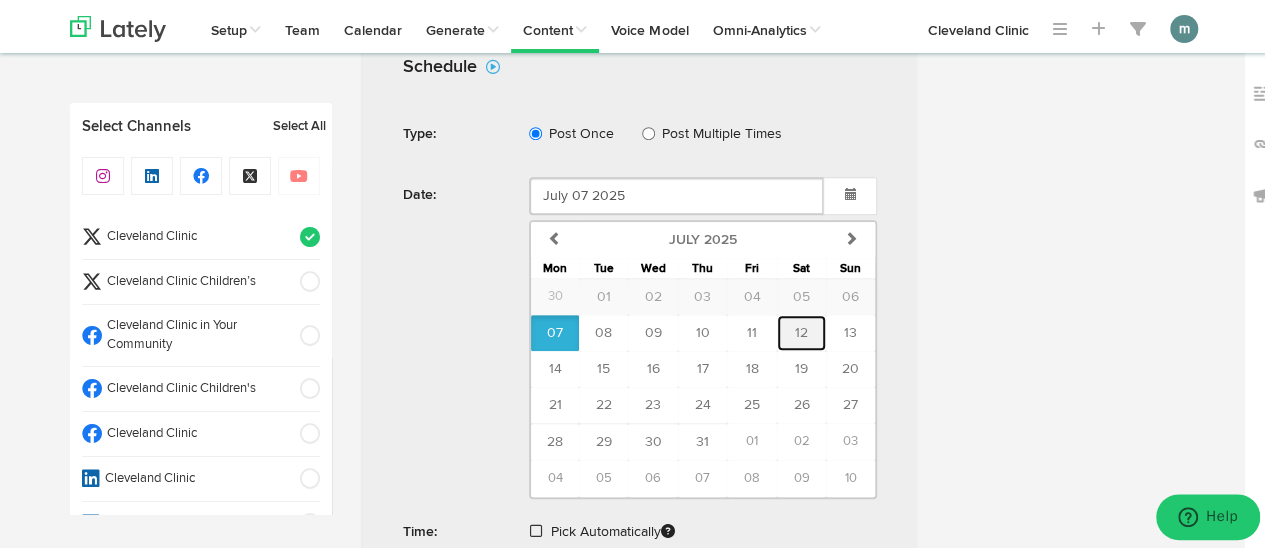 click on "12" at bounding box center [801, 330] 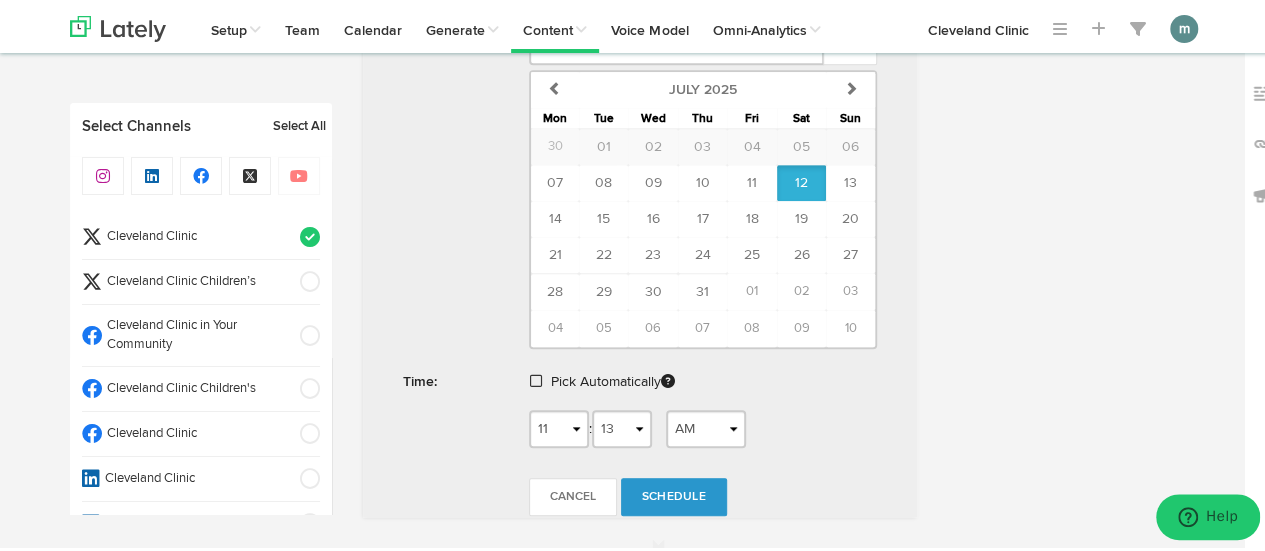 scroll, scrollTop: 907, scrollLeft: 0, axis: vertical 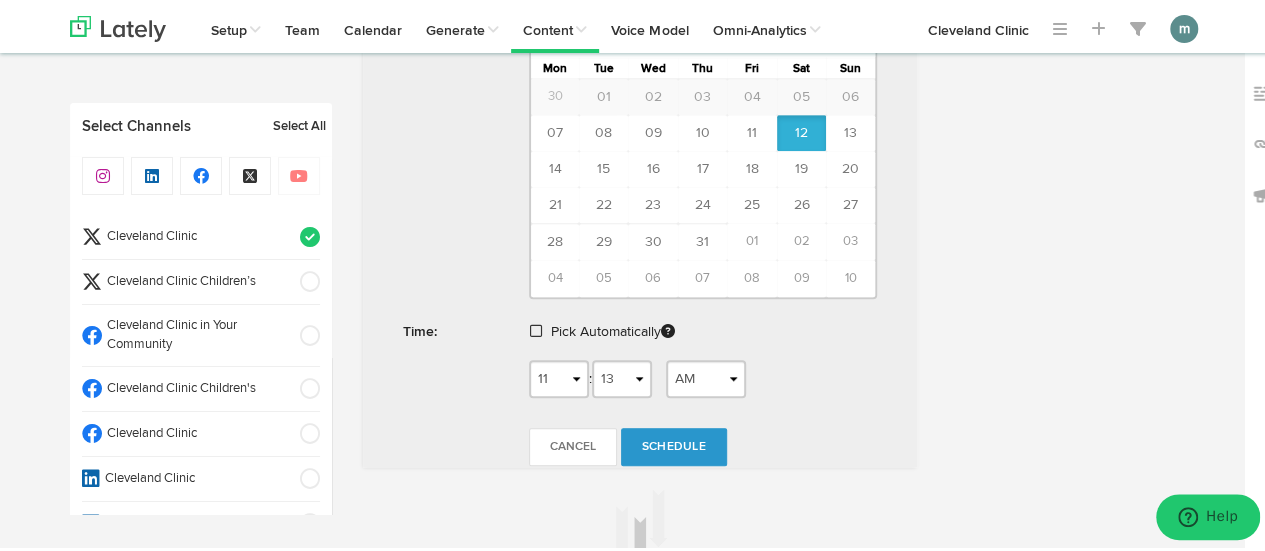 click at bounding box center (536, 328) 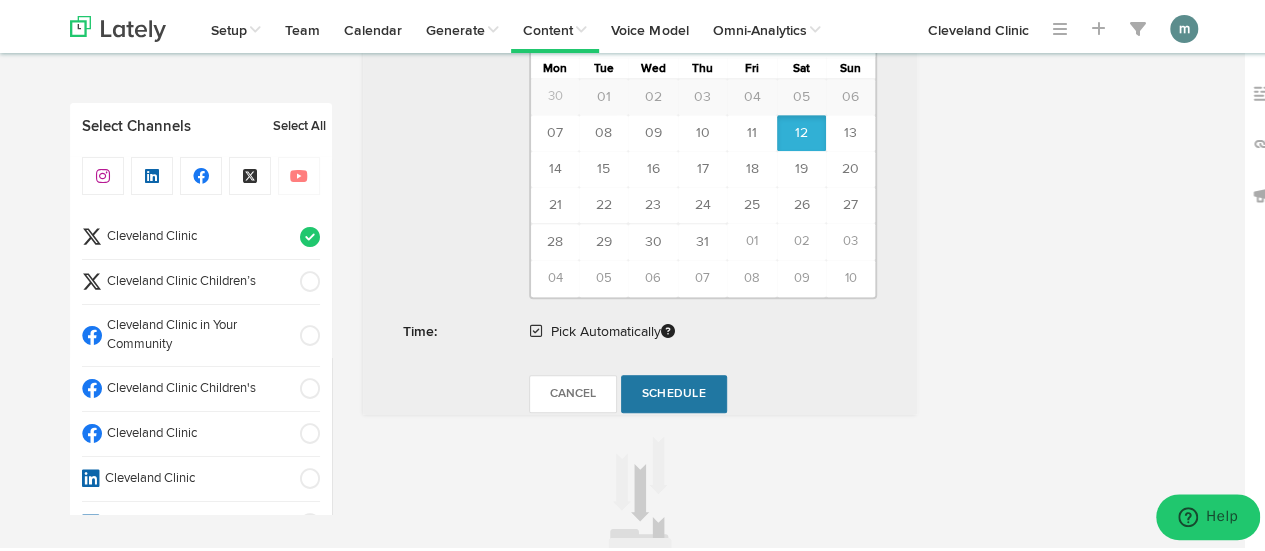 click on "Schedule" at bounding box center (674, 391) 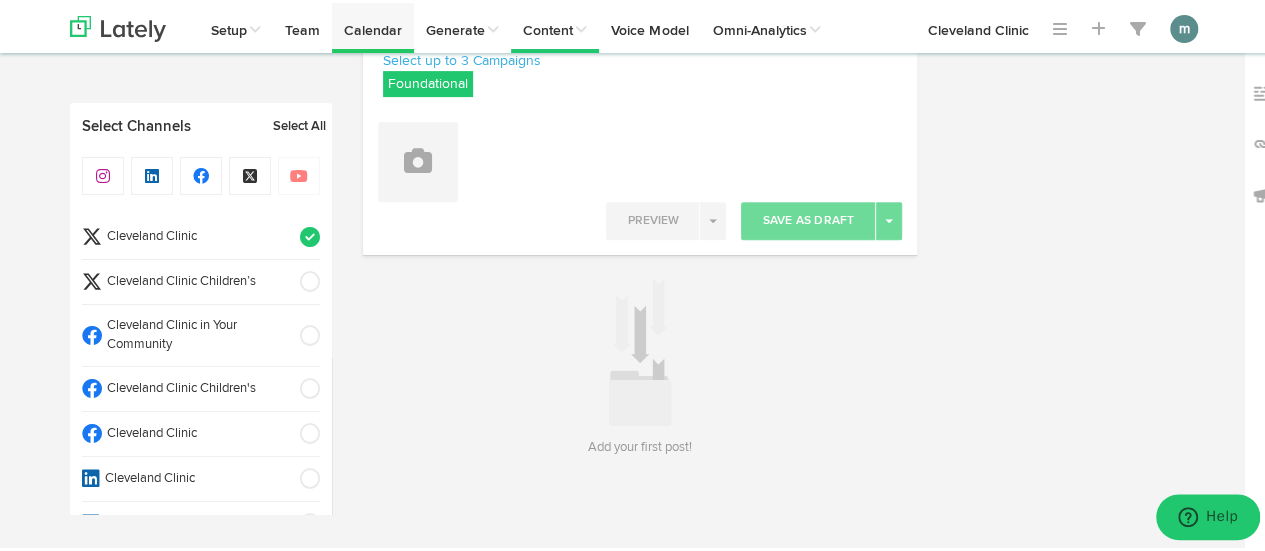 scroll, scrollTop: 295, scrollLeft: 0, axis: vertical 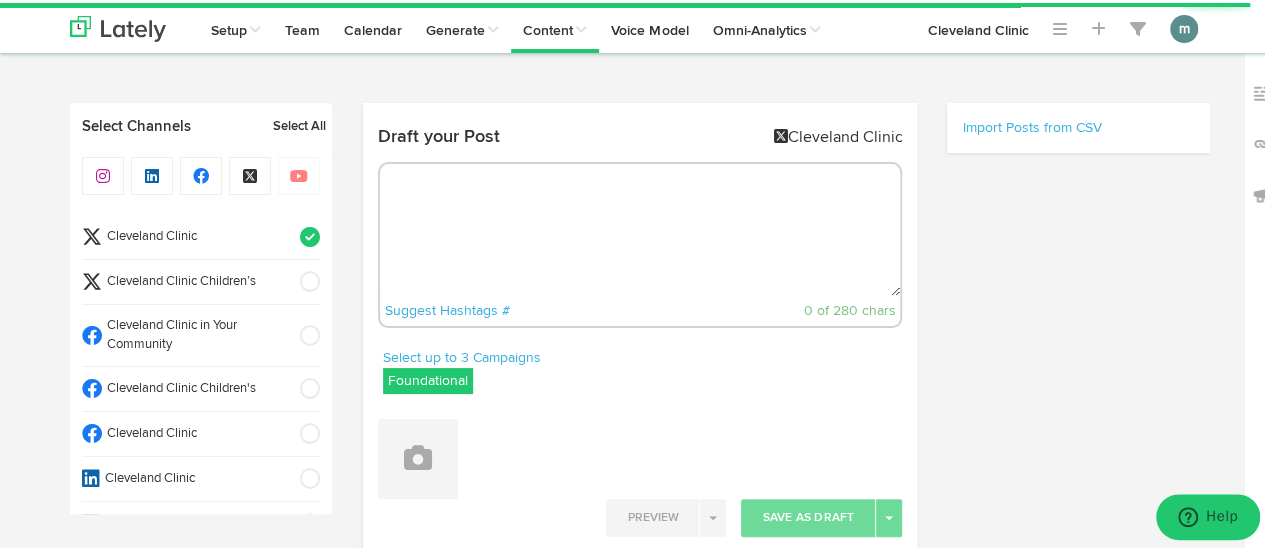 click at bounding box center [640, 227] 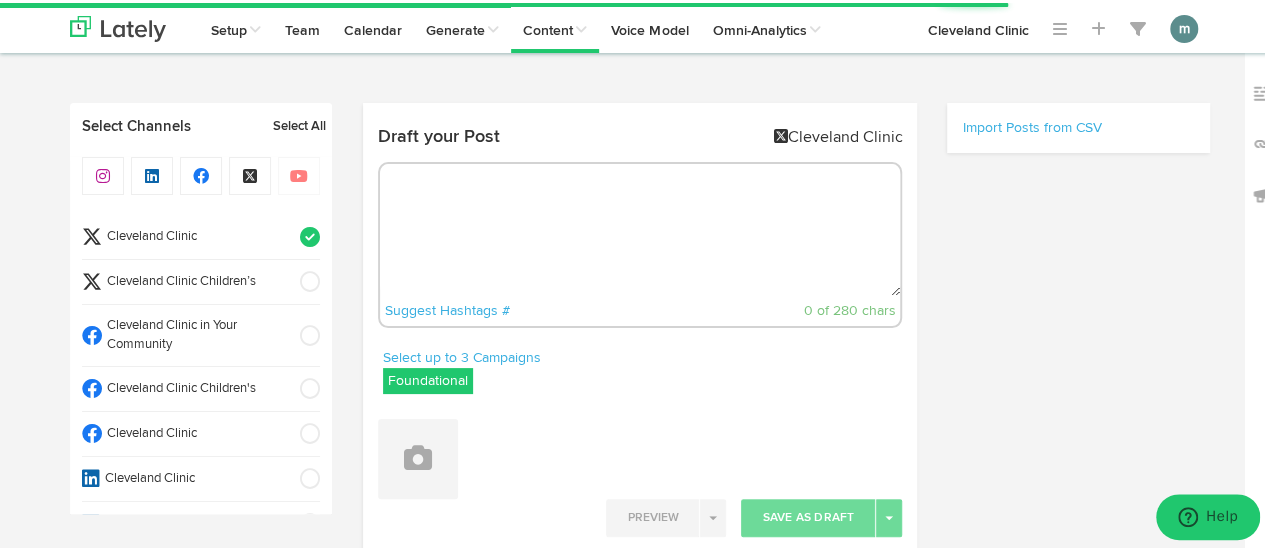 paste on "A momentary episode of low blood pressure and a high heart rate that has a clear cause (like standing up too fast) is nothing to be concerned about. But if it’s happening for extended periods of time, or it happens frequently, it’s important to talk with a provider. https://cle.clinic/3Id6LNK" 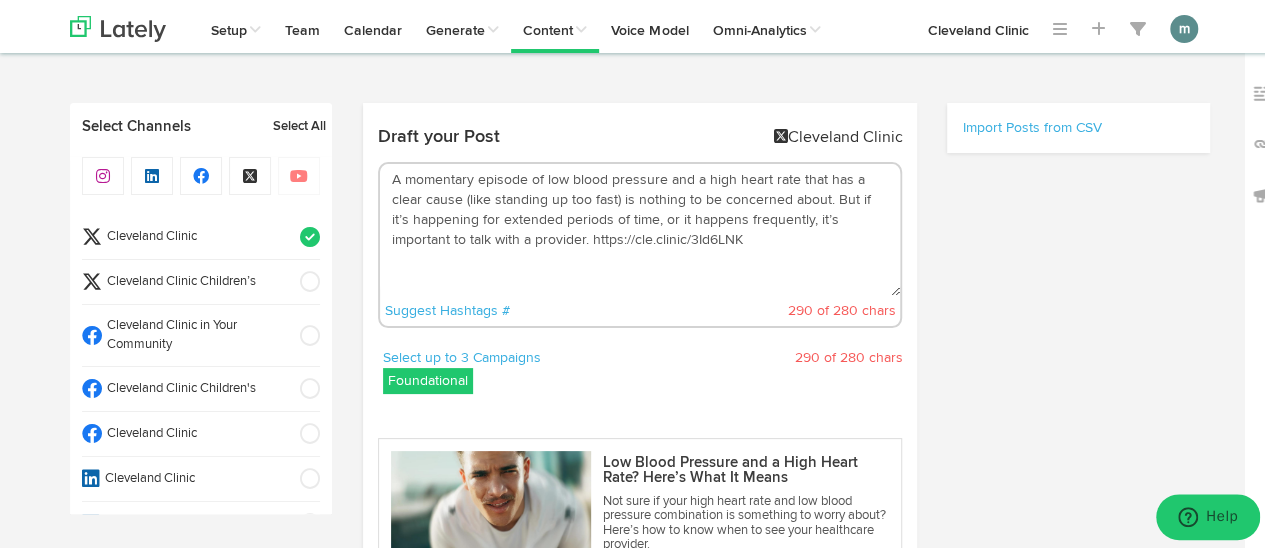 click on "A momentary episode of low blood pressure and a high heart rate that has a clear cause (like standing up too fast) is nothing to be concerned about. But if it’s happening for extended periods of time, or it happens frequently, it’s important to talk with a provider. https://cle.clinic/3Id6LNK" at bounding box center (640, 227) 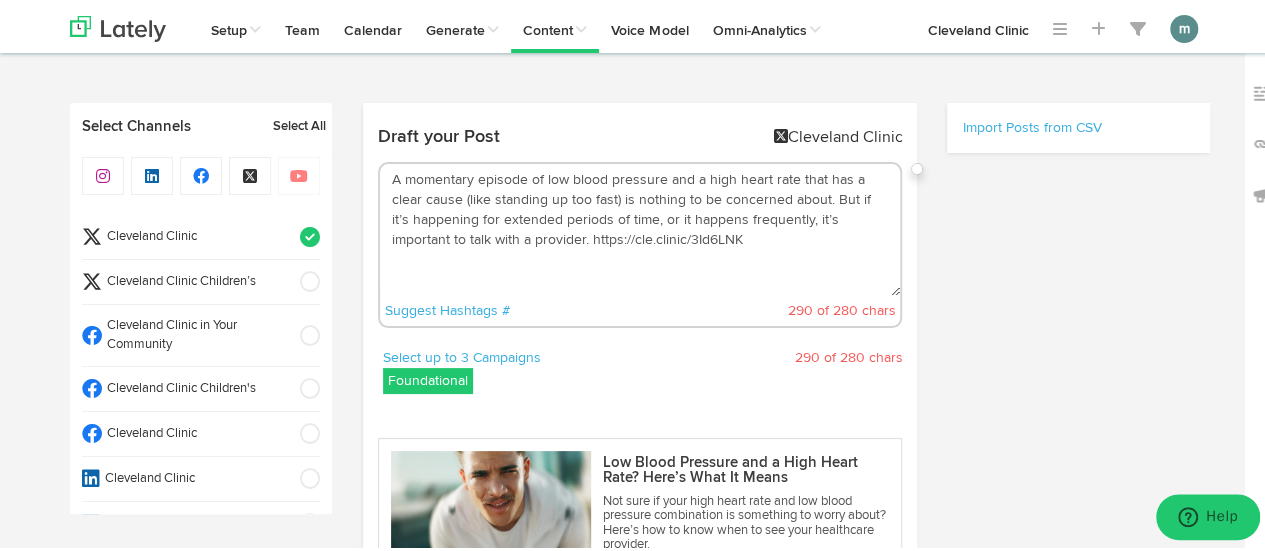 drag, startPoint x: 712, startPoint y: 220, endPoint x: 653, endPoint y: 217, distance: 59.07622 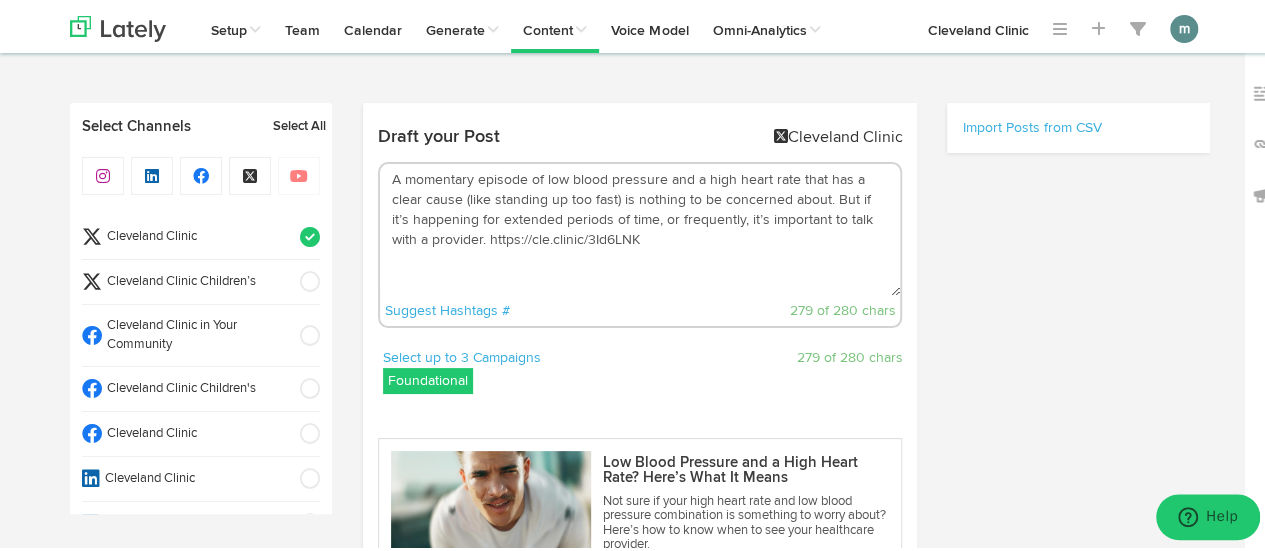 scroll, scrollTop: 400, scrollLeft: 0, axis: vertical 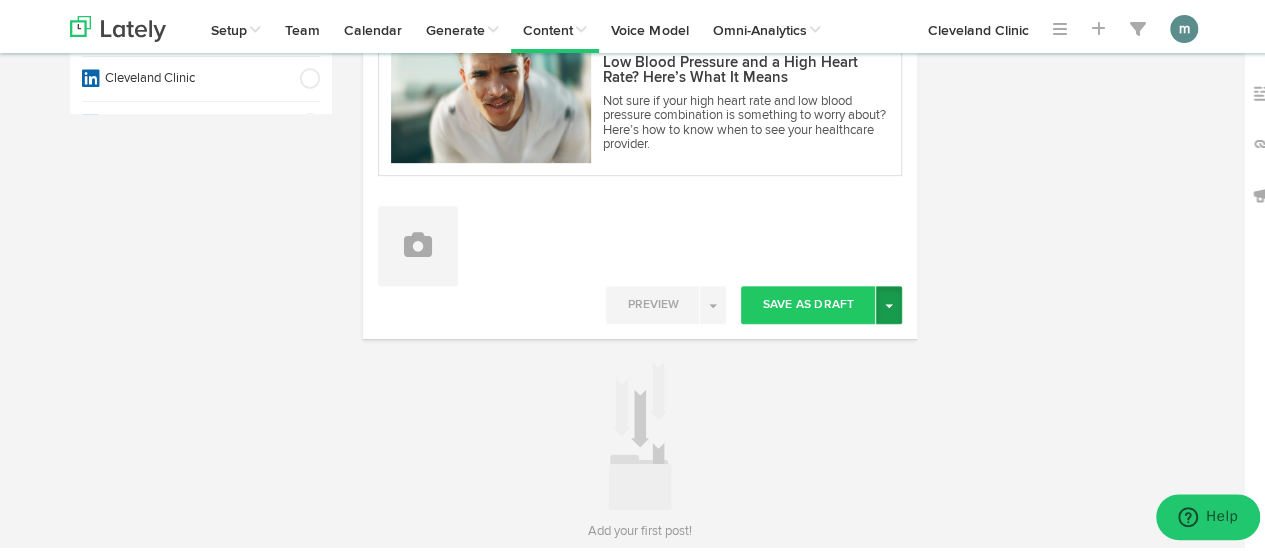 type on "A momentary episode of low blood pressure and a high heart rate that has a clear cause (like standing up too fast) is nothing to be concerned about. But if it’s happening for extended periods of time, or frequently, it’s important to talk with a provider. https://cle.clinic/3Id6LNK" 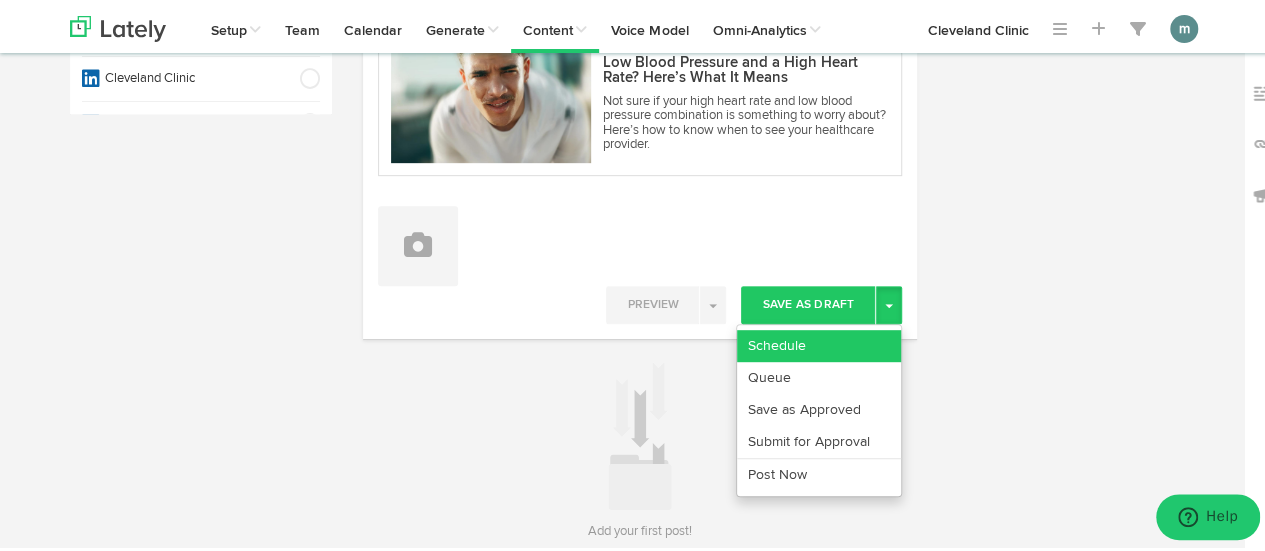 click on "Schedule" at bounding box center [819, 343] 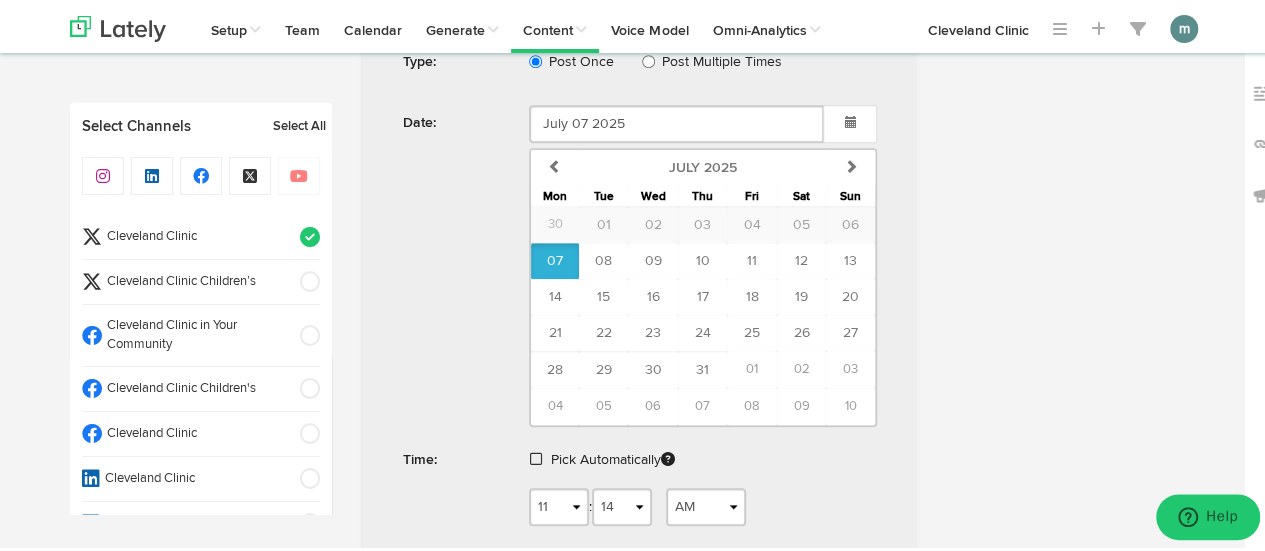 scroll, scrollTop: 800, scrollLeft: 0, axis: vertical 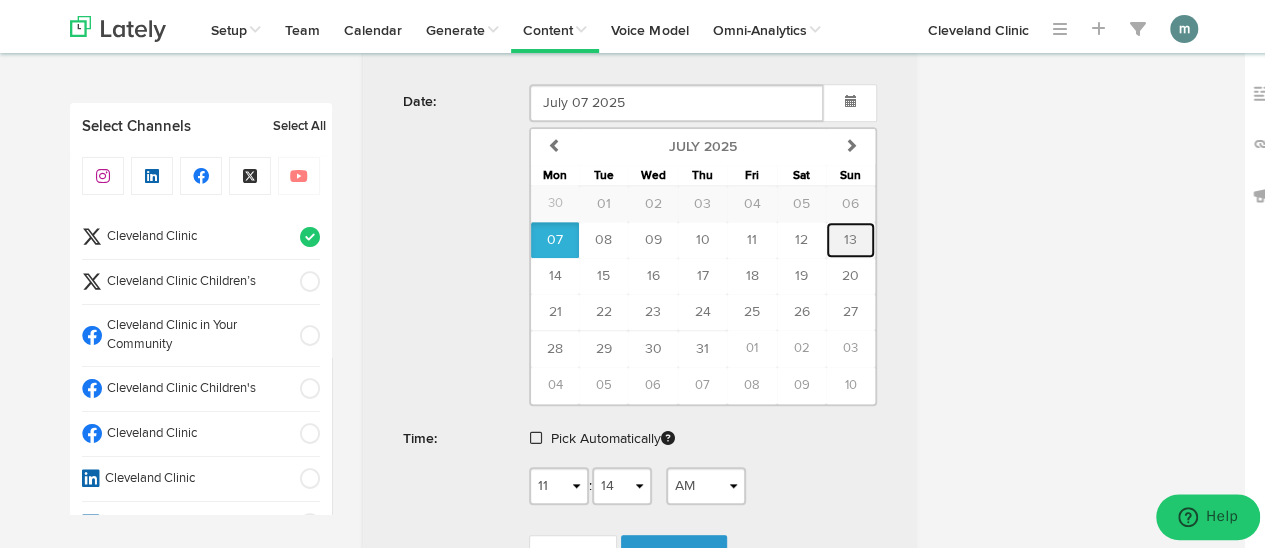 click on "13" at bounding box center (850, 237) 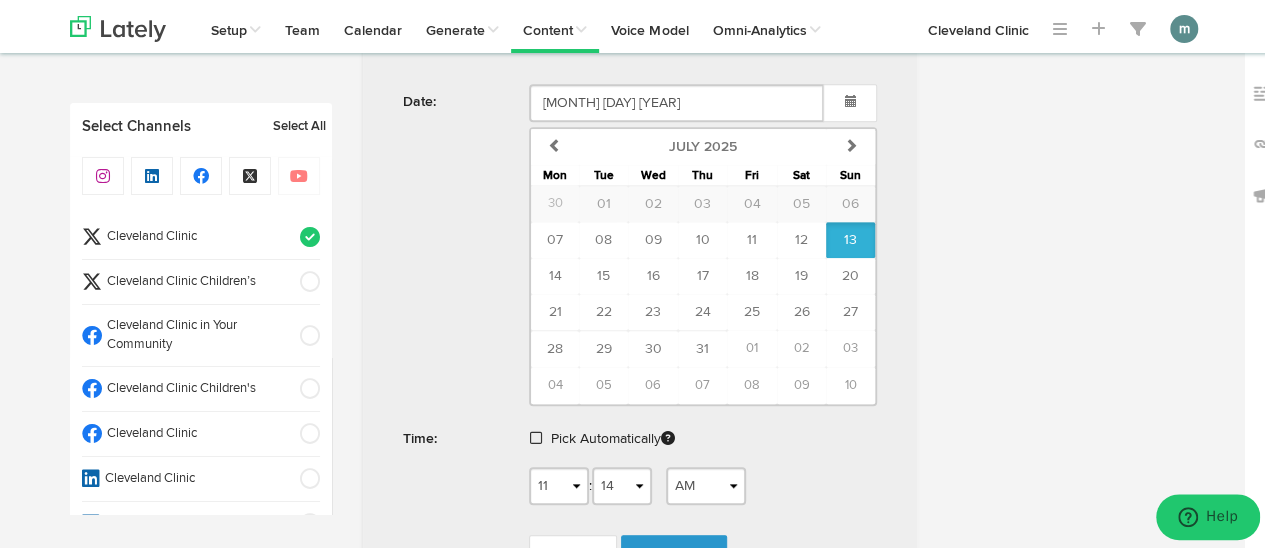 click at bounding box center [536, 435] 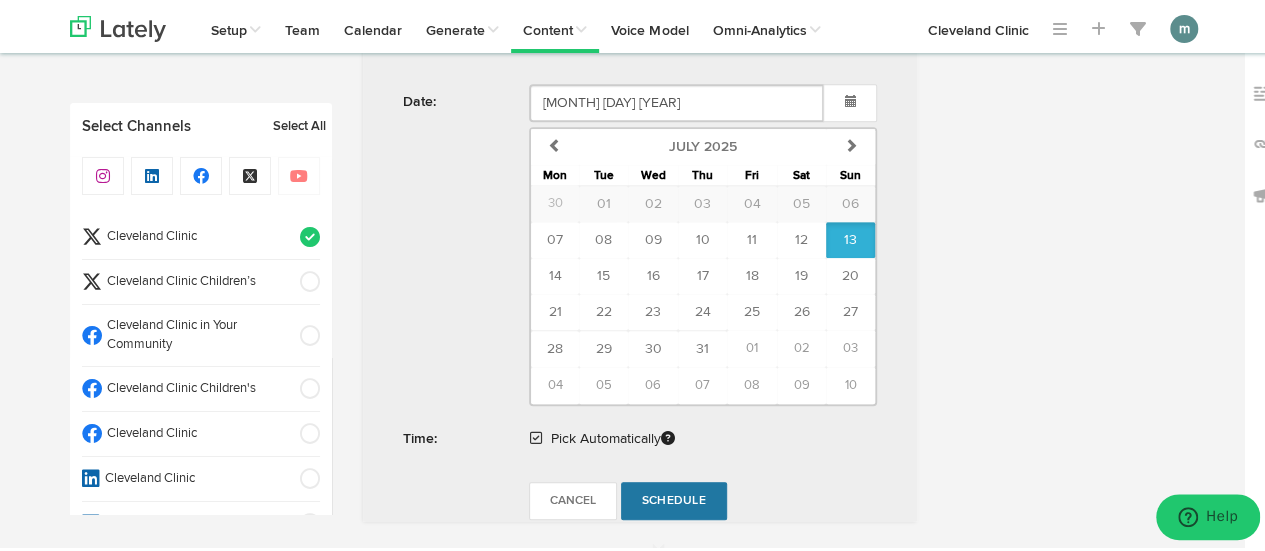 click on "Schedule" at bounding box center [674, 498] 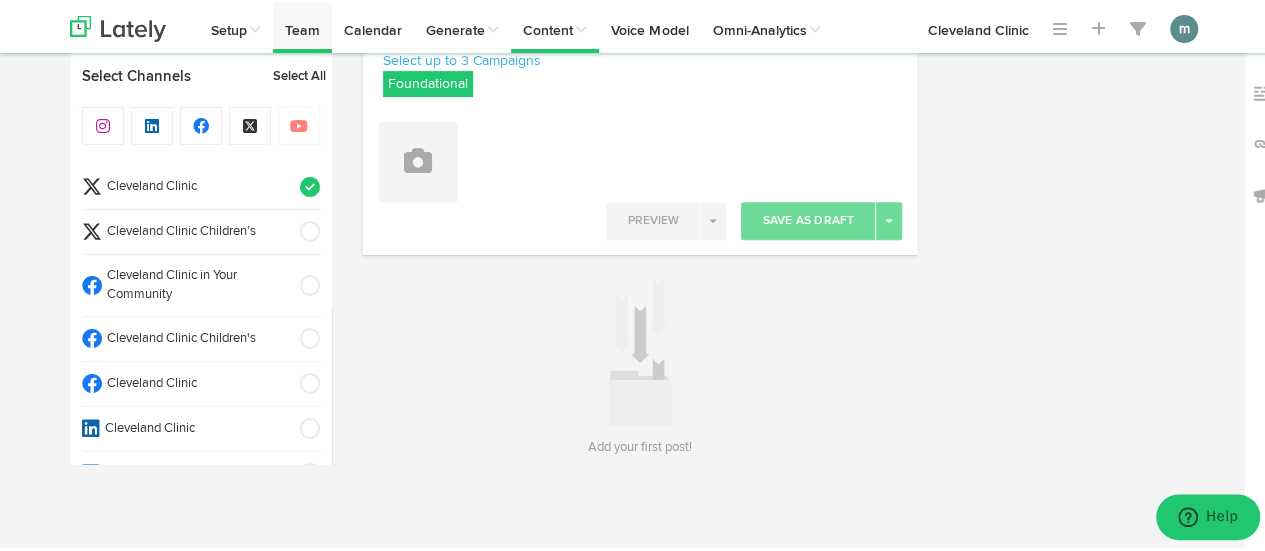 scroll, scrollTop: 295, scrollLeft: 0, axis: vertical 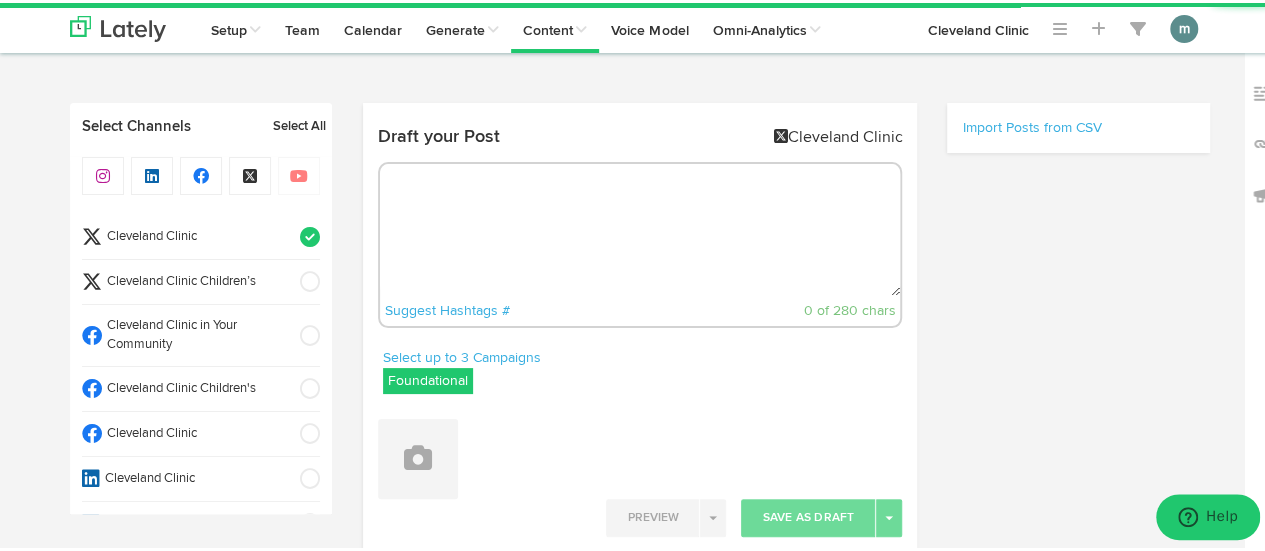 click at bounding box center (640, 227) 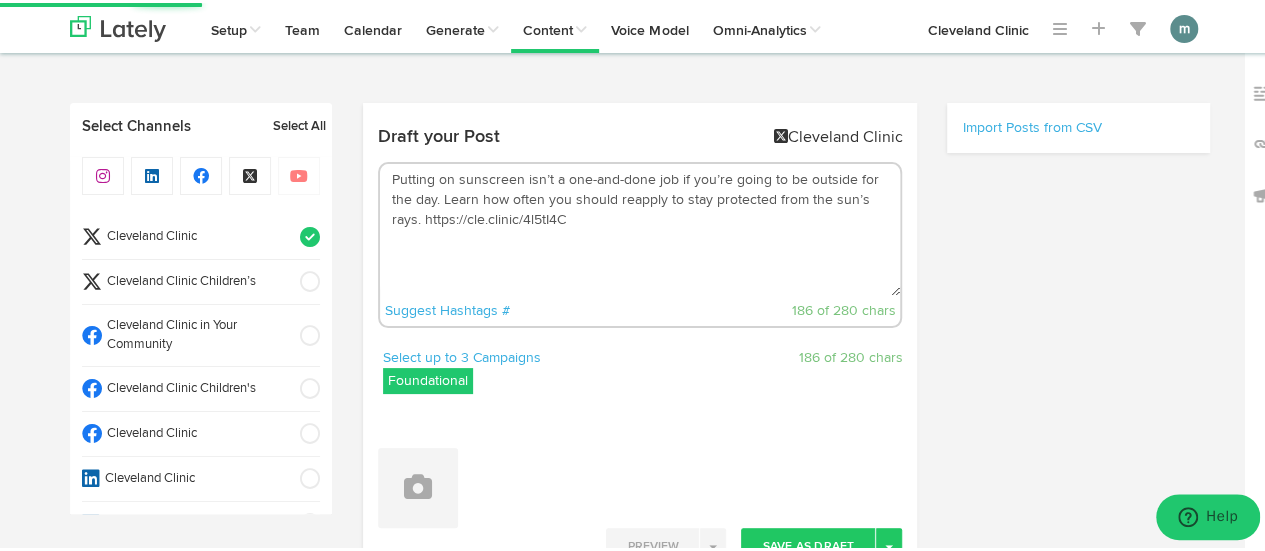 click on "Putting on sunscreen isn’t a one-and-done job if you’re going to be outside for the day. Learn how often you should reapply to stay protected from the sun’s rays. https://cle.clinic/4l5tI4C" at bounding box center (640, 227) 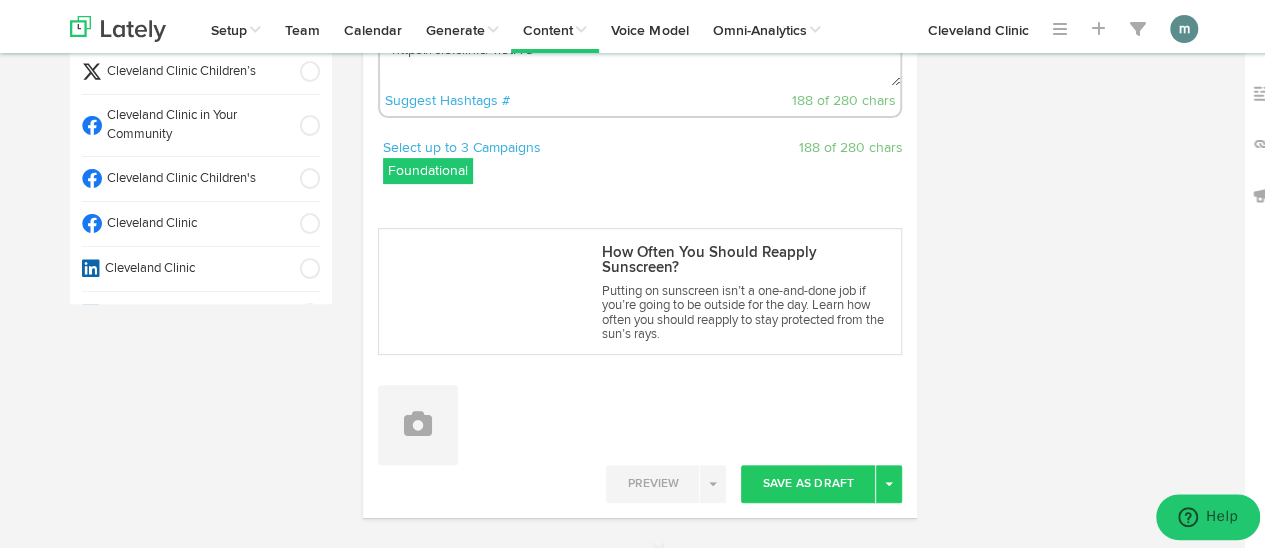 scroll, scrollTop: 300, scrollLeft: 0, axis: vertical 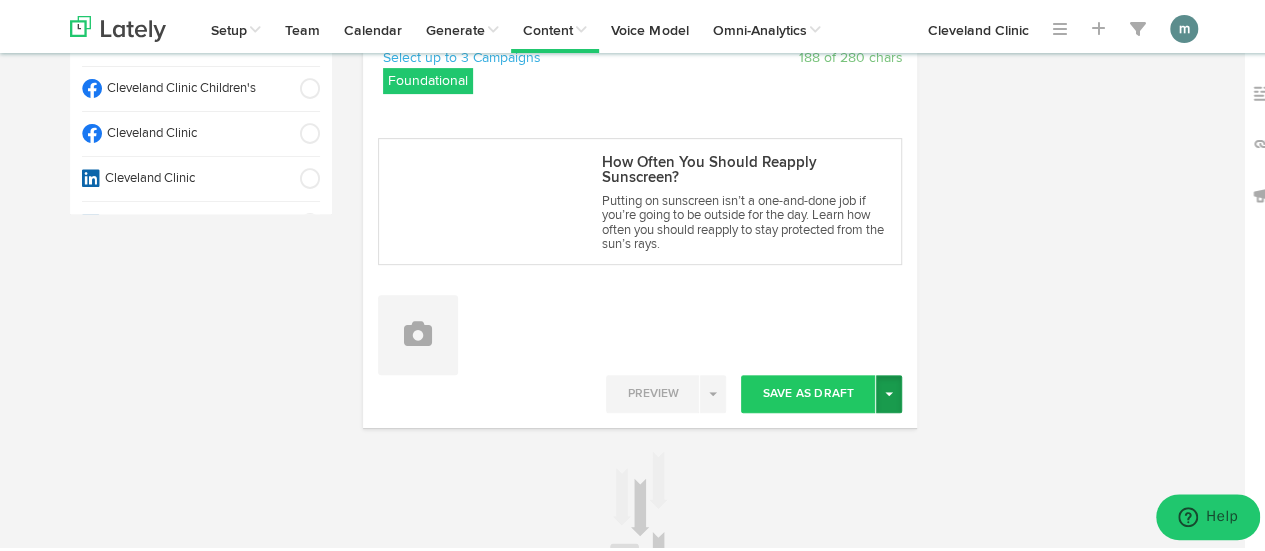 type on "Putting on sunscreen isn’t a one-and-done job if you’re going to be outside for the day.
Learn how often you should reapply to stay protected from the sun’s rays. https://cle.clinic/4l5tI4C" 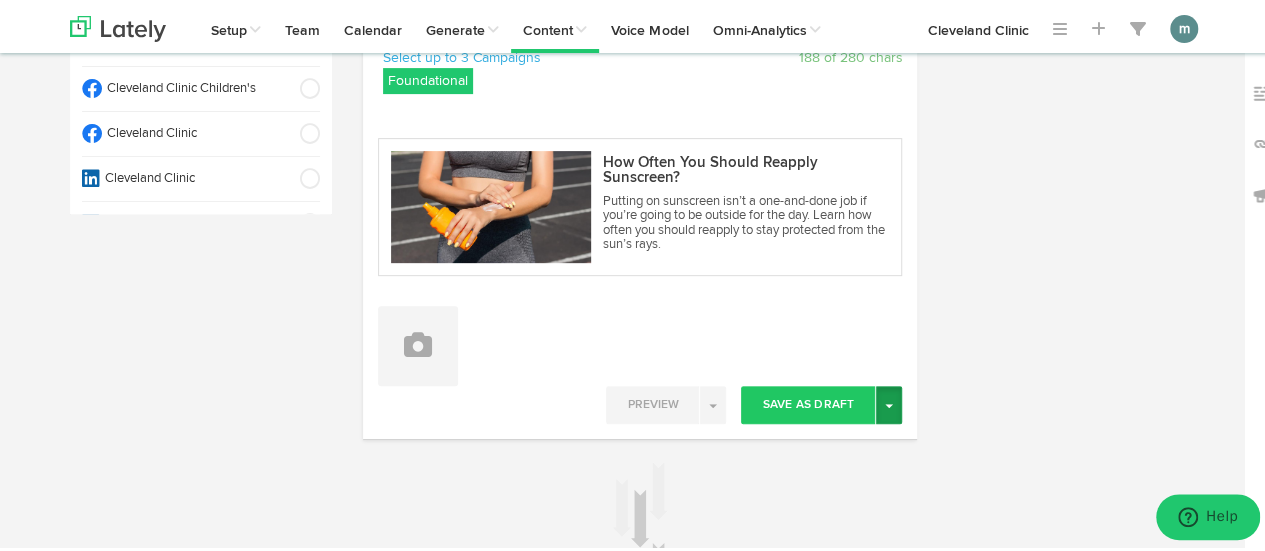 click on "Toggle Dropdown" at bounding box center [889, 402] 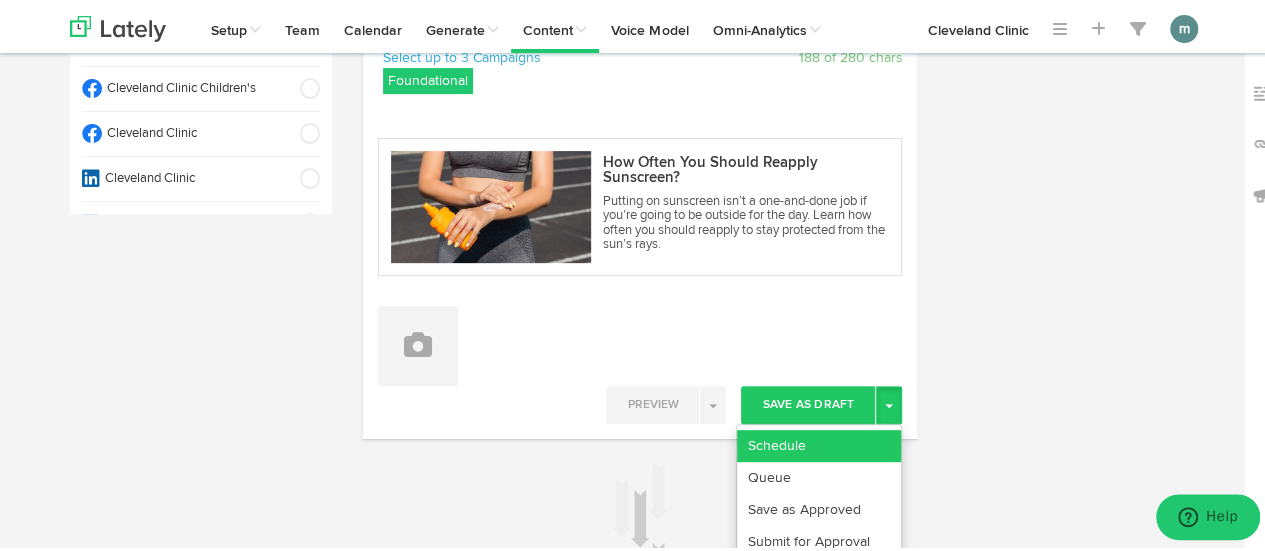 click on "Schedule" at bounding box center [819, 443] 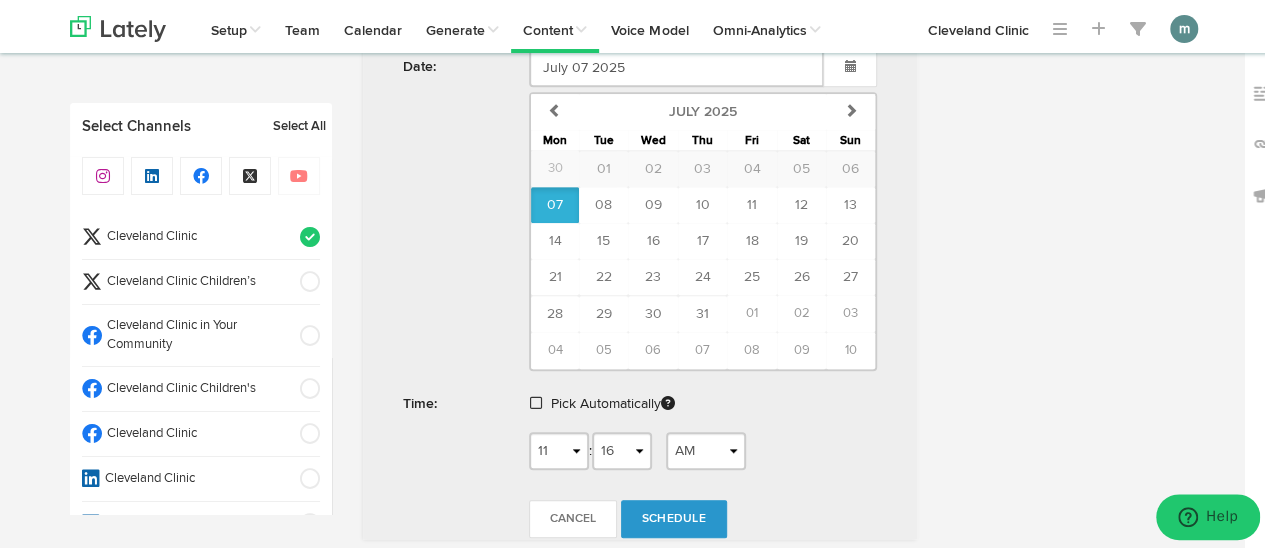 scroll, scrollTop: 841, scrollLeft: 0, axis: vertical 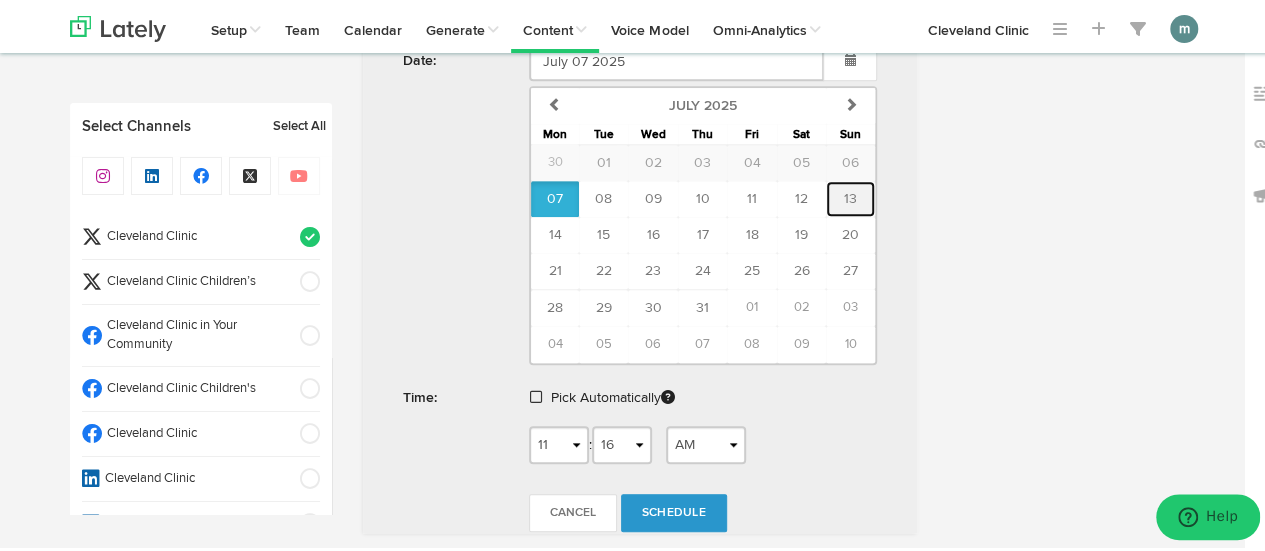 click on "13" at bounding box center (850, 196) 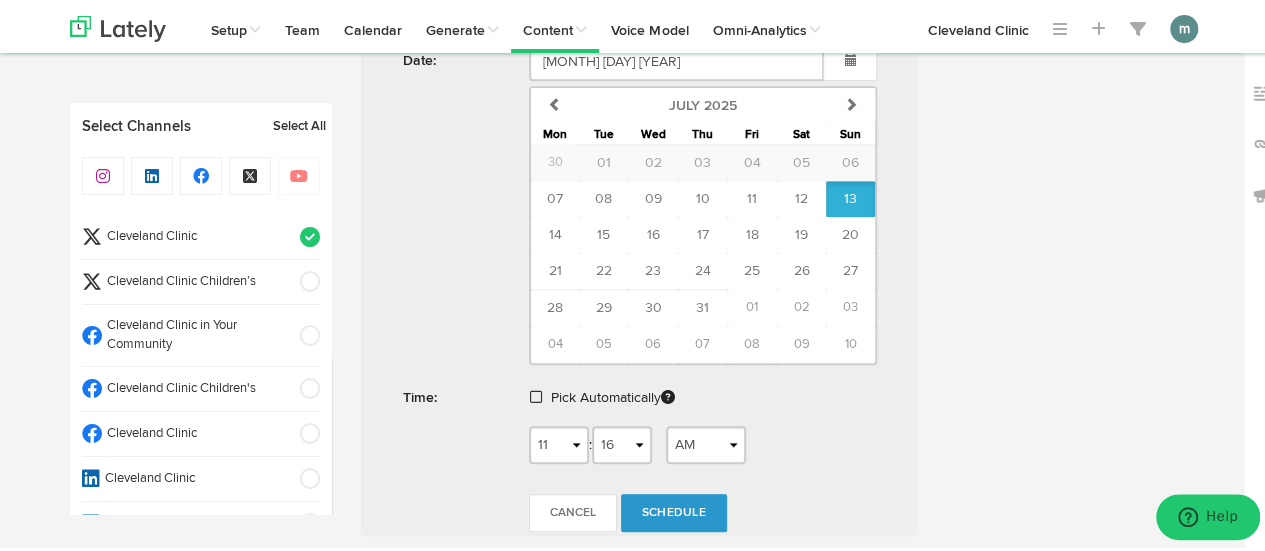 click at bounding box center (536, 394) 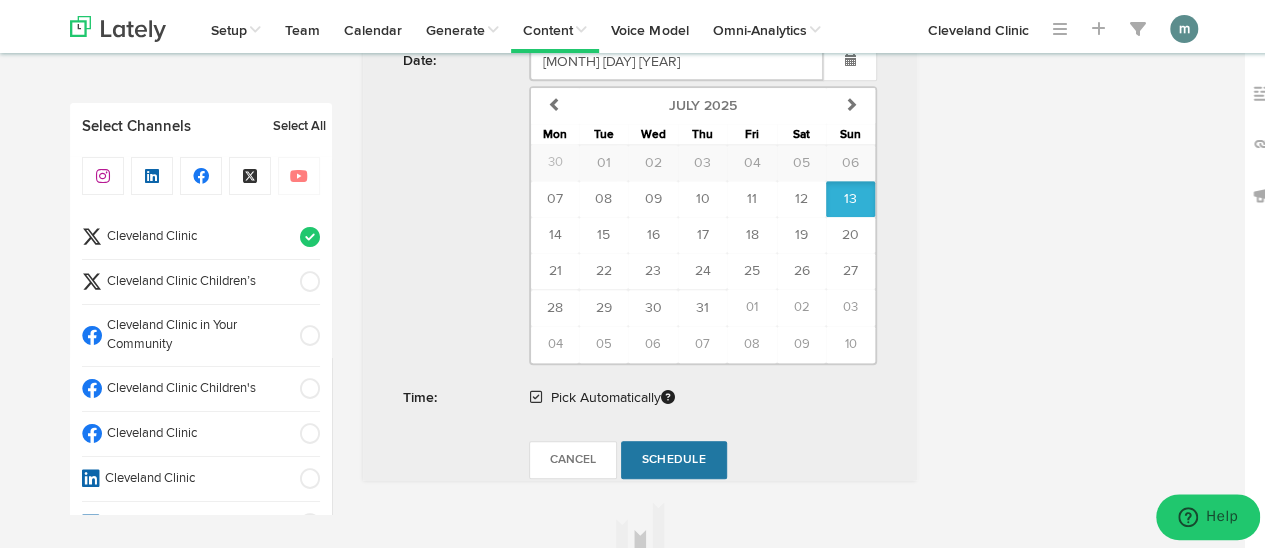 click on "Schedule" at bounding box center [674, 457] 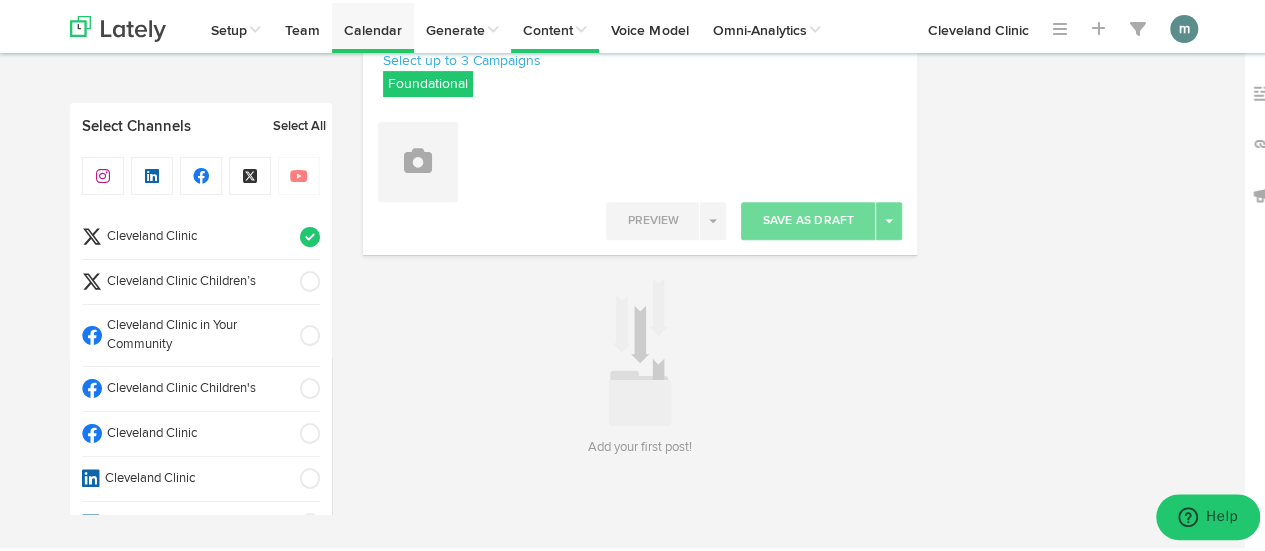 scroll, scrollTop: 295, scrollLeft: 0, axis: vertical 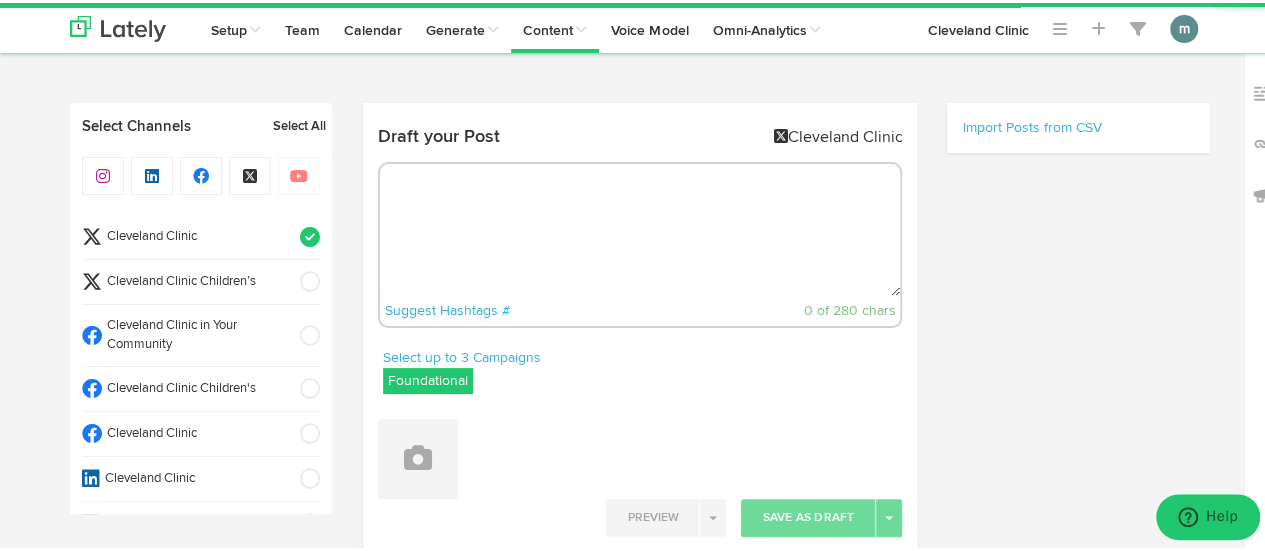 click at bounding box center [640, 227] 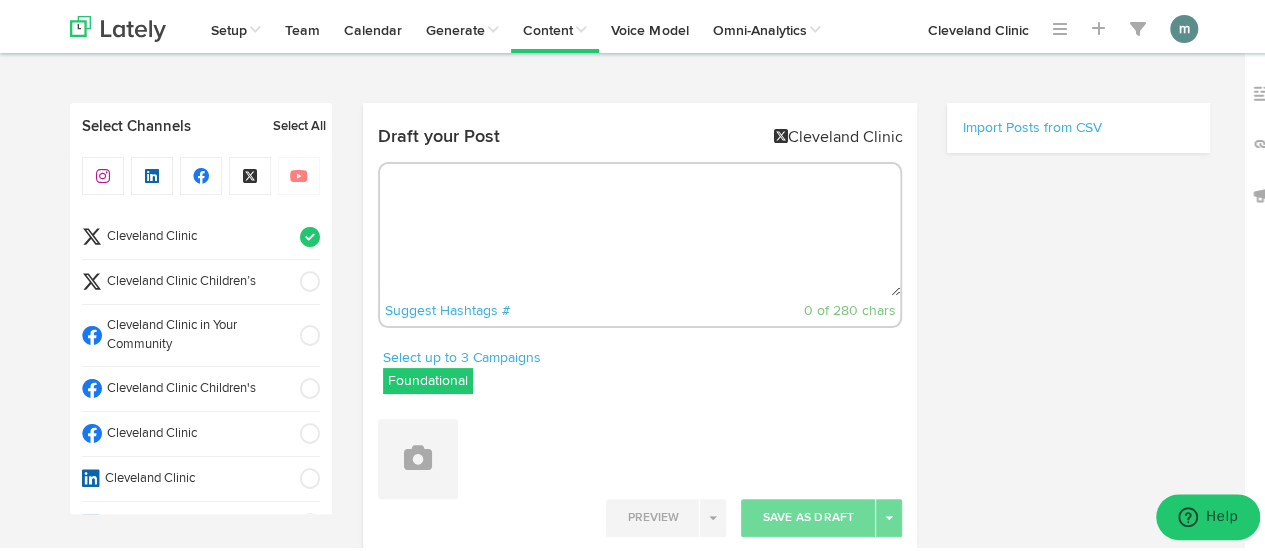 paste on "You can’t completely avoid UV rays, but you can take steps to minimize exposure, prevent sunburns and tans, and lower your skin cancer risk. It starts with applying sunscreen every day. https://cle.clinic/4bwPIAS" 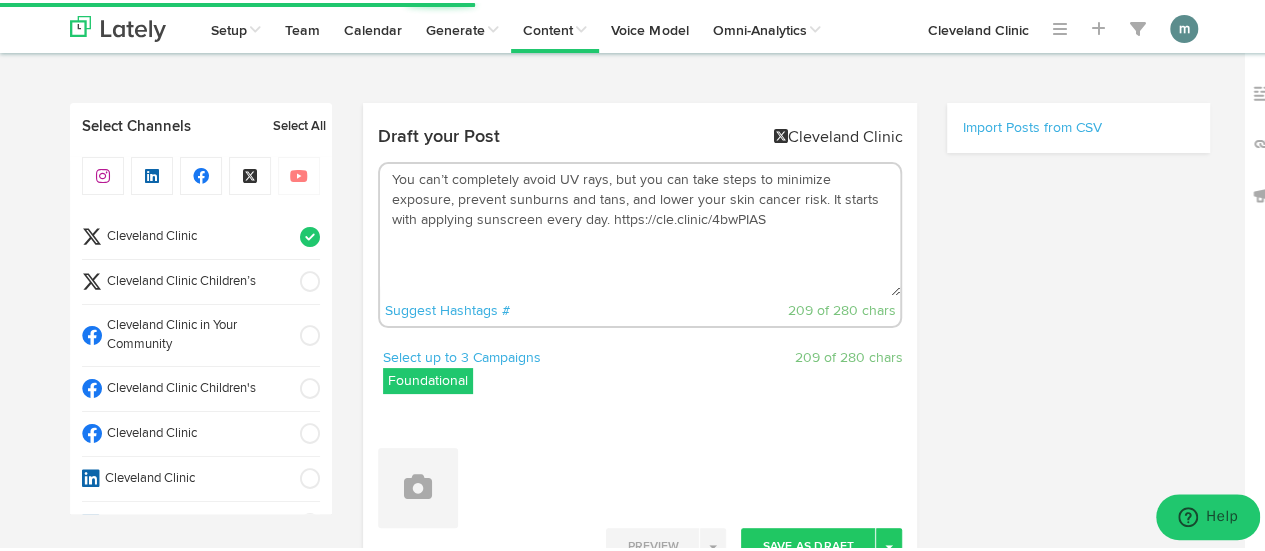 click on "You can’t completely avoid UV rays, but you can take steps to minimize exposure, prevent sunburns and tans, and lower your skin cancer risk. It starts with applying sunscreen every day. https://cle.clinic/4bwPIAS" at bounding box center (640, 227) 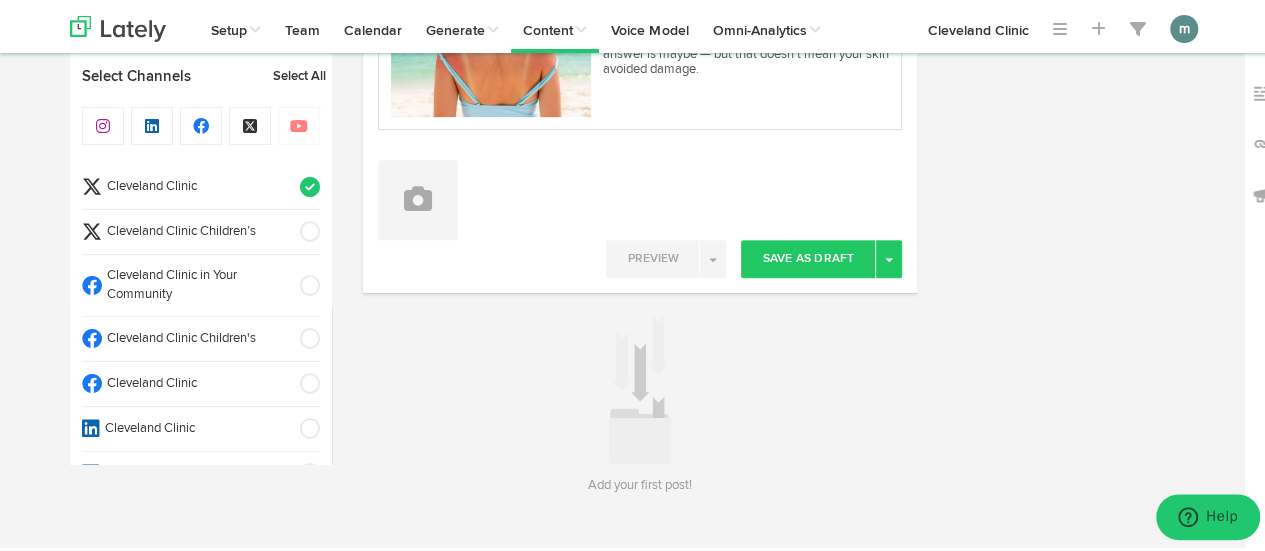 scroll, scrollTop: 482, scrollLeft: 0, axis: vertical 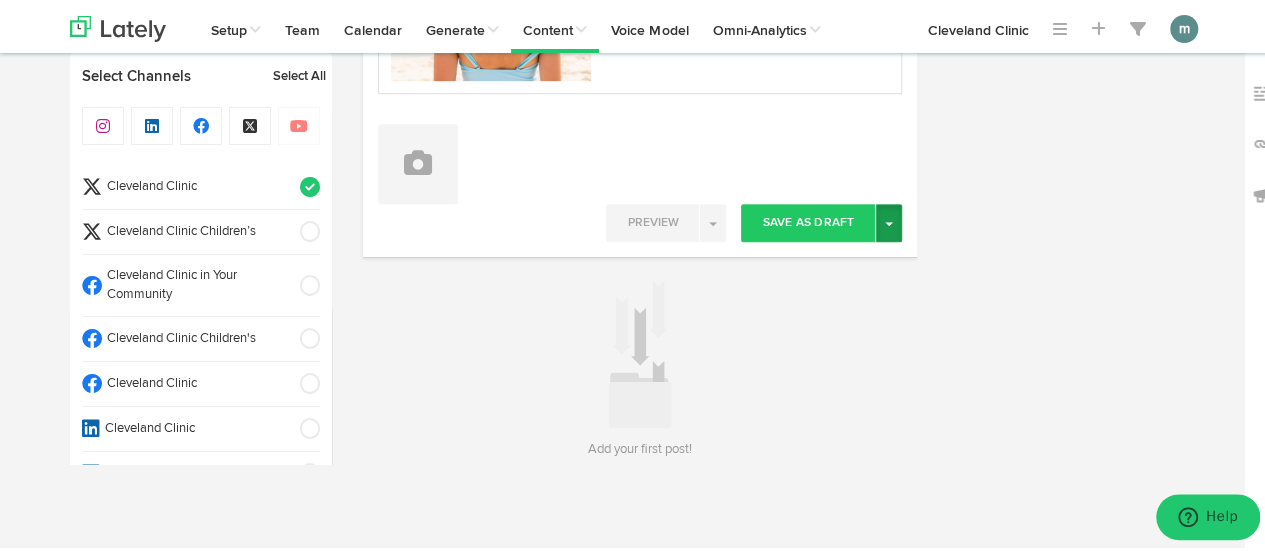 type on "You can’t completely avoid UV rays, but you can take steps to minimize exposure, prevent sunburns and tans, and lower your skin cancer risk.
It starts with applying sunscreen every day. https://cle.clinic/4bwPIAS" 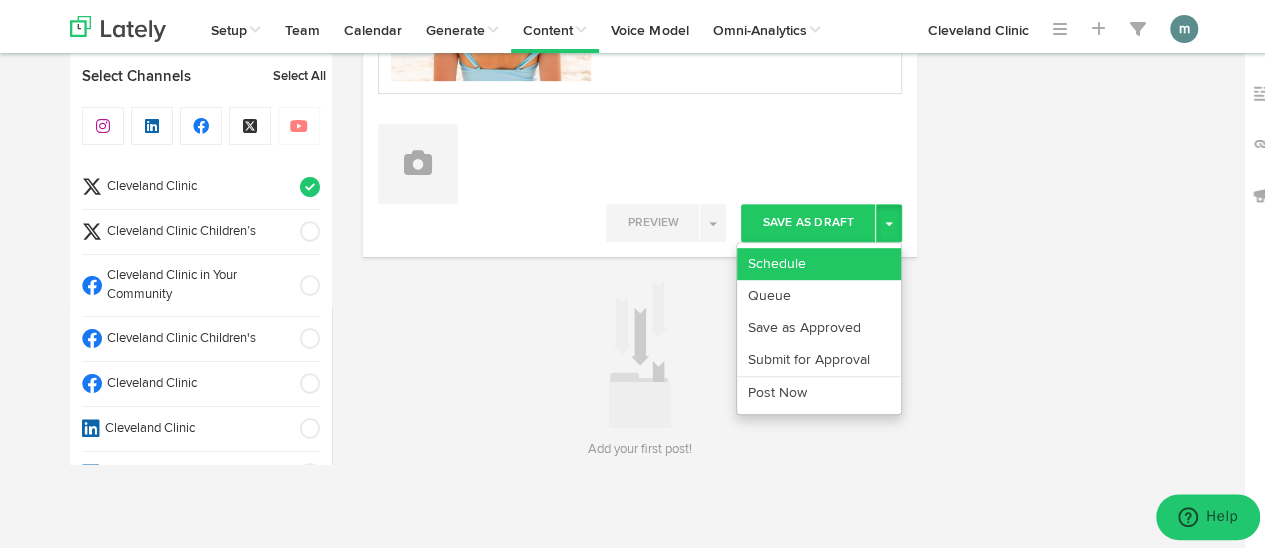 click on "Schedule" at bounding box center [819, 261] 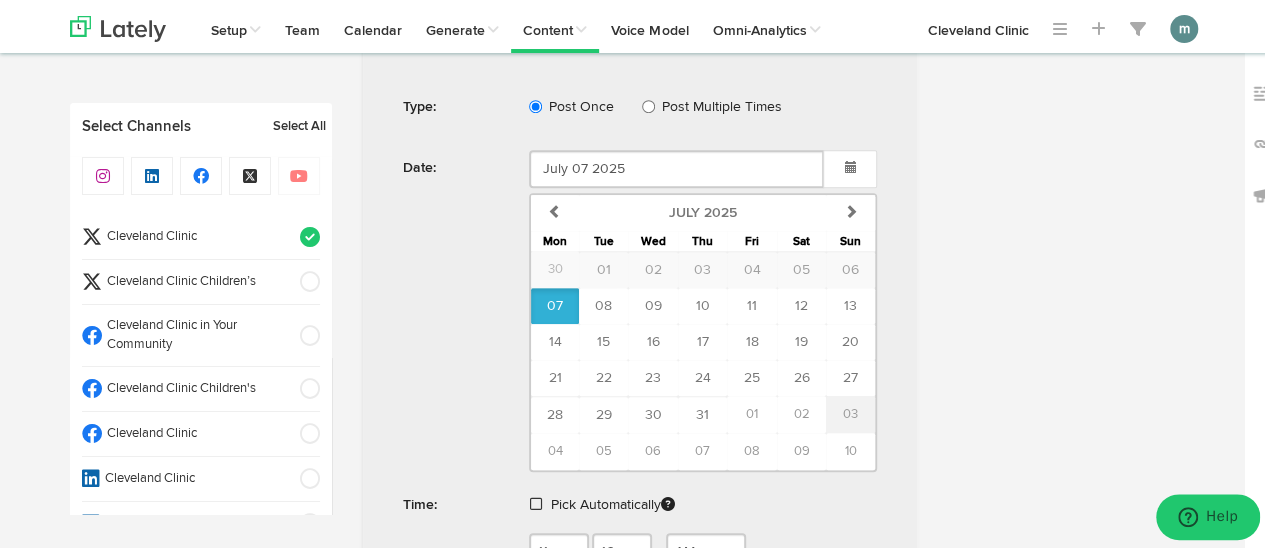 scroll, scrollTop: 765, scrollLeft: 0, axis: vertical 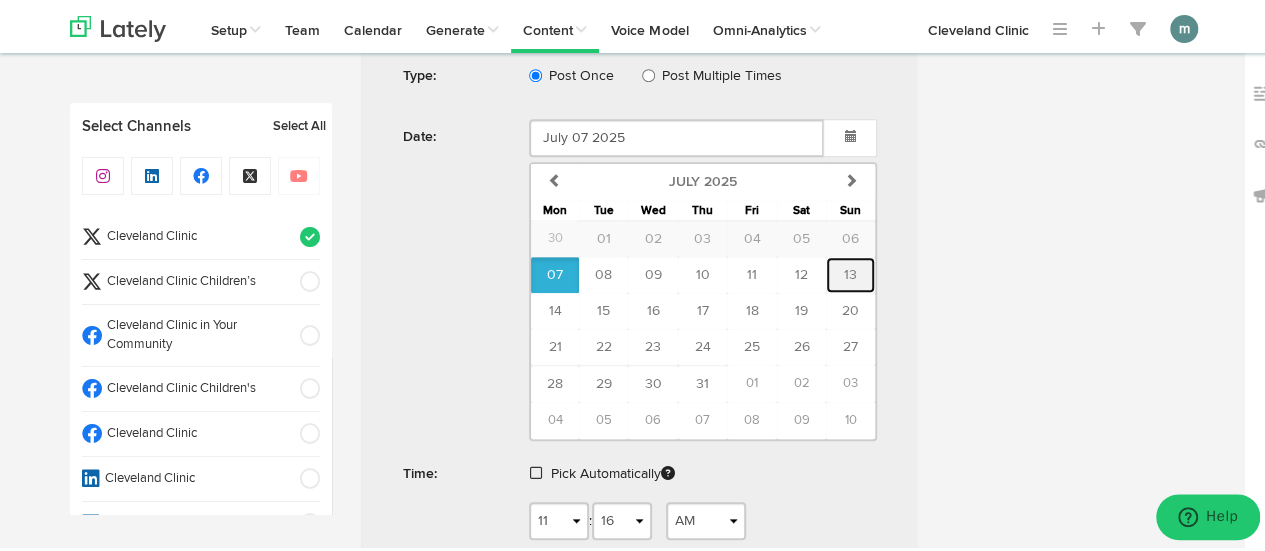 click on "13" at bounding box center (850, 272) 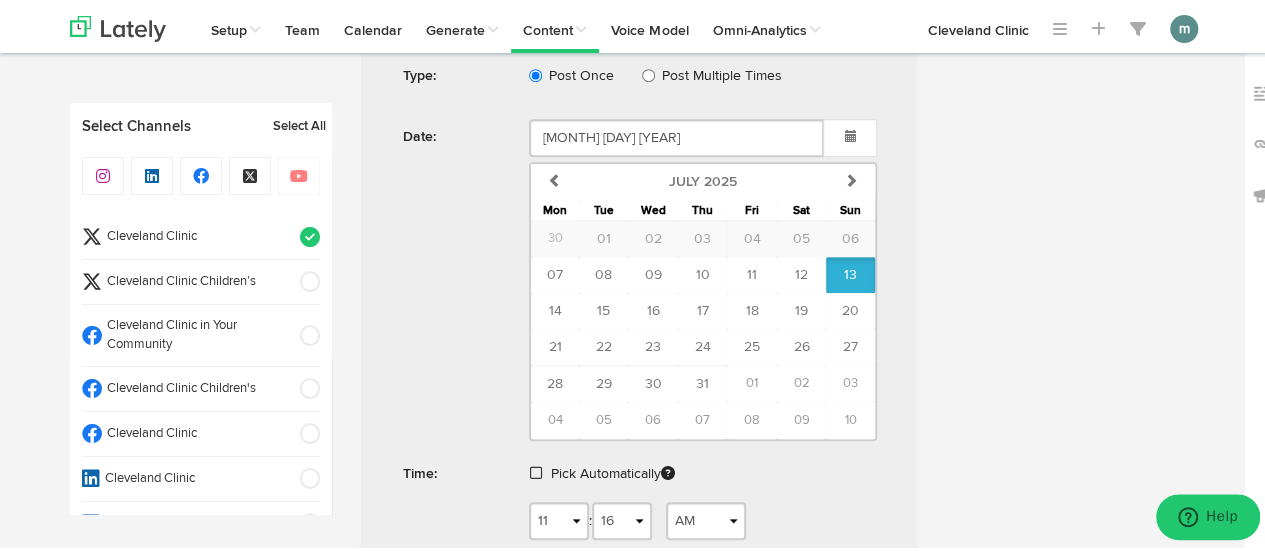 click at bounding box center (536, 470) 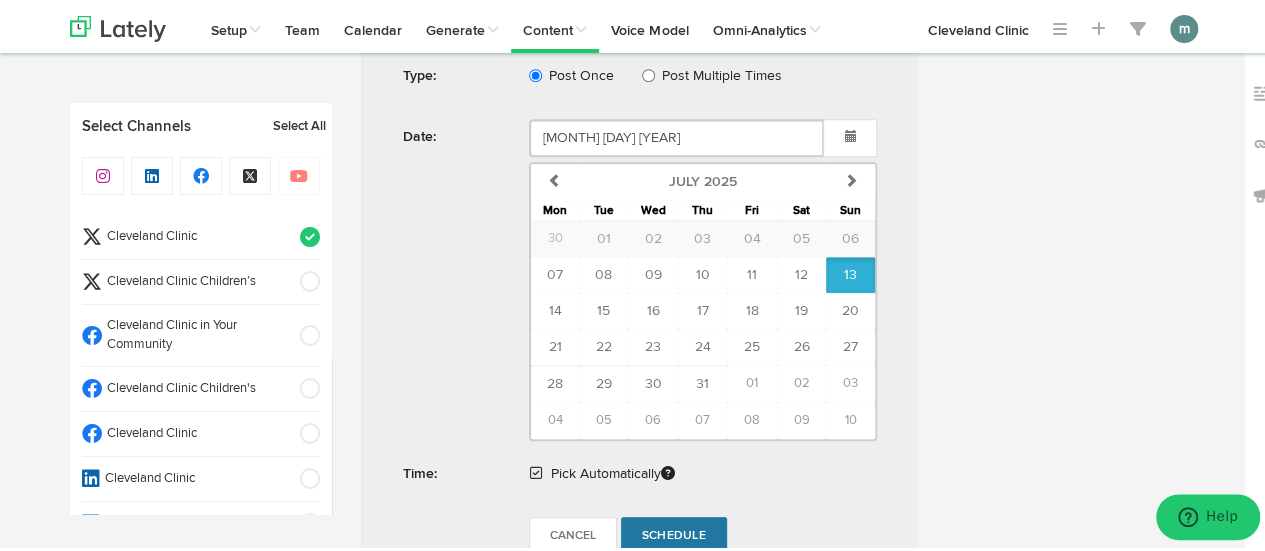 click on "Schedule" at bounding box center (674, 533) 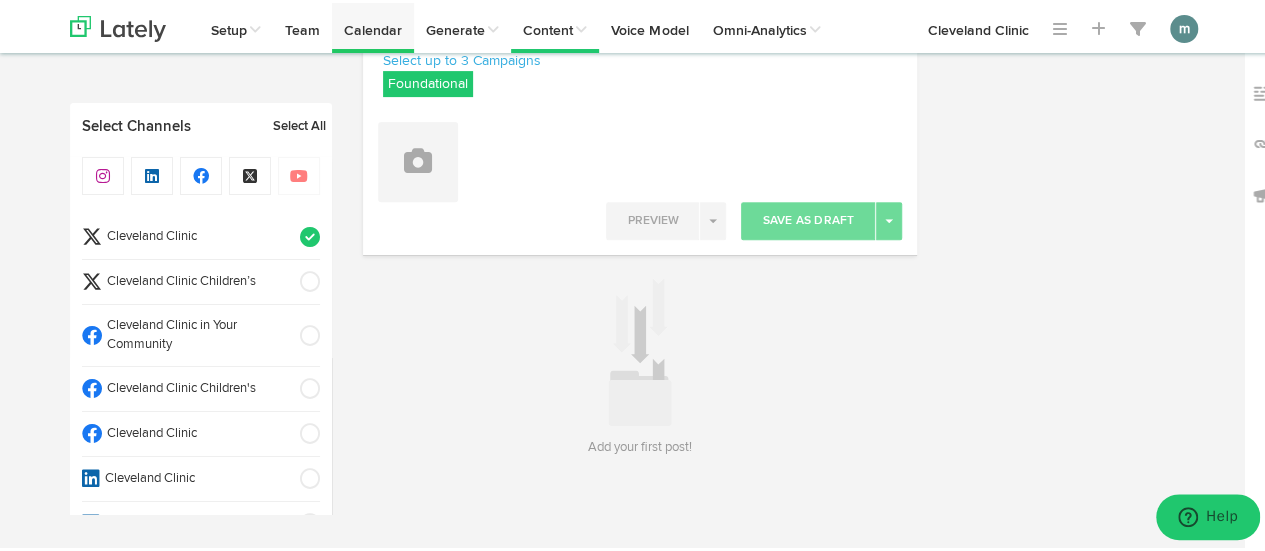 scroll, scrollTop: 295, scrollLeft: 0, axis: vertical 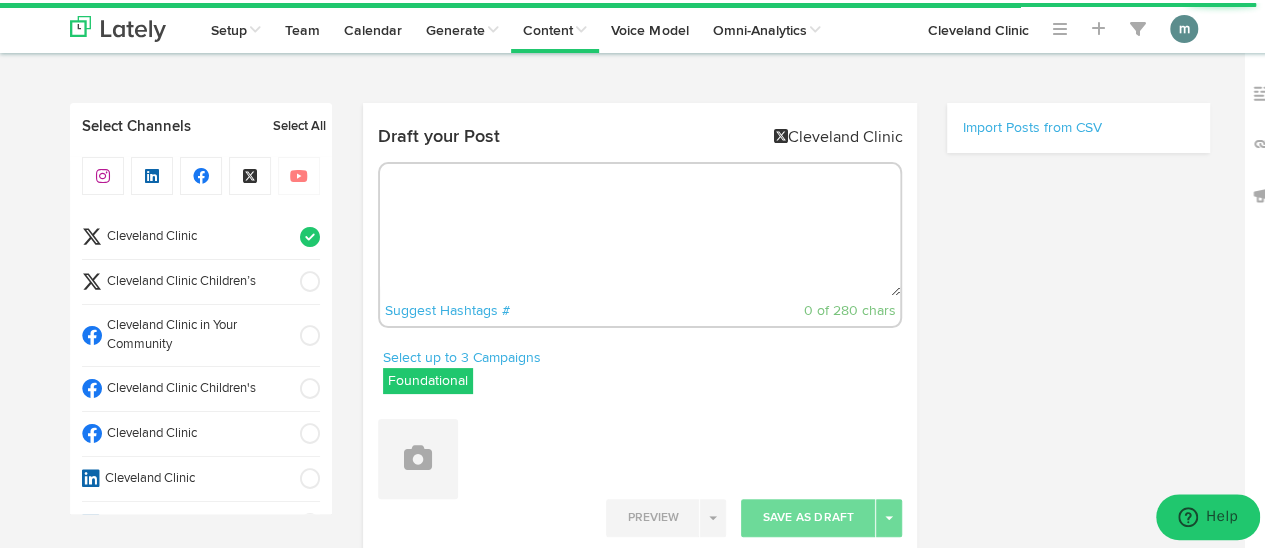 click at bounding box center [640, 227] 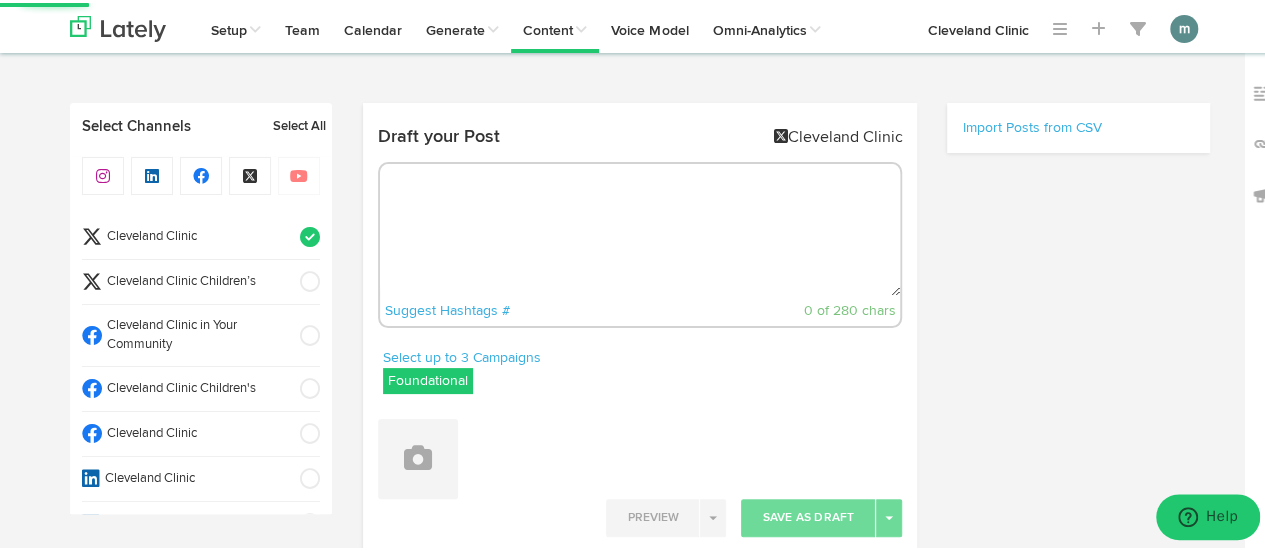 paste on "Sleep apnea increases your risk of mortality ... but how? A sleep medicine physician explains the connection and what you can do to reduce your risk of death. https://cle.clinic/4jjITFN" 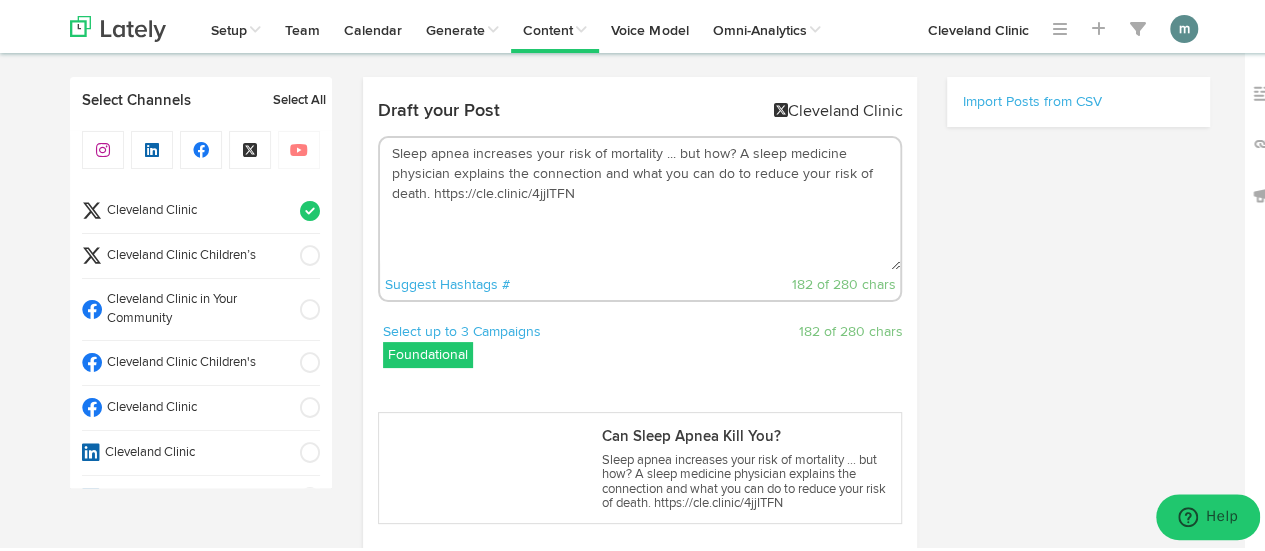 scroll, scrollTop: 300, scrollLeft: 0, axis: vertical 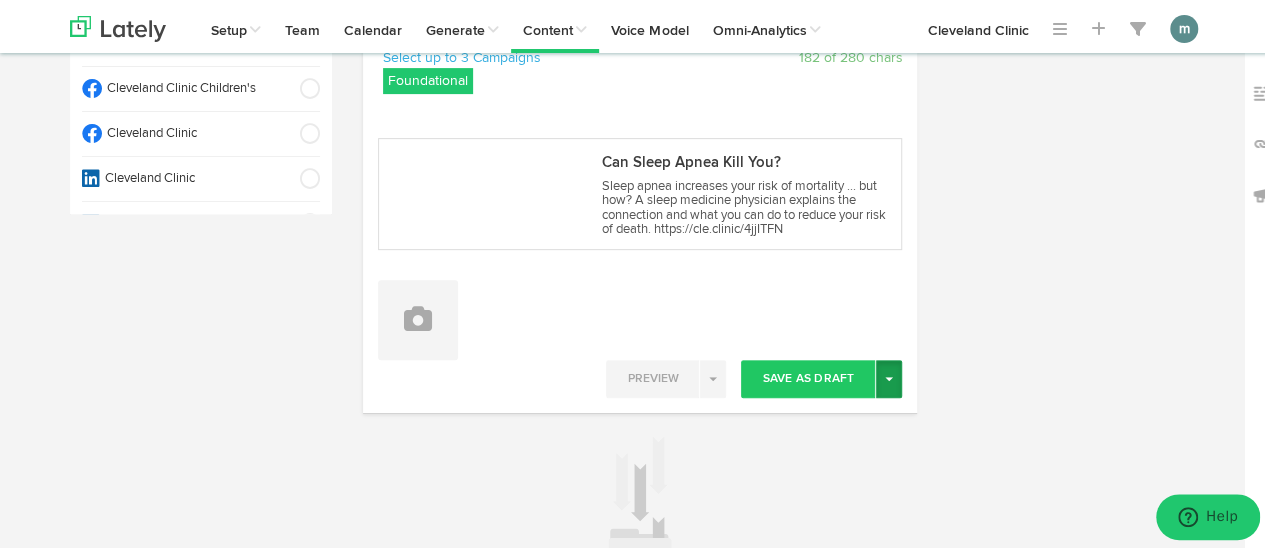 type on "Sleep apnea increases your risk of mortality ... but how? A sleep medicine physician explains the connection and what you can do to reduce your risk of death. https://cle.clinic/4jjITFN" 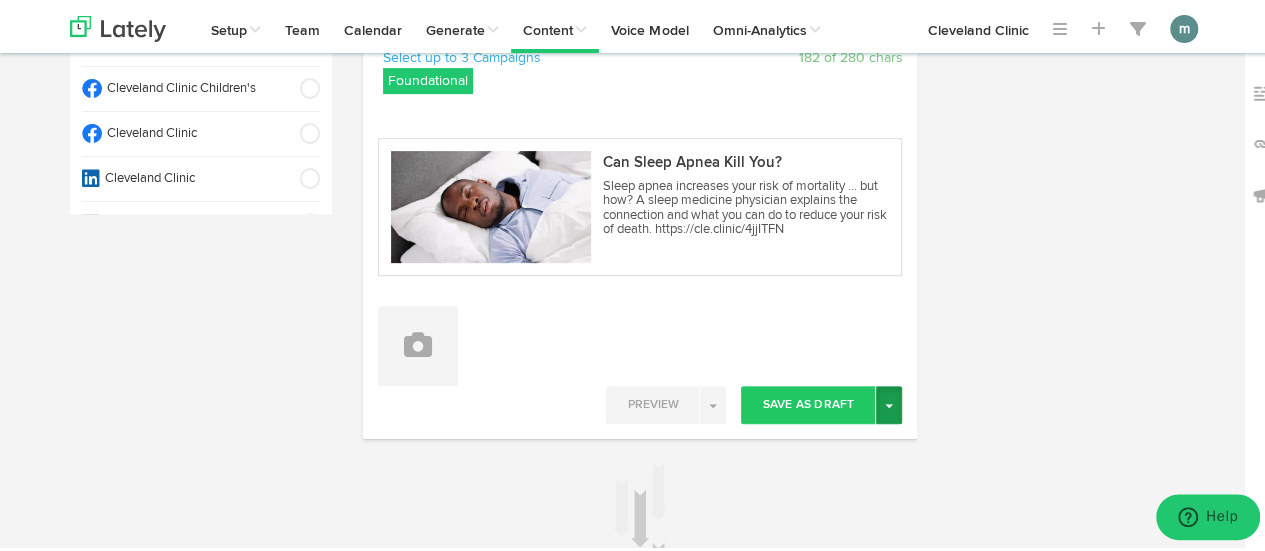 click on "Toggle Dropdown" at bounding box center (889, 402) 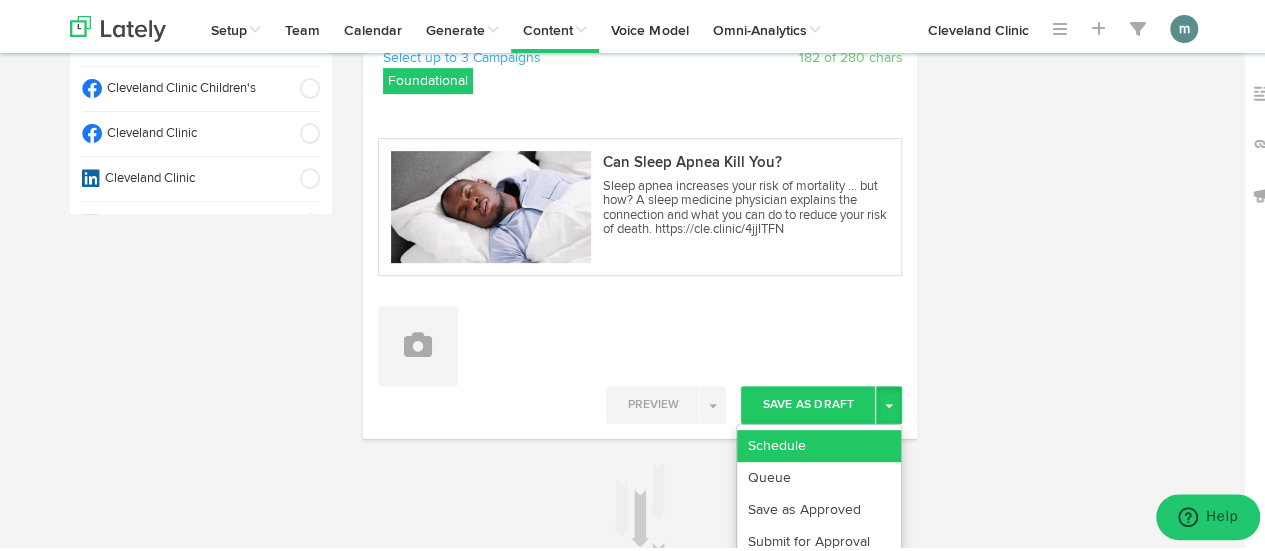 click on "Schedule" at bounding box center [819, 443] 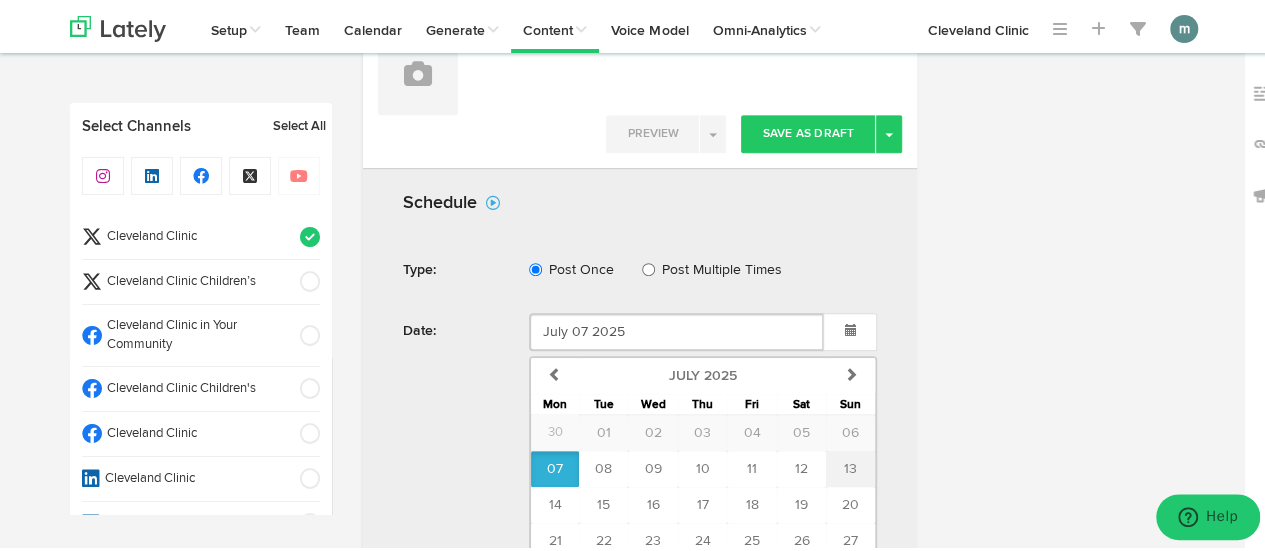 scroll, scrollTop: 671, scrollLeft: 0, axis: vertical 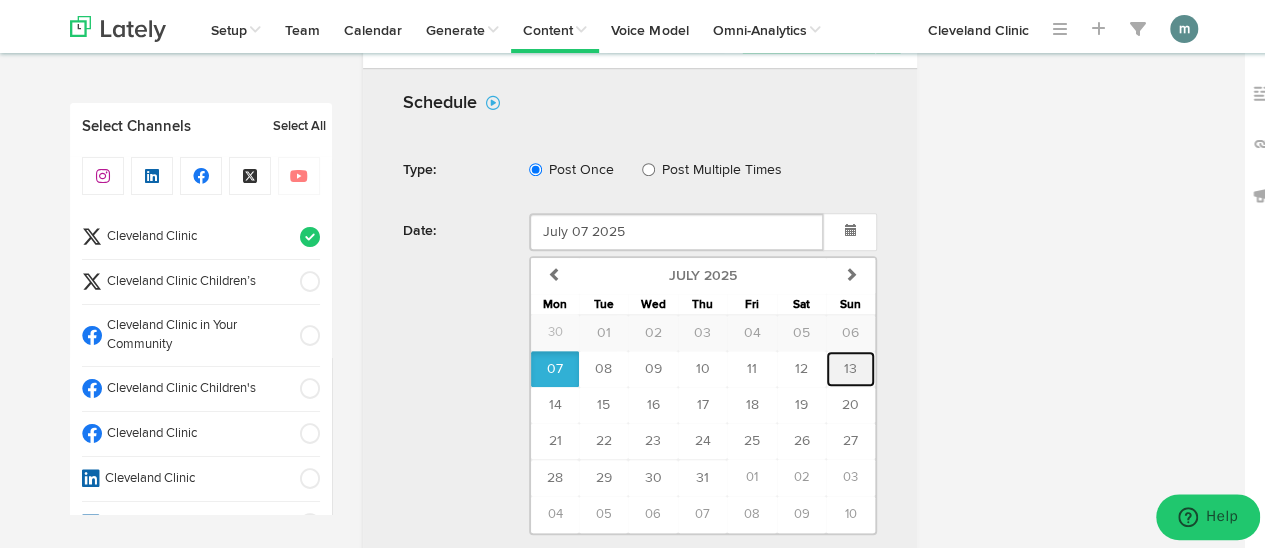 click on "13" at bounding box center (850, 366) 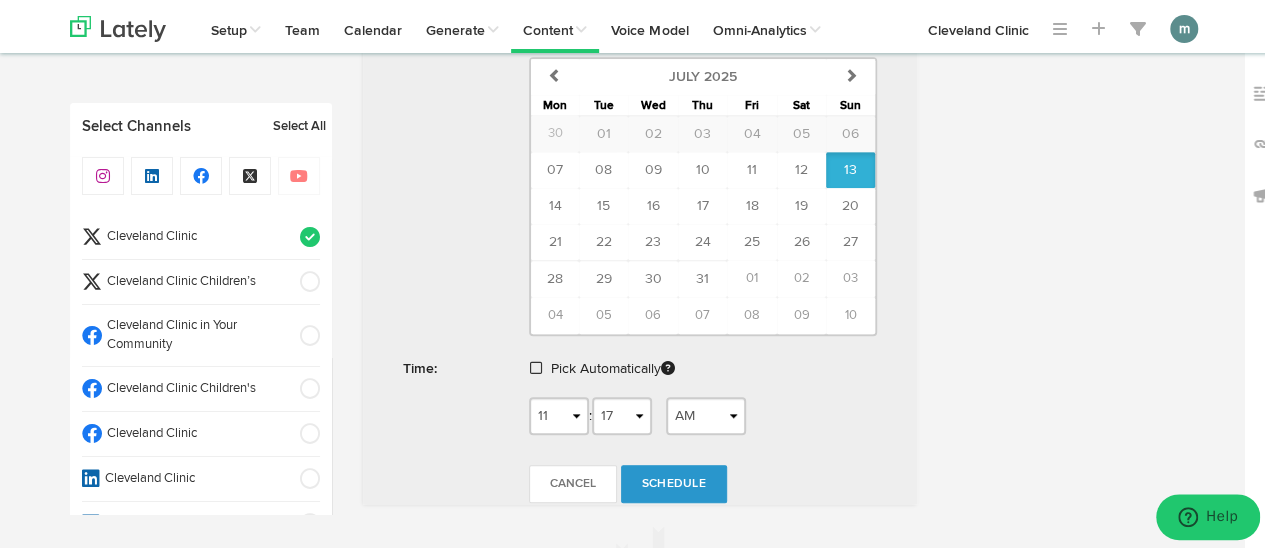 scroll, scrollTop: 871, scrollLeft: 0, axis: vertical 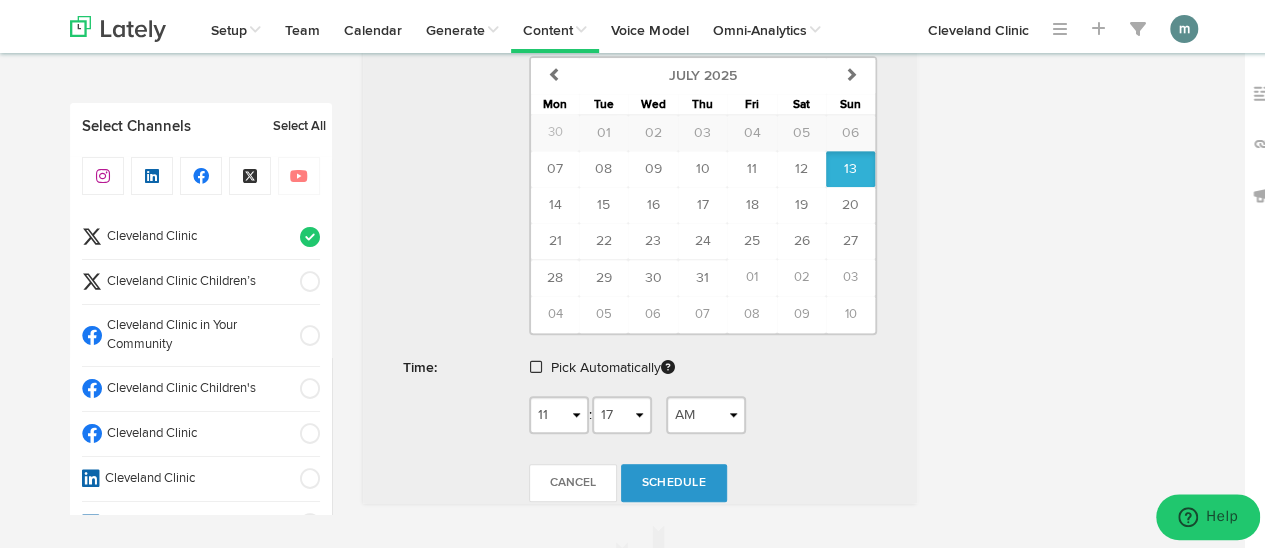 click at bounding box center [536, 364] 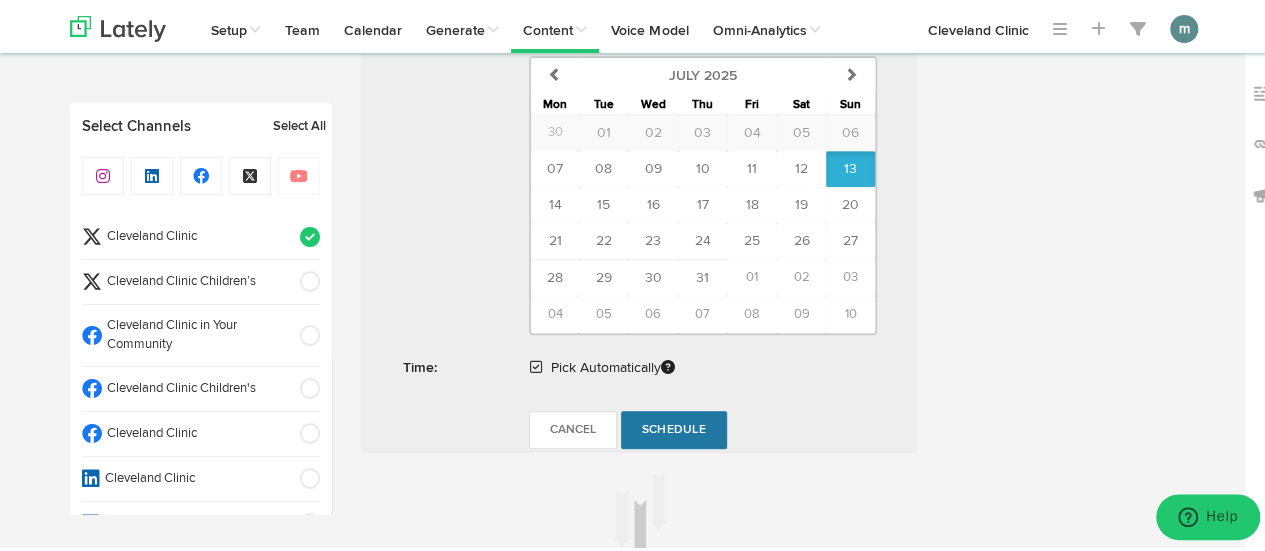 click on "Schedule" at bounding box center (674, 427) 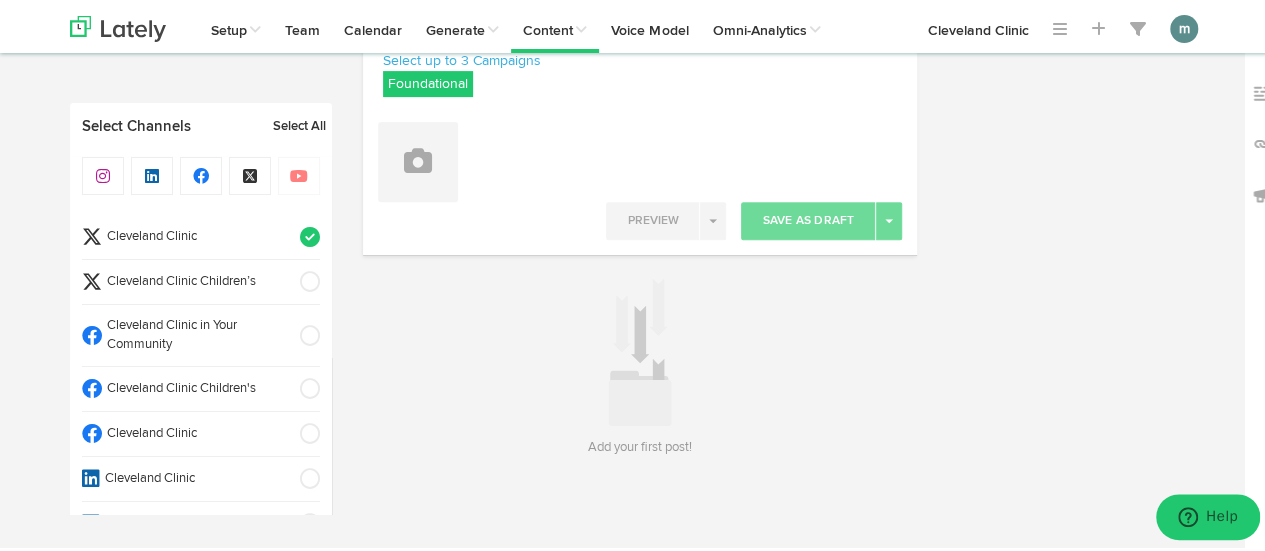 scroll, scrollTop: 295, scrollLeft: 0, axis: vertical 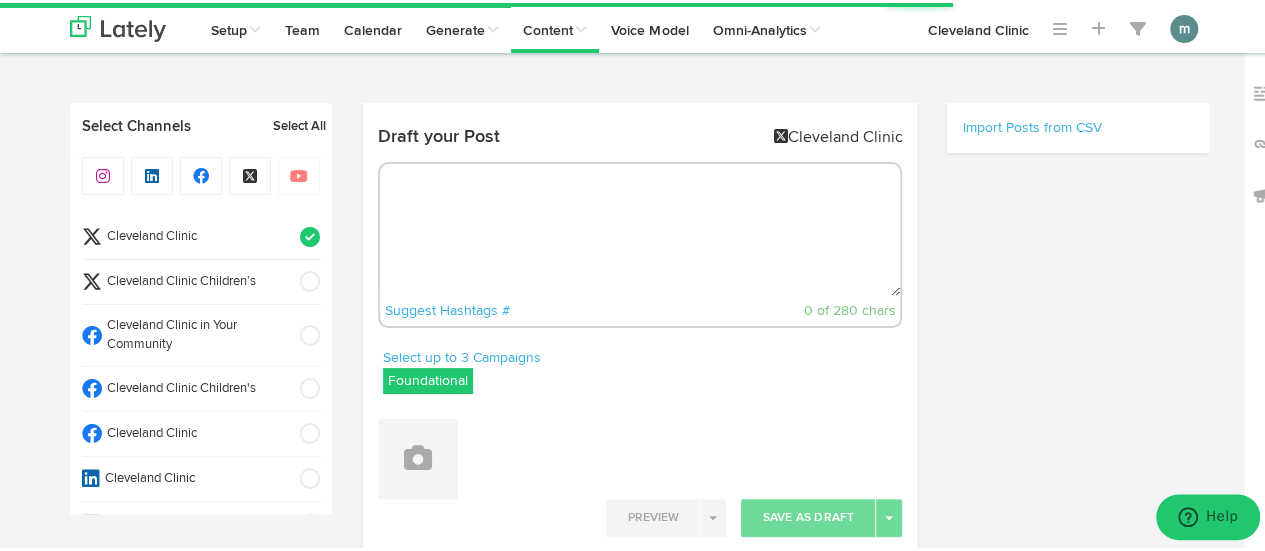 click at bounding box center [640, 227] 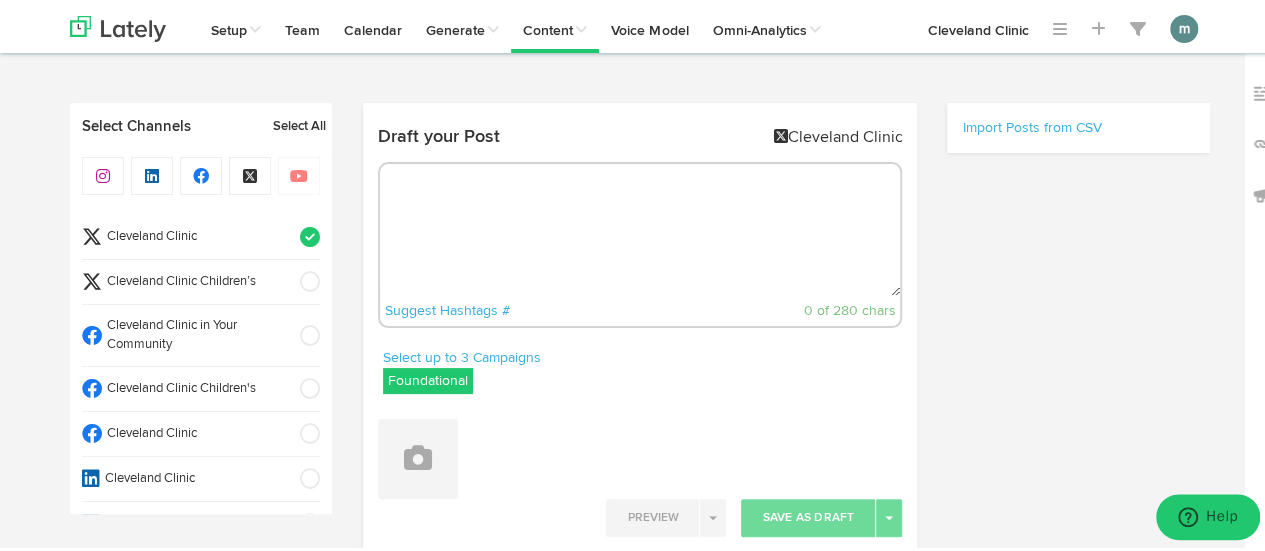 paste on "Lean turkey doesn’t have to be used for just chili and burgers. These health-promoting cabbage cups are full of phytonutrients, perfectly crunchy and delicious. [URL]" 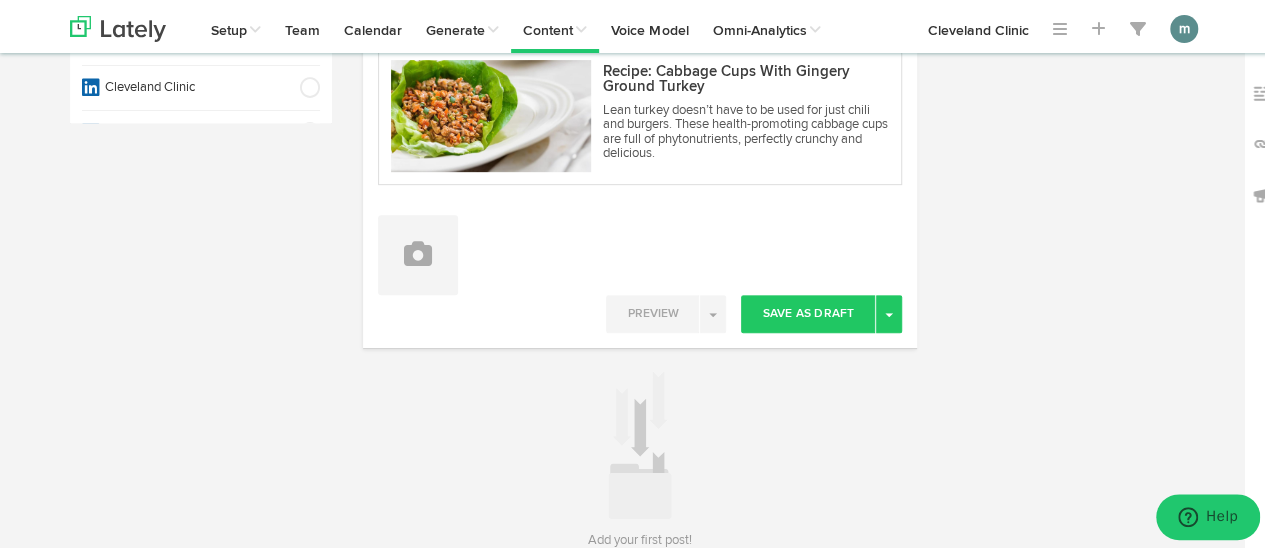 scroll, scrollTop: 400, scrollLeft: 0, axis: vertical 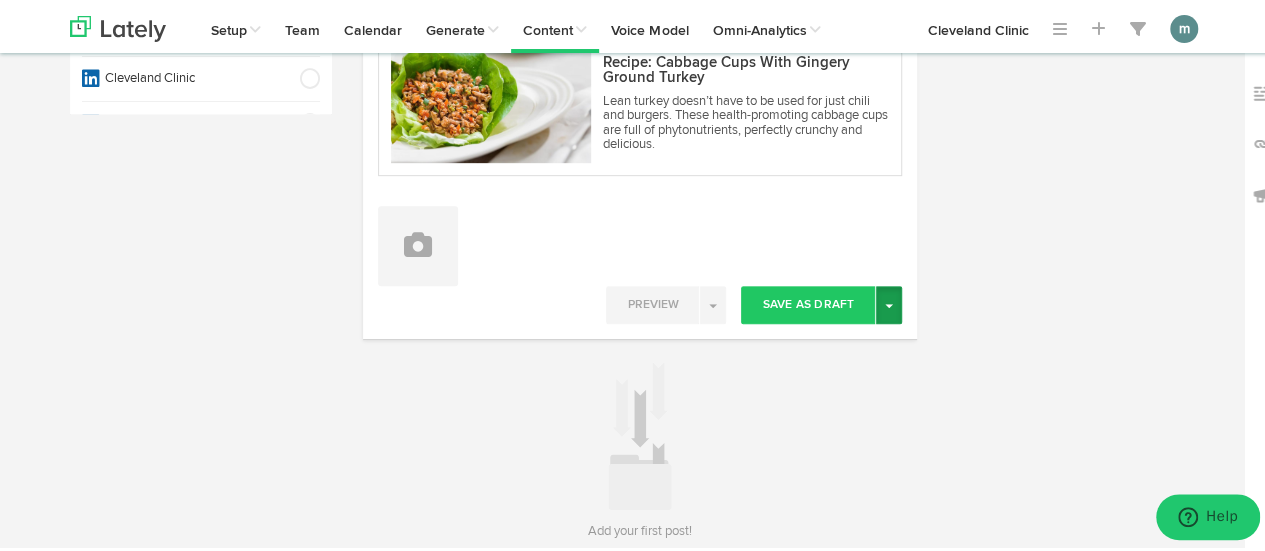type on "Lean turkey doesn’t have to be used for just chili and burgers. These health-promoting cabbage cups are full of phytonutrients, perfectly crunchy and delicious. [URL]" 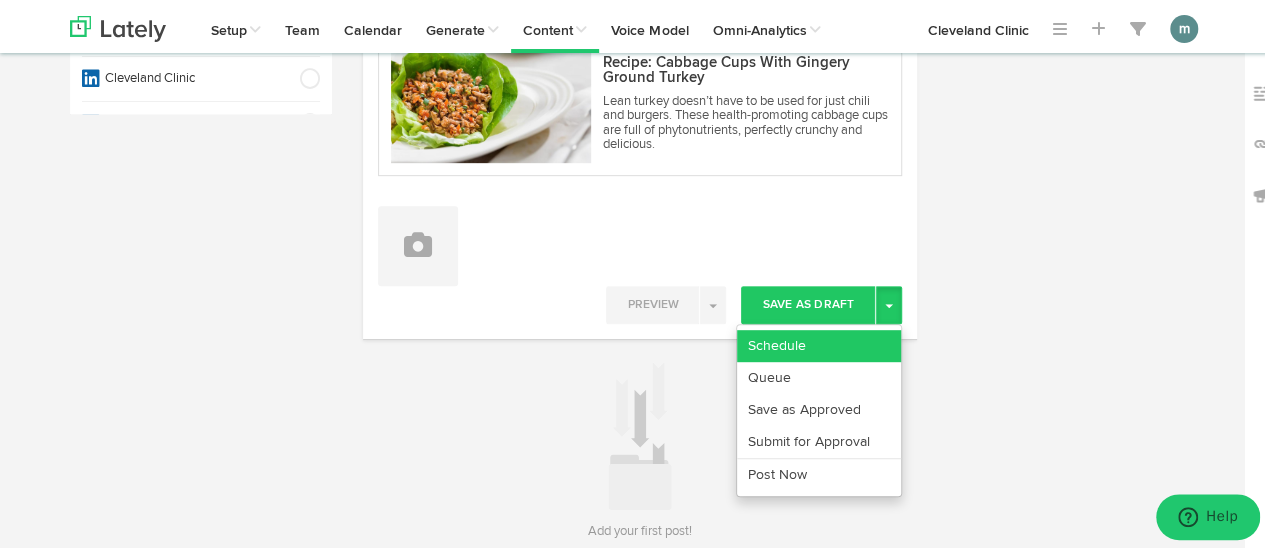 click on "Schedule" at bounding box center [819, 343] 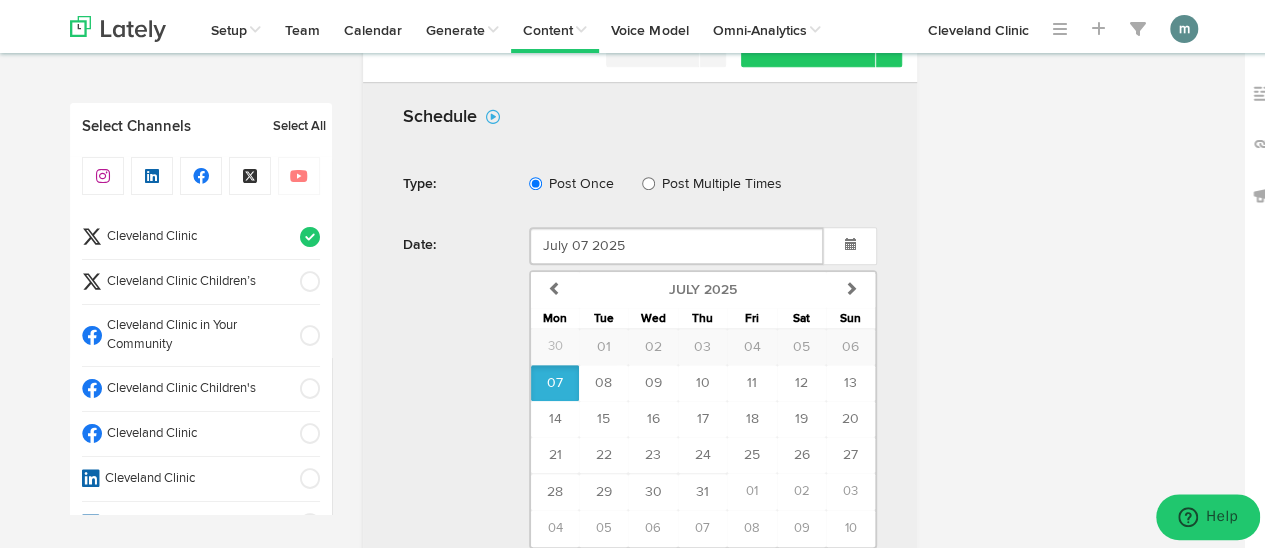 scroll, scrollTop: 668, scrollLeft: 0, axis: vertical 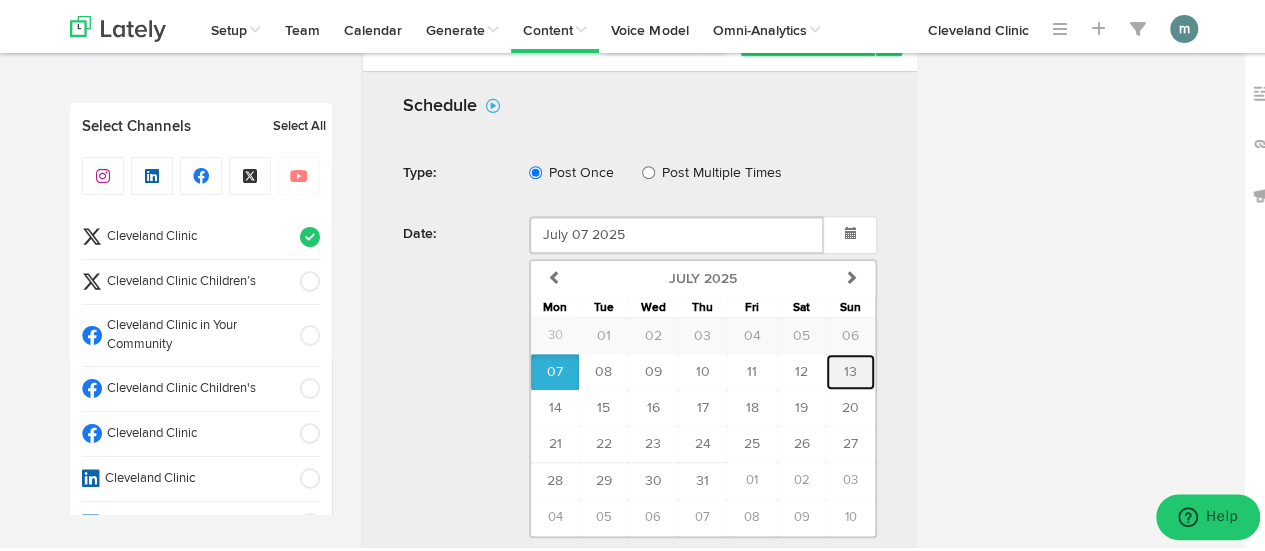 click on "13" at bounding box center [850, 369] 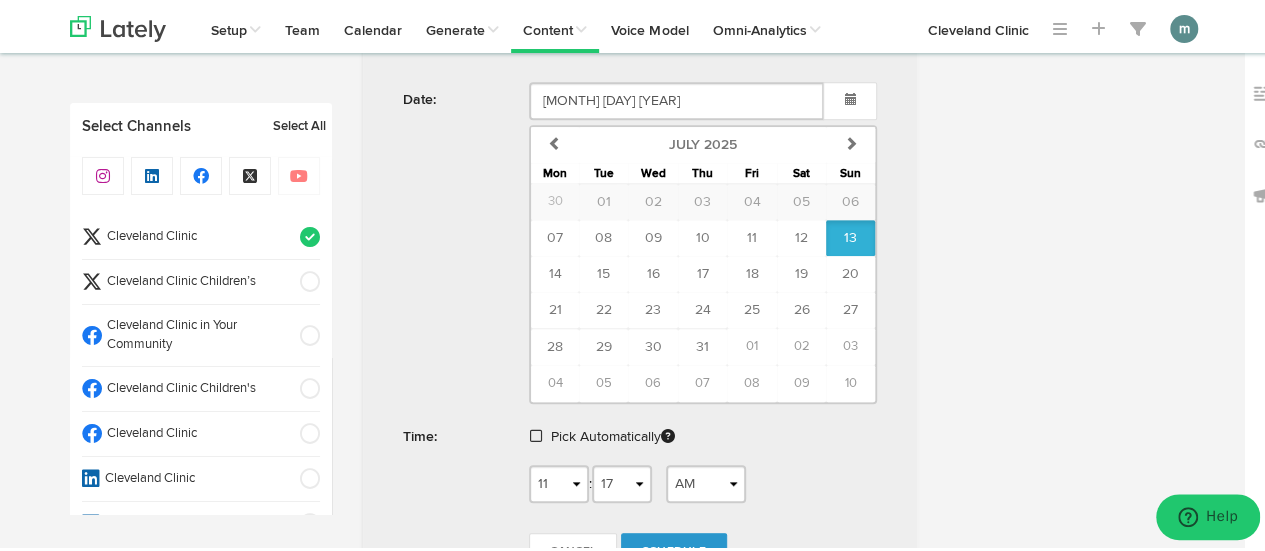 scroll, scrollTop: 868, scrollLeft: 0, axis: vertical 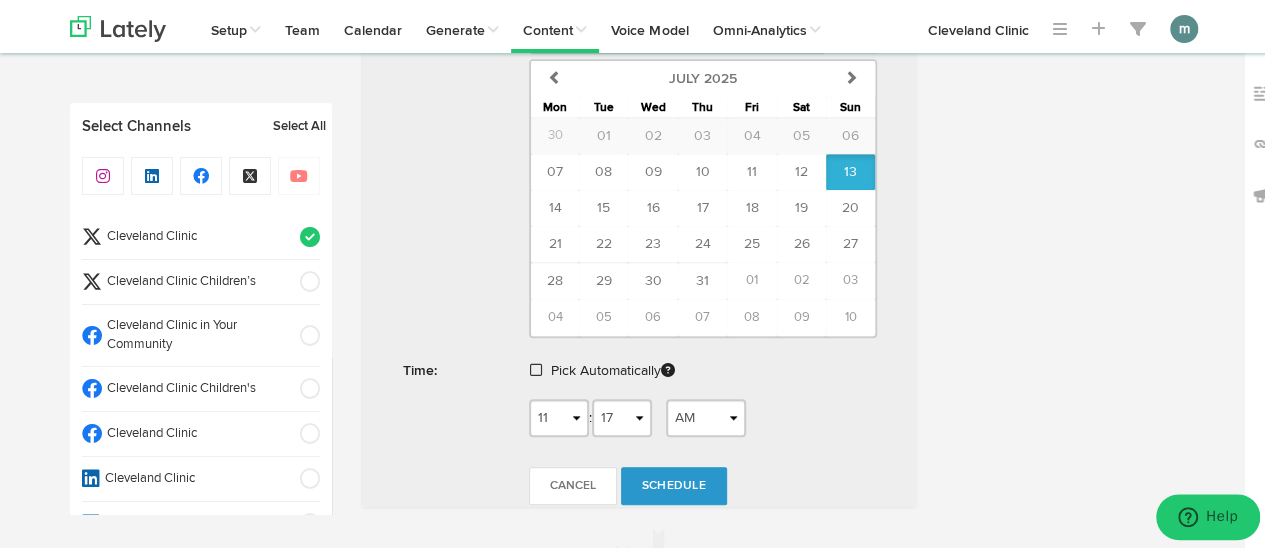 click at bounding box center [536, 367] 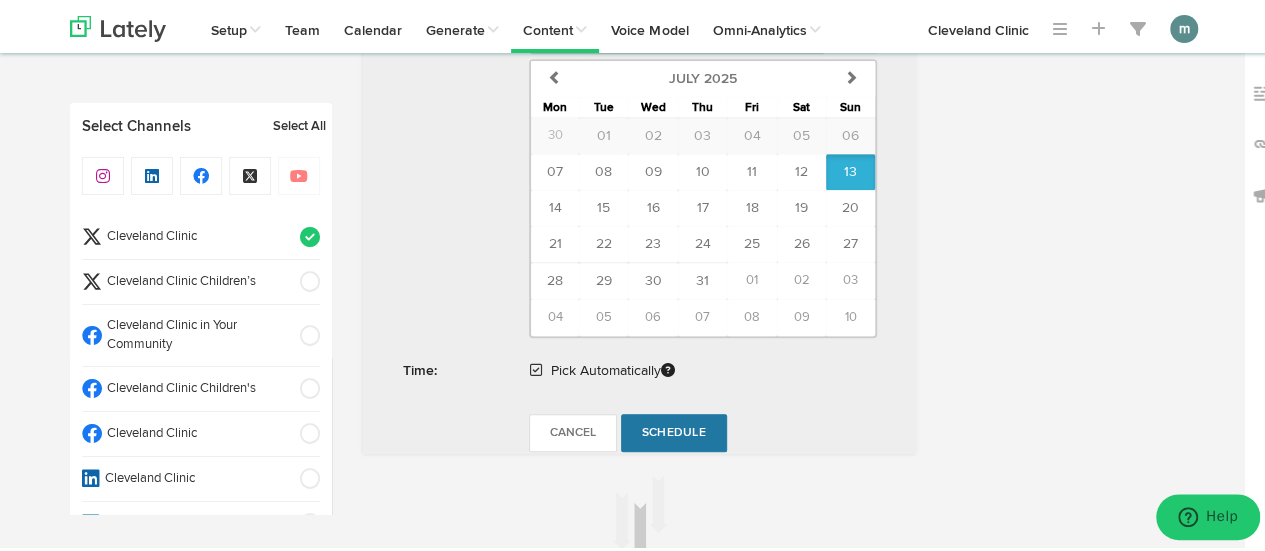 click on "Schedule" at bounding box center (674, 430) 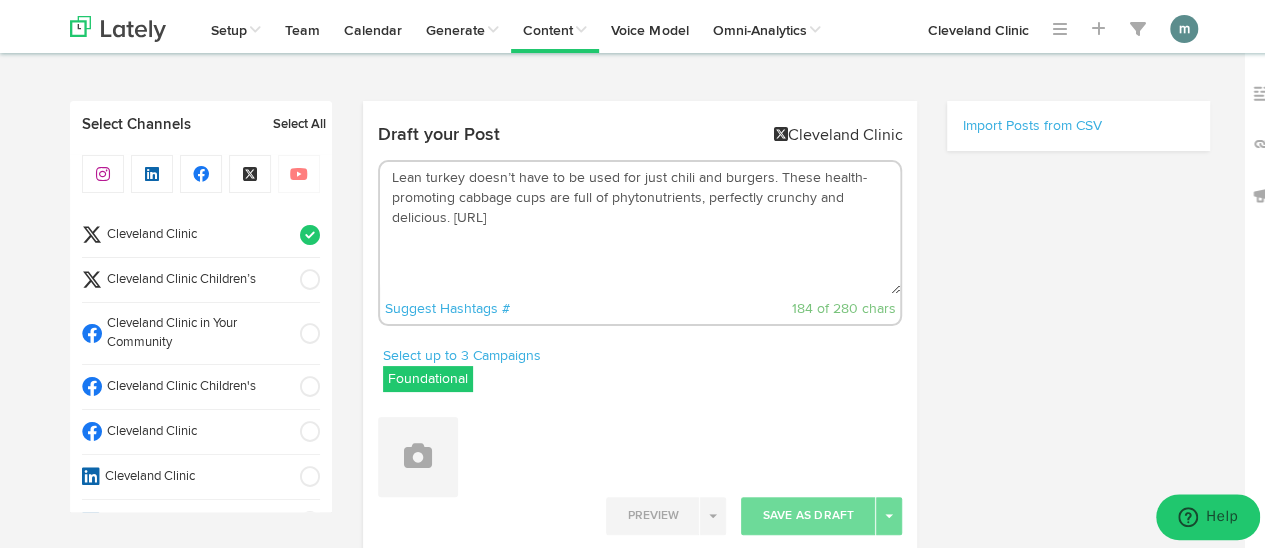 scroll, scrollTop: 0, scrollLeft: 0, axis: both 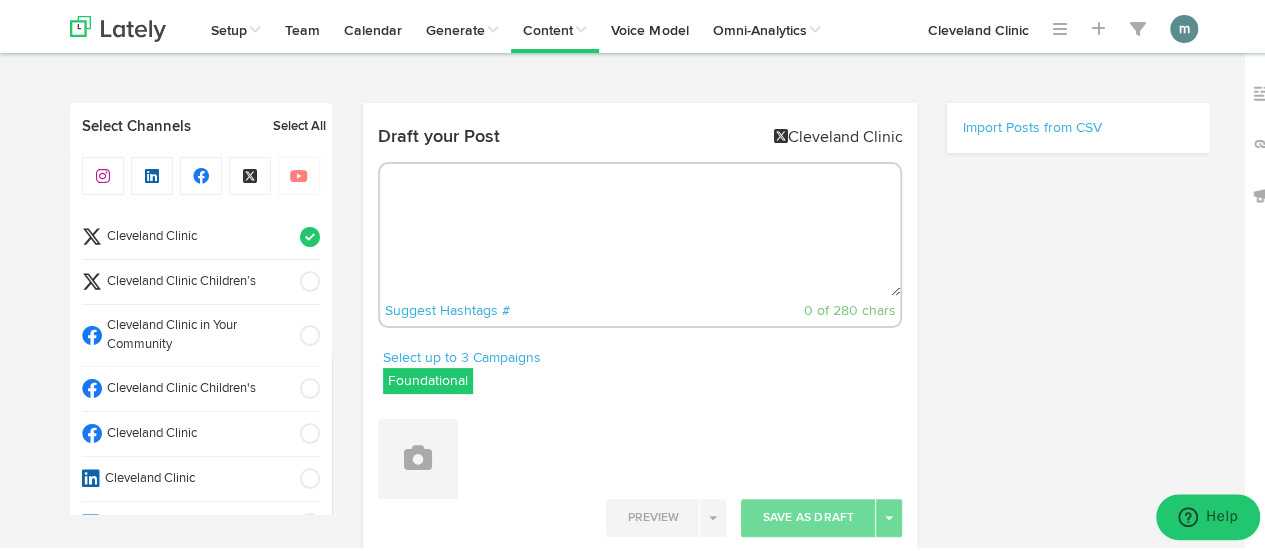 click on "Cleveland Clinic" at bounding box center (194, 234) 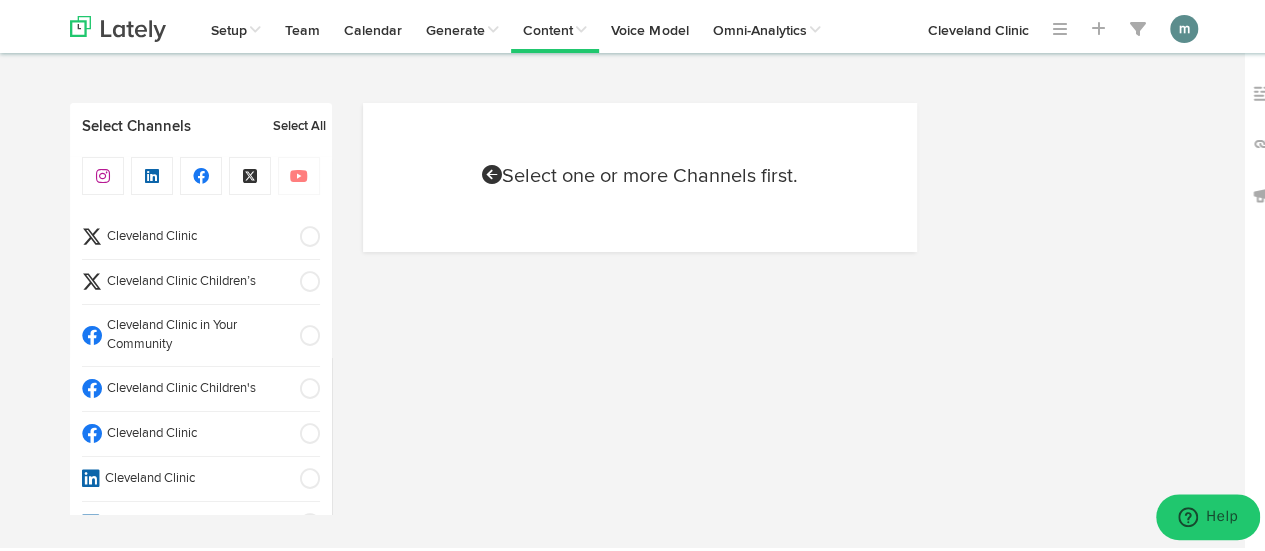 click on "Cleveland Clinic" at bounding box center [194, 234] 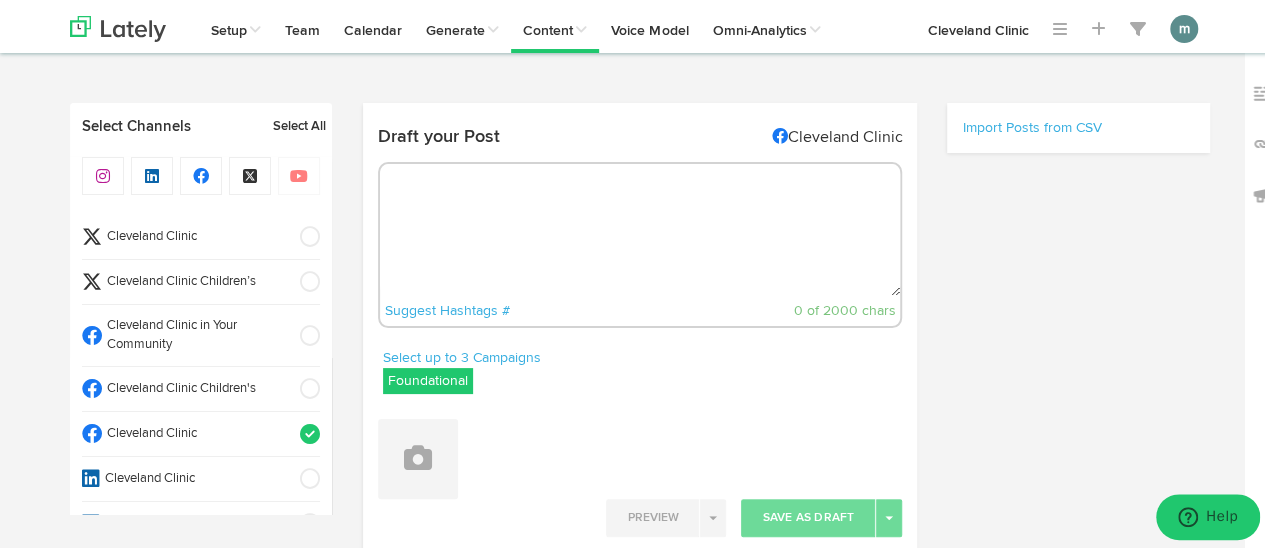 click at bounding box center (640, 227) 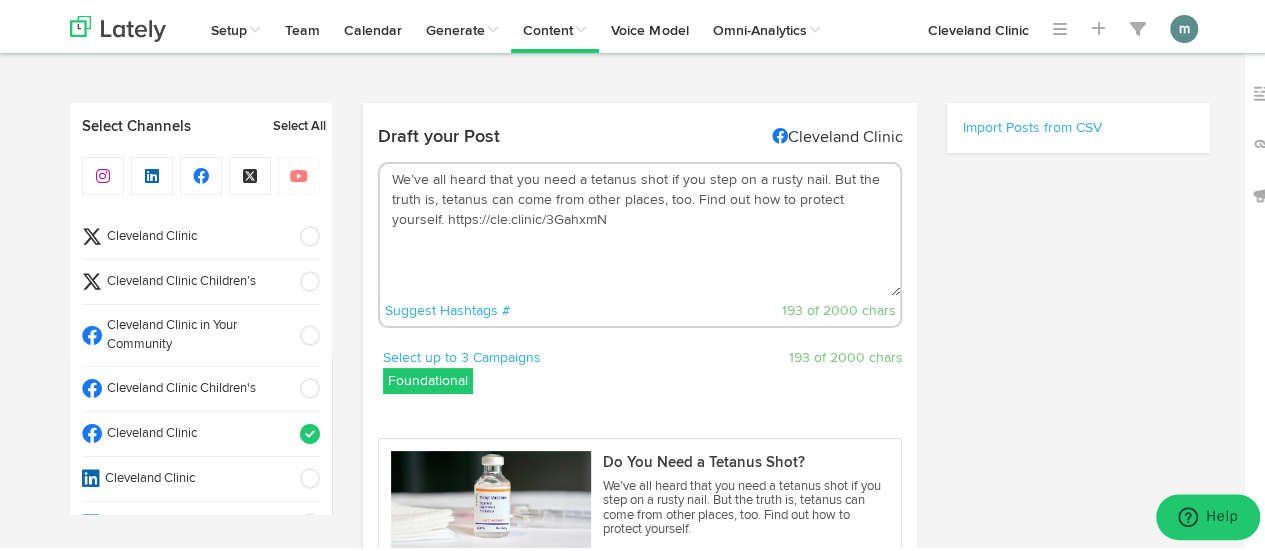 click on "We’ve all heard that you need a tetanus shot if you step on a rusty nail. But the truth is, tetanus can come from other places, too. Find out how to protect yourself. https://cle.clinic/3GahxmN" at bounding box center (640, 227) 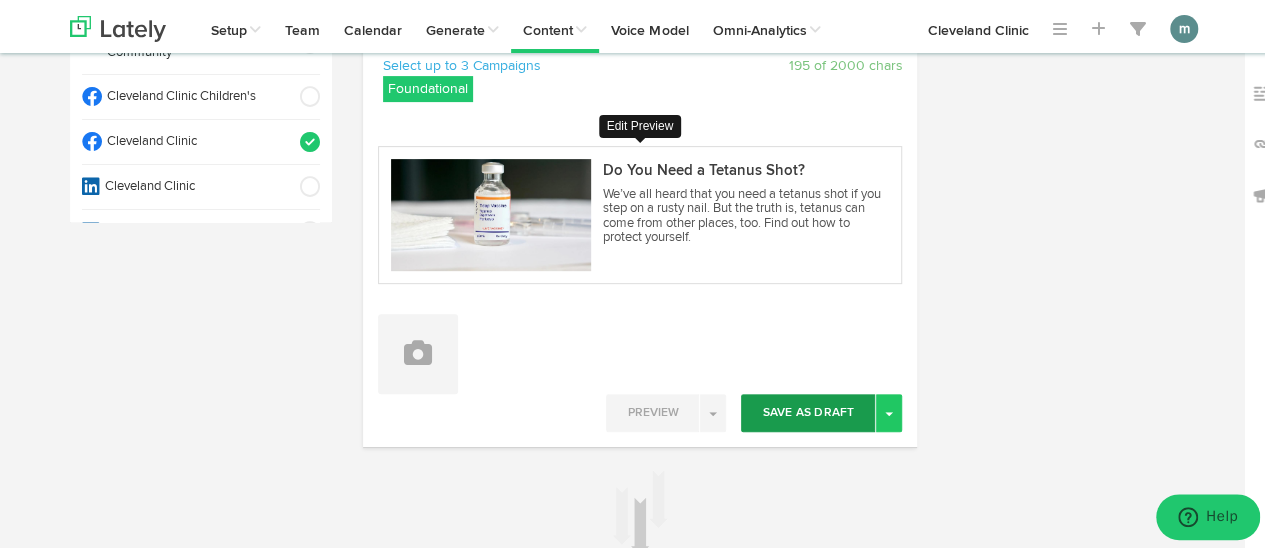 scroll, scrollTop: 300, scrollLeft: 0, axis: vertical 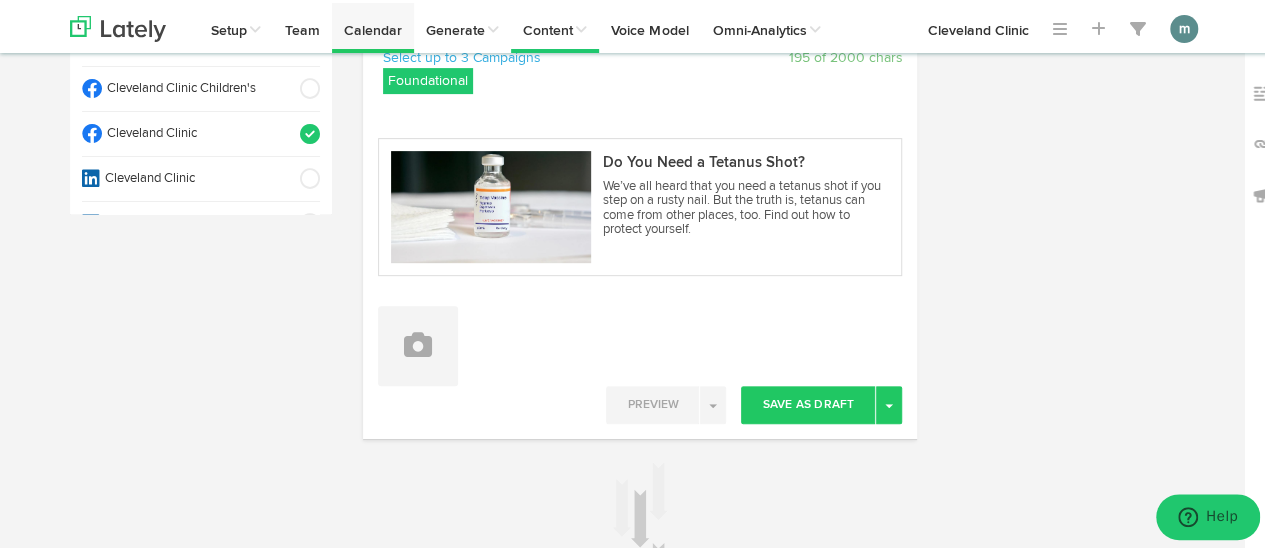 type on "We’ve all heard that you need a tetanus shot if you step on a rusty nail. But the truth is, tetanus can come from other places, too.
Find out how to protect yourself. https://cle.clinic/3GahxmN" 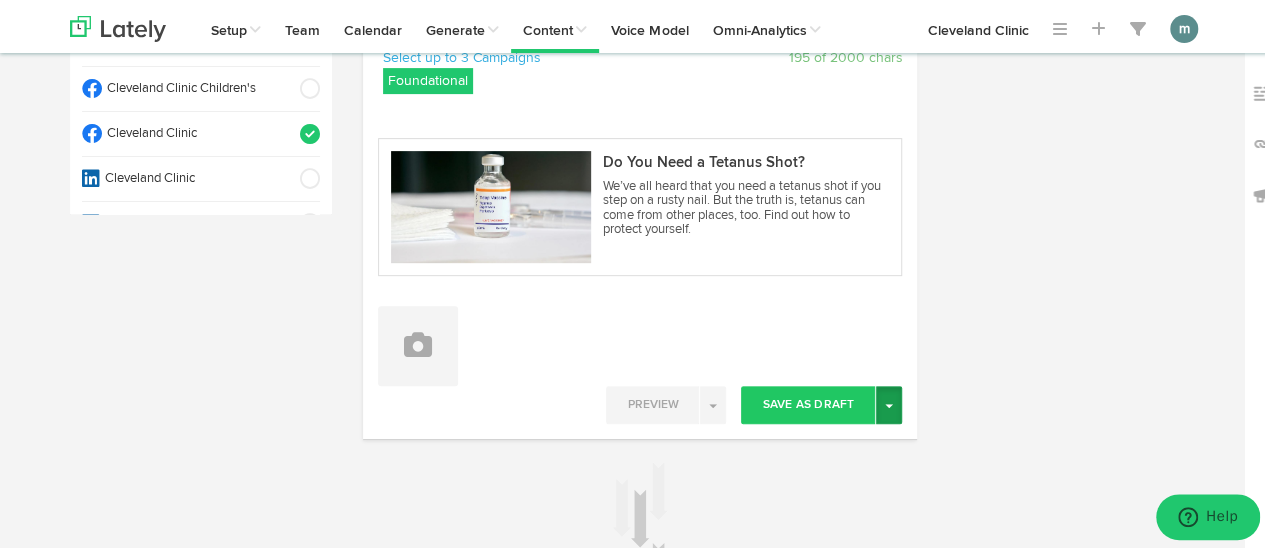 click on "Toggle Dropdown" at bounding box center [889, 402] 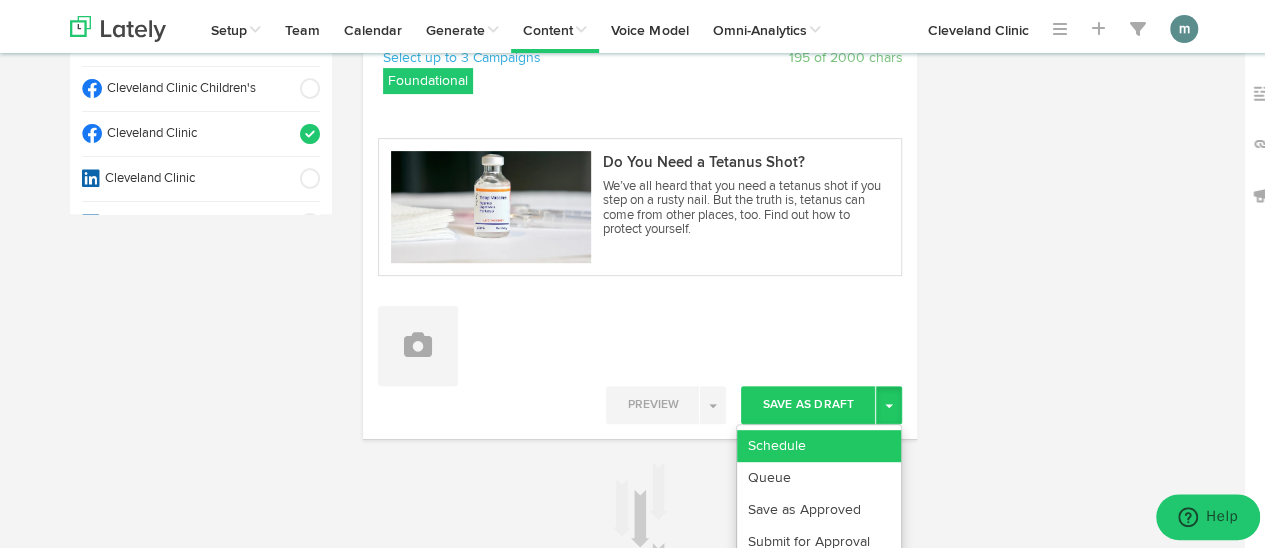 click on "Schedule" at bounding box center (819, 443) 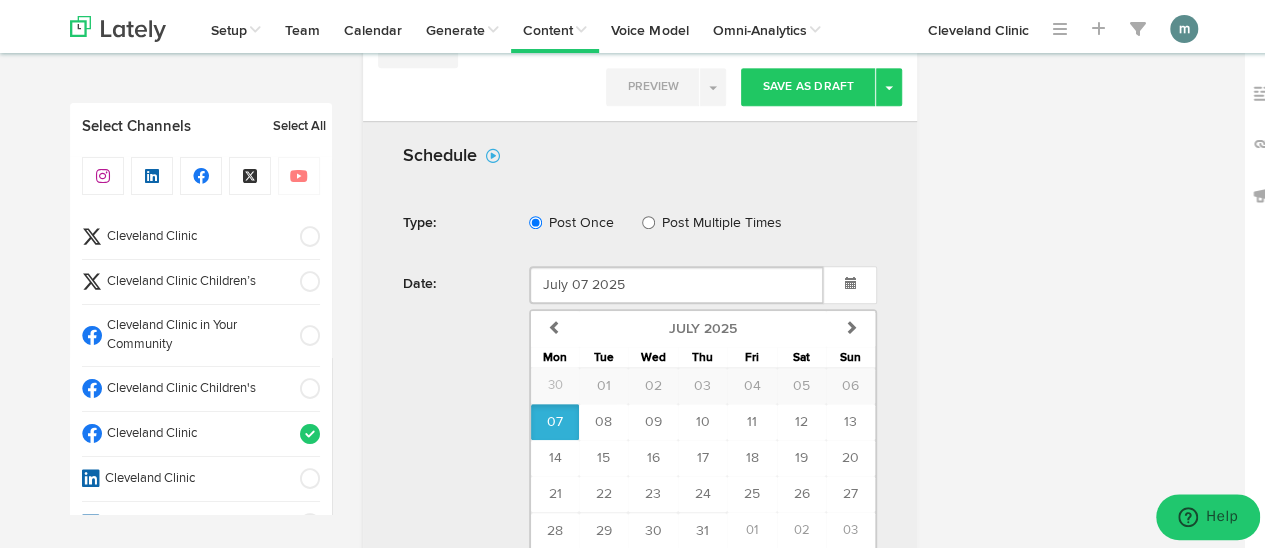scroll, scrollTop: 700, scrollLeft: 0, axis: vertical 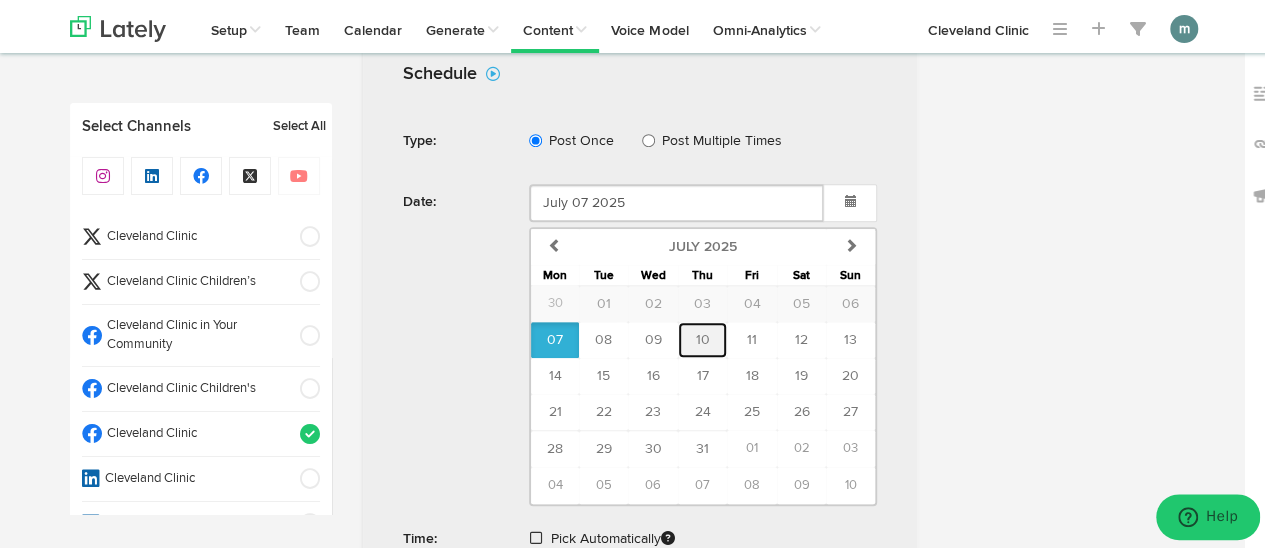 click on "10" at bounding box center [703, 337] 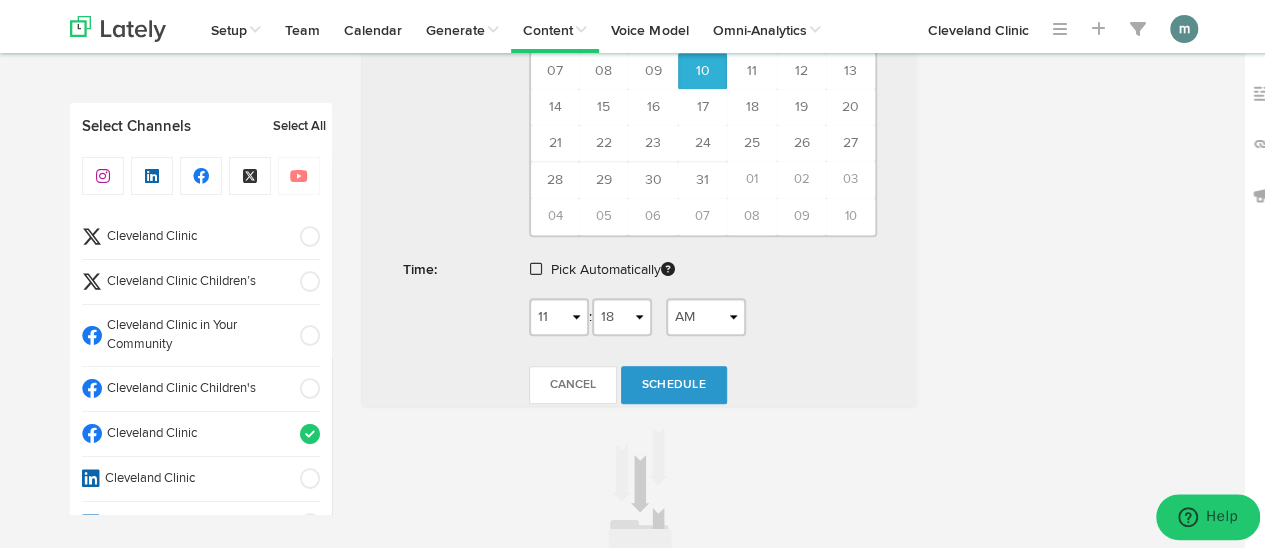 scroll, scrollTop: 1000, scrollLeft: 0, axis: vertical 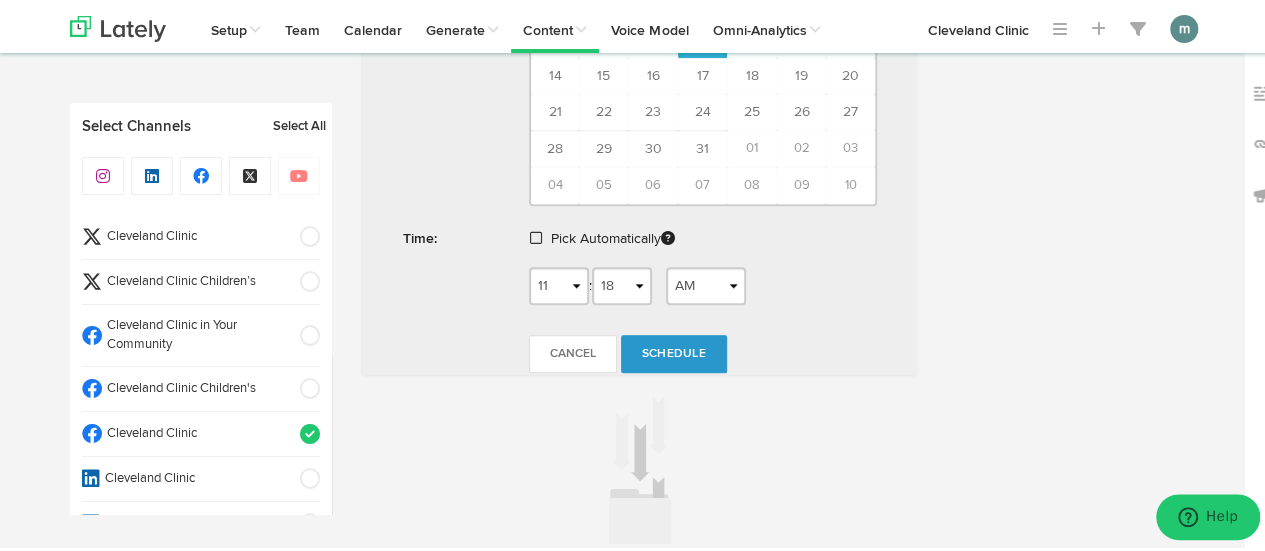 click at bounding box center [536, 235] 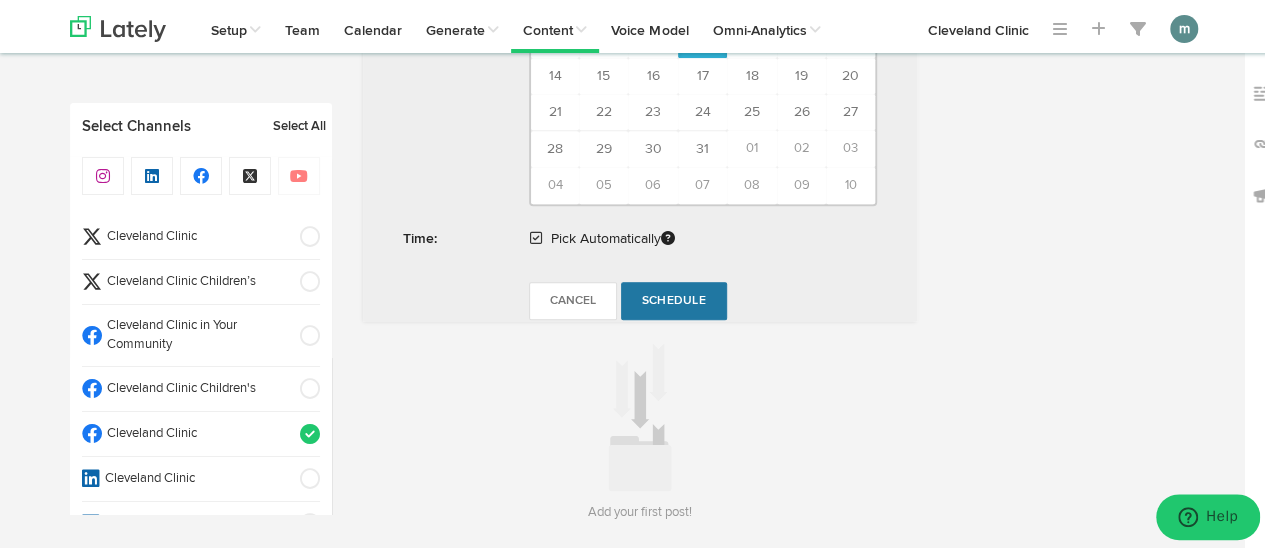 click on "Schedule" at bounding box center [674, 298] 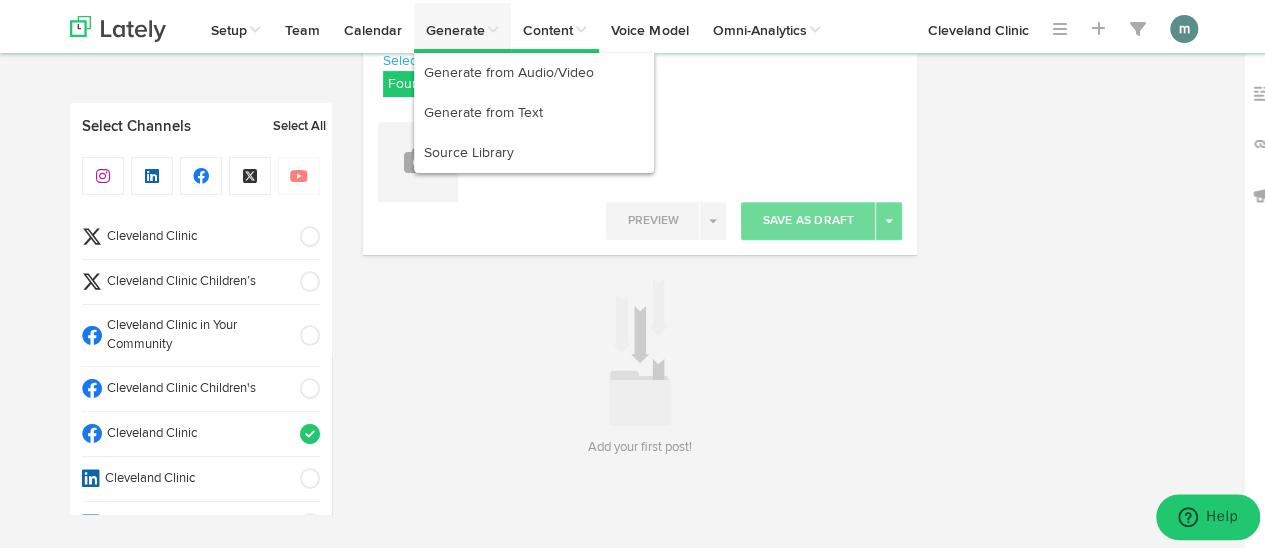 scroll, scrollTop: 295, scrollLeft: 0, axis: vertical 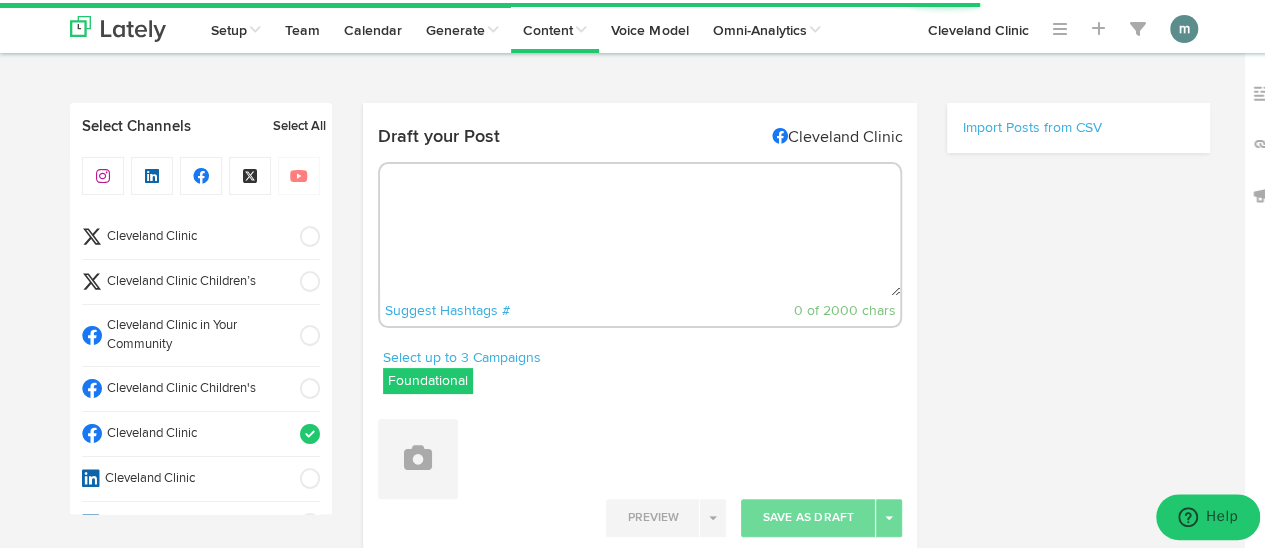 click at bounding box center [640, 227] 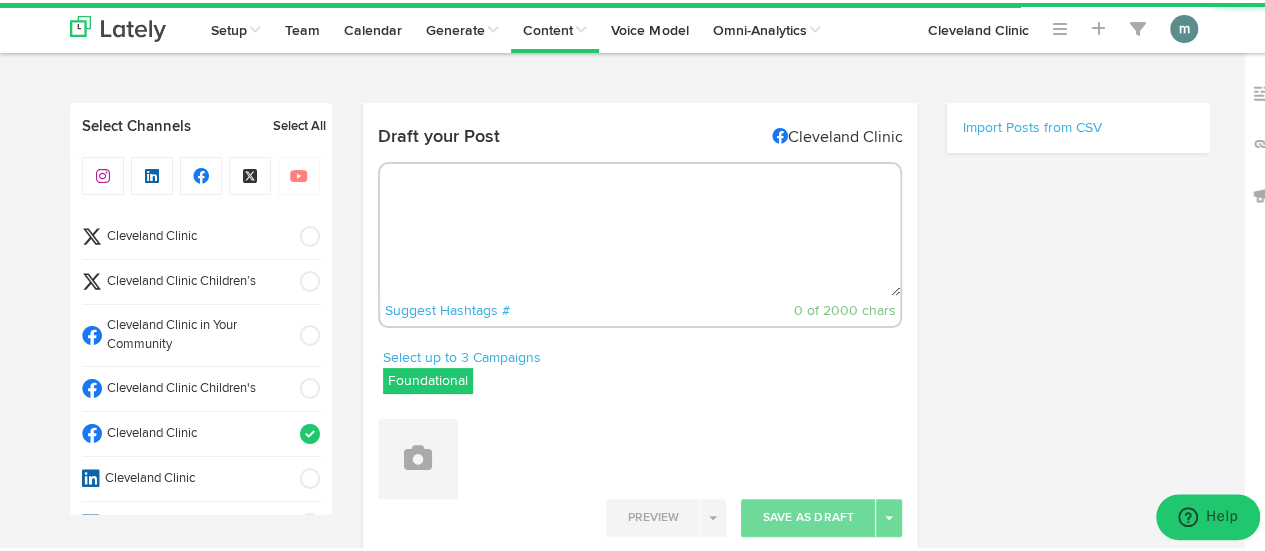 paste on "Feeling more anxious than usual during menopause? Fluctuating estrogen and progesterone levels can trigger anxiety symptoms like restlessness and rapid heartbeat. [URL]" 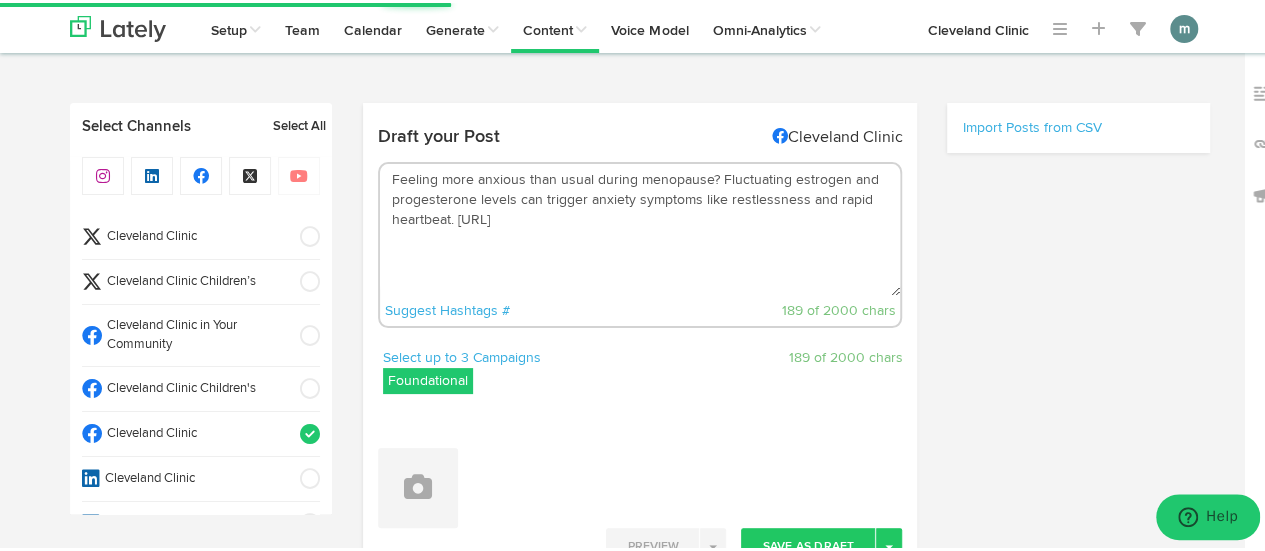 type on "Feeling more anxious than usual during menopause? Fluctuating estrogen and progesterone levels can trigger anxiety symptoms like restlessness and rapid heartbeat. [URL]" 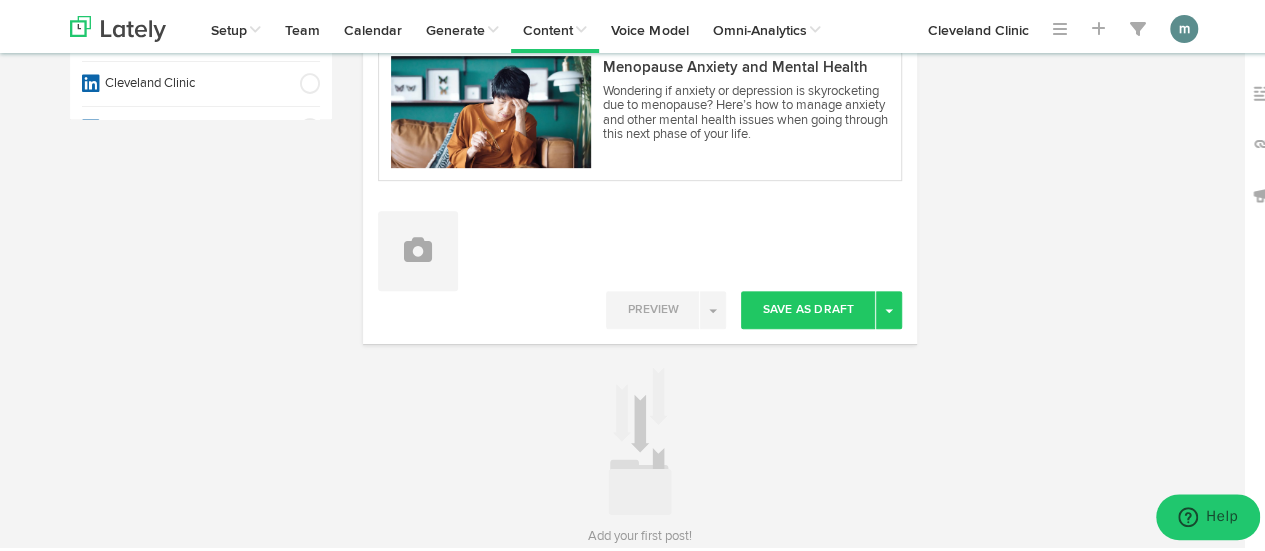 scroll, scrollTop: 400, scrollLeft: 0, axis: vertical 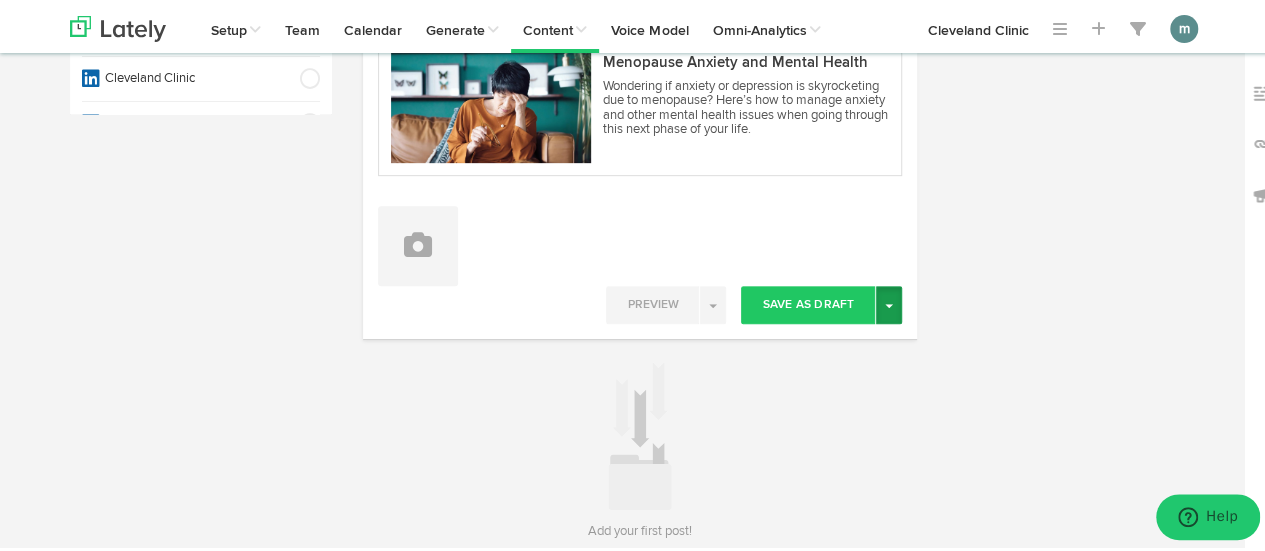 click on "Toggle Dropdown" at bounding box center (889, 302) 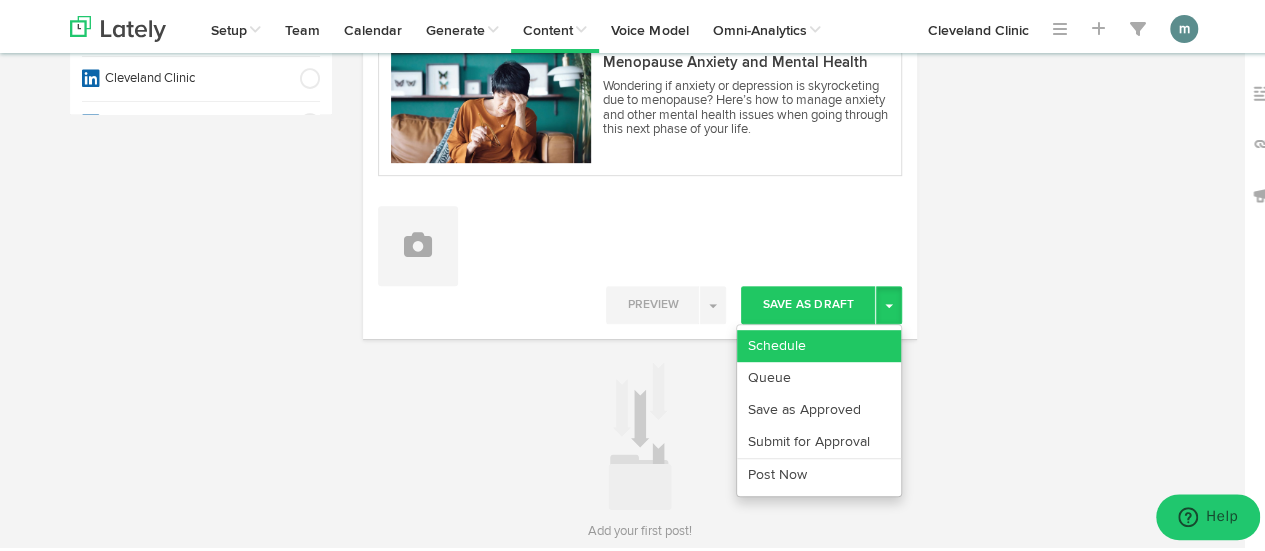 click on "Schedule" at bounding box center (819, 343) 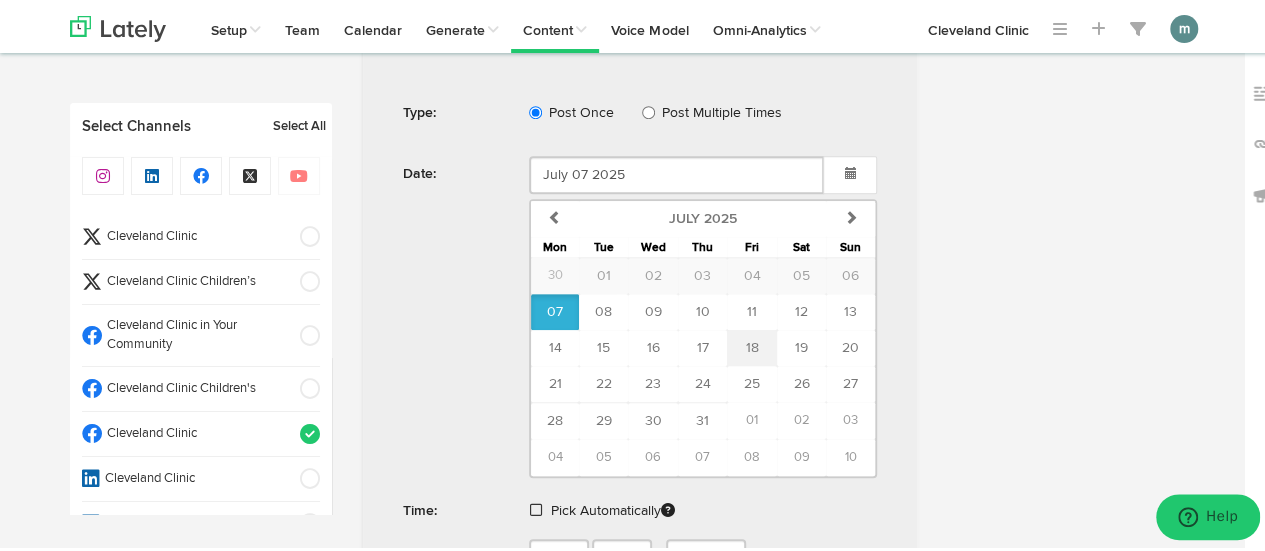 scroll, scrollTop: 856, scrollLeft: 0, axis: vertical 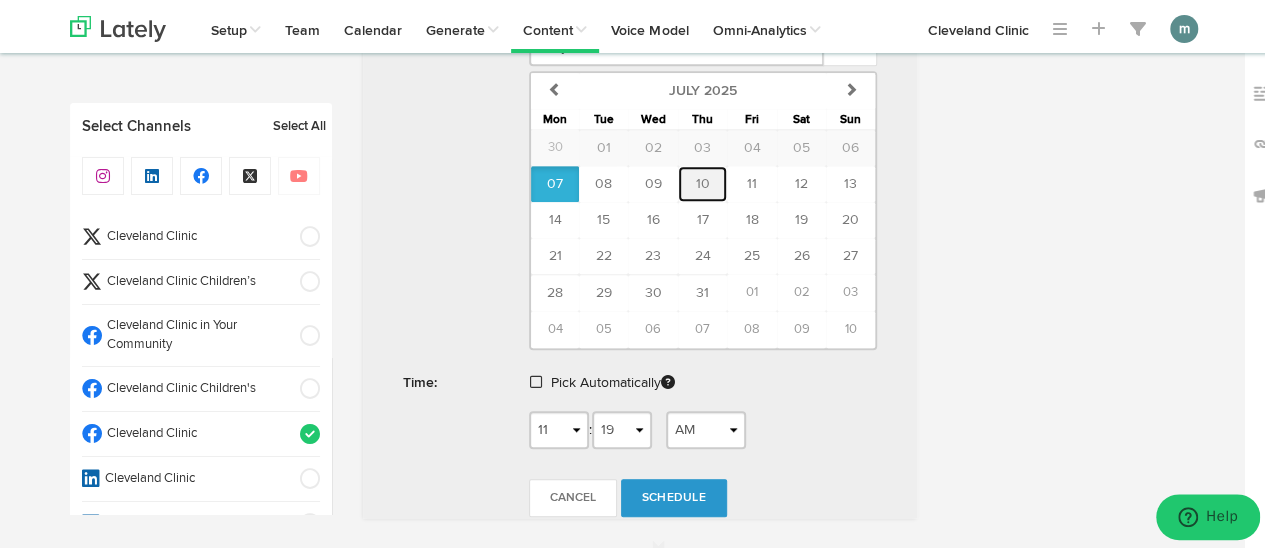 click on "10" at bounding box center (703, 181) 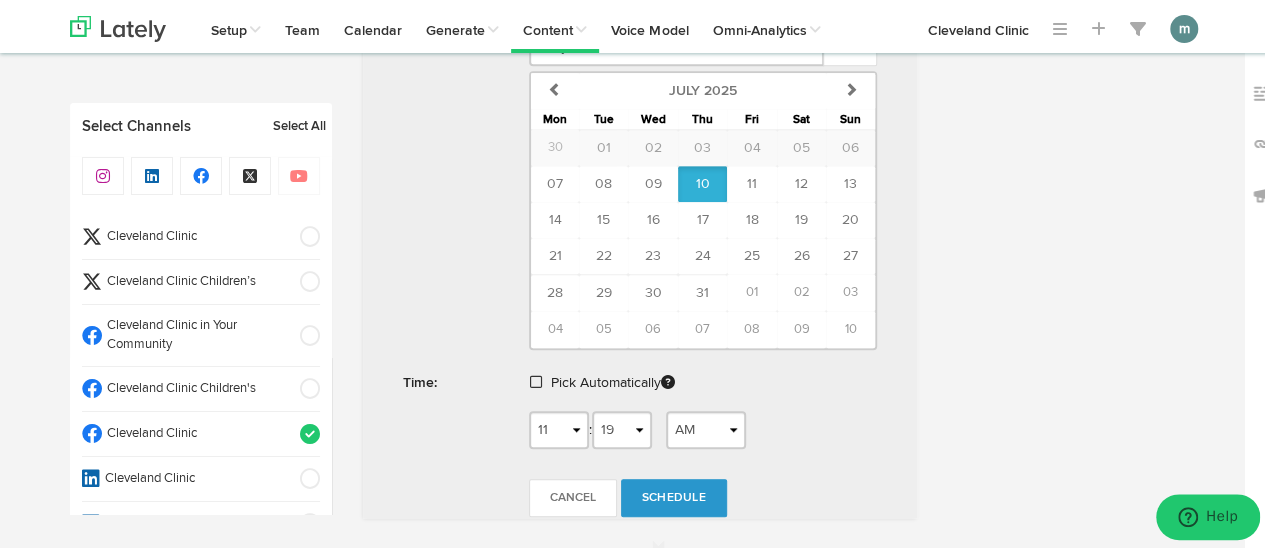 click at bounding box center (536, 379) 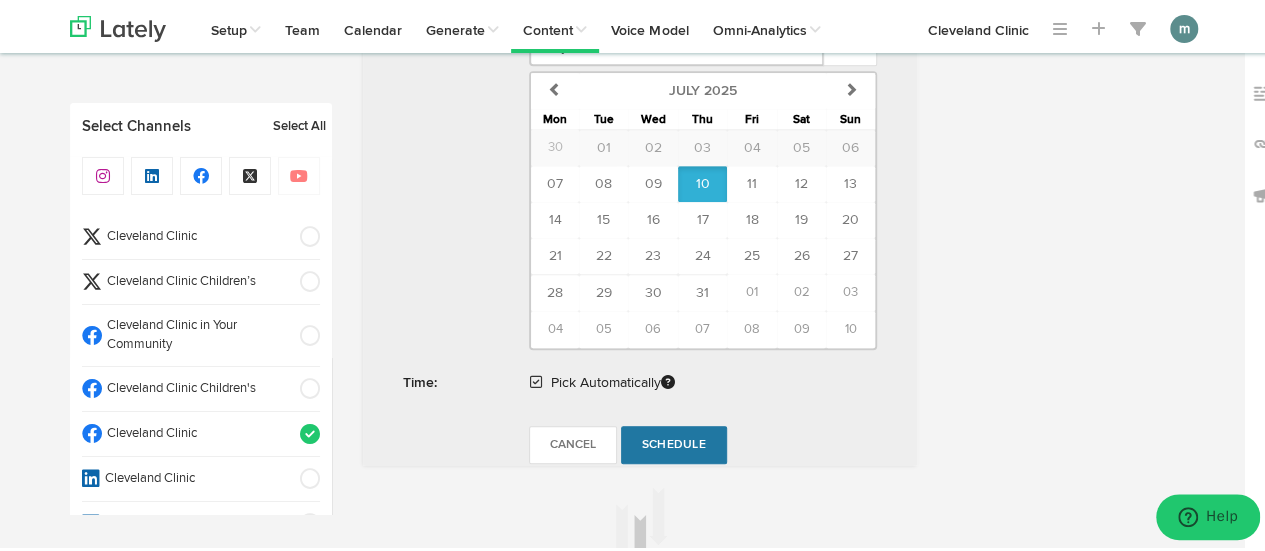 click on "Schedule" at bounding box center [674, 442] 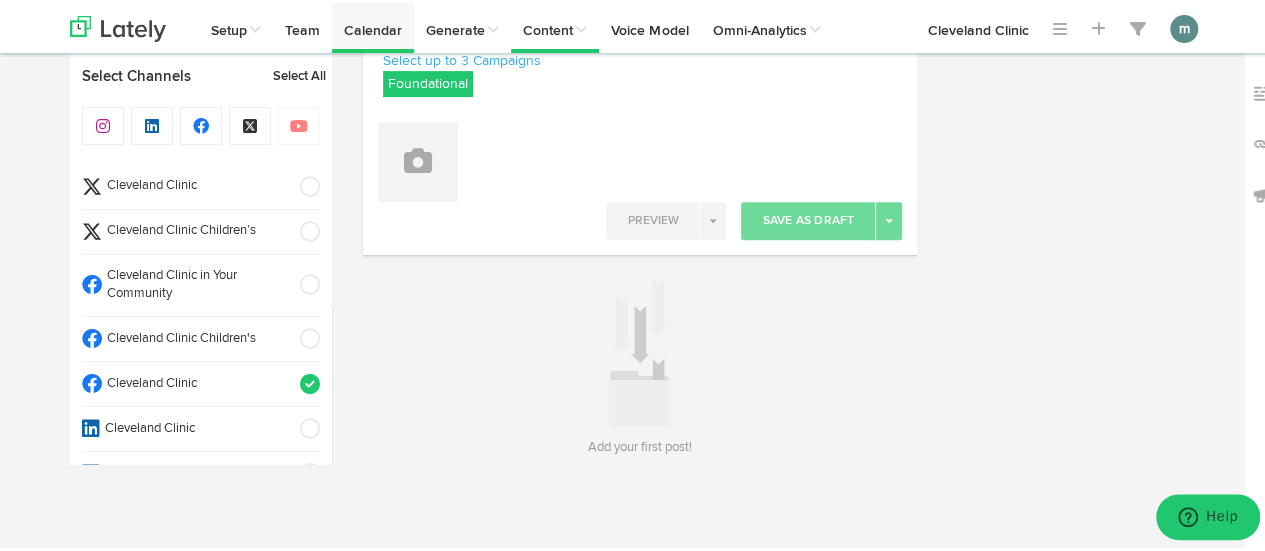 scroll, scrollTop: 295, scrollLeft: 0, axis: vertical 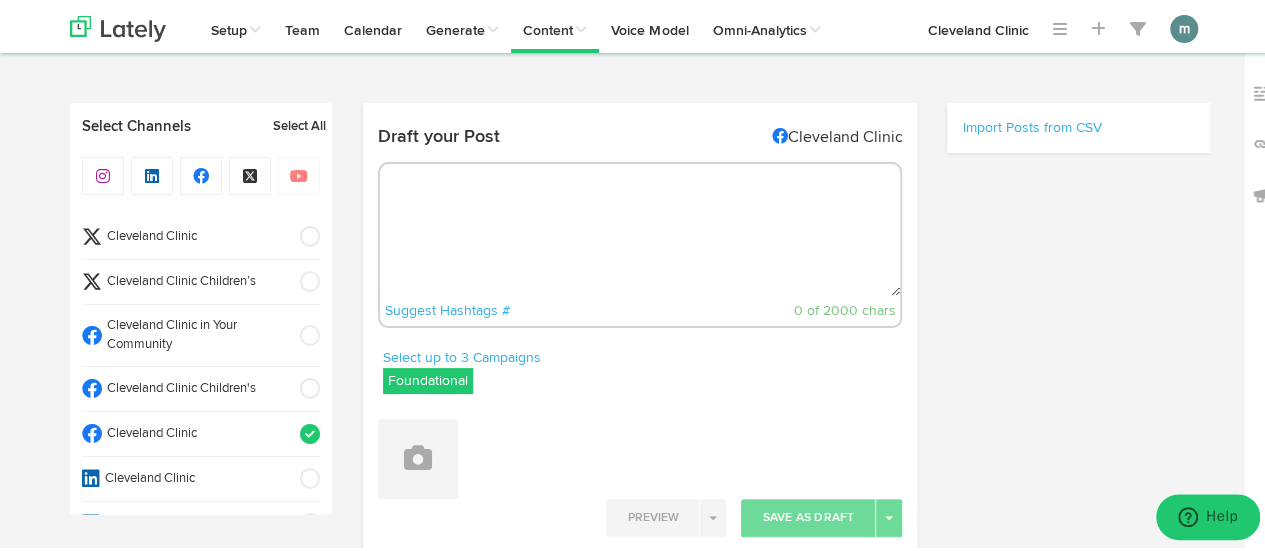 click at bounding box center (640, 227) 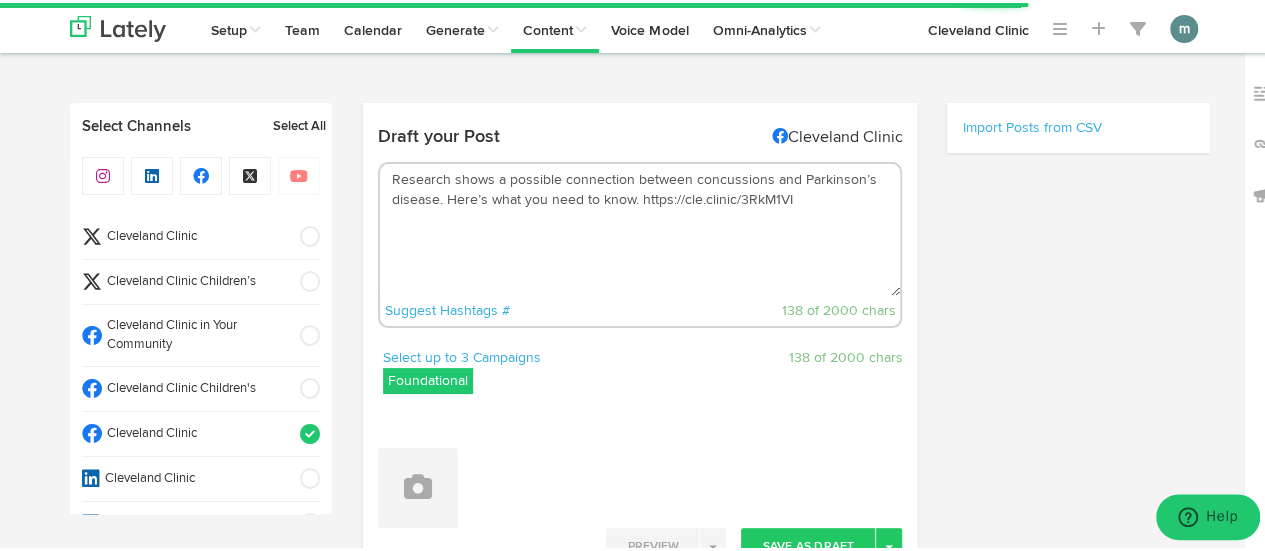 click on "Research shows a possible connection between concussions and Parkinson’s disease. Here’s what you need to know. https://cle.clinic/3RkM1VI" at bounding box center (640, 227) 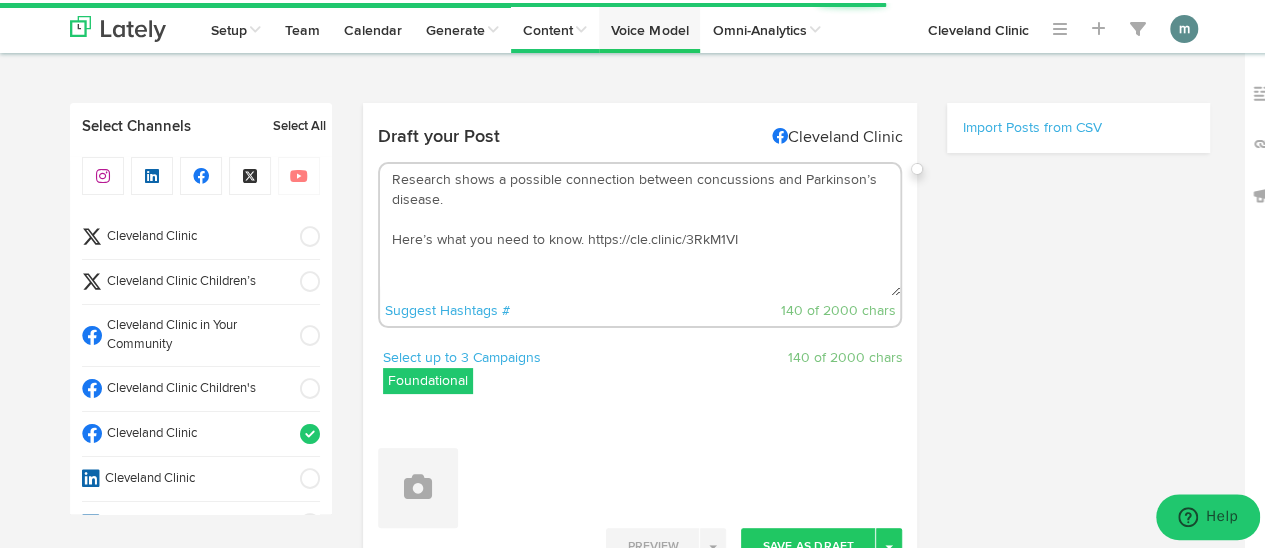 type on "Research shows a possible connection between concussions and Parkinson’s disease.
Here’s what you need to know. https://cle.clinic/3RkM1VI" 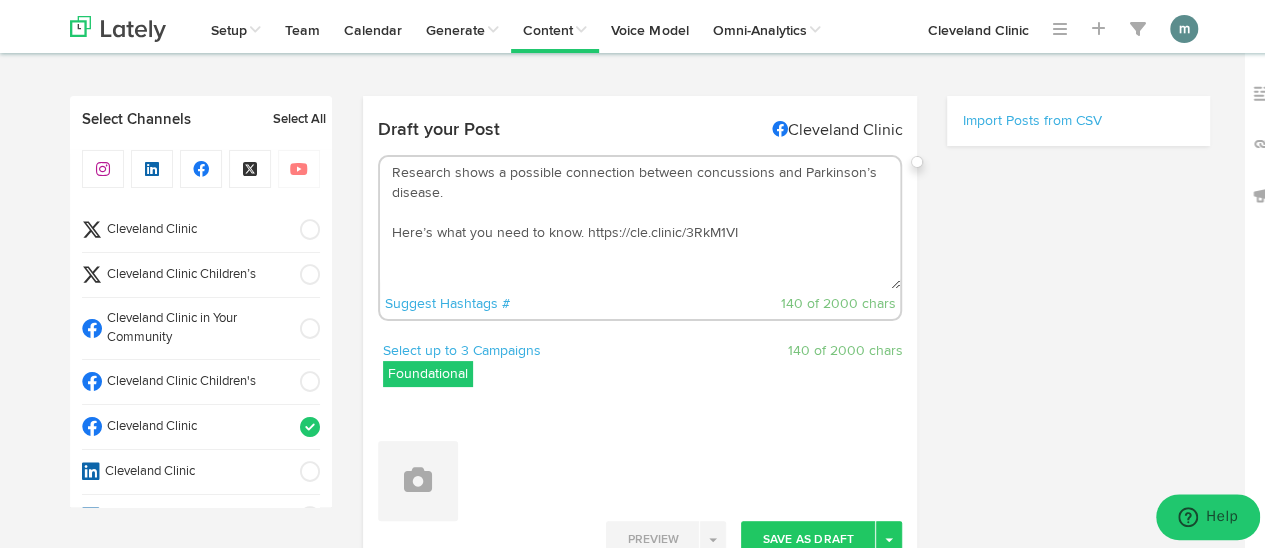 scroll, scrollTop: 0, scrollLeft: 0, axis: both 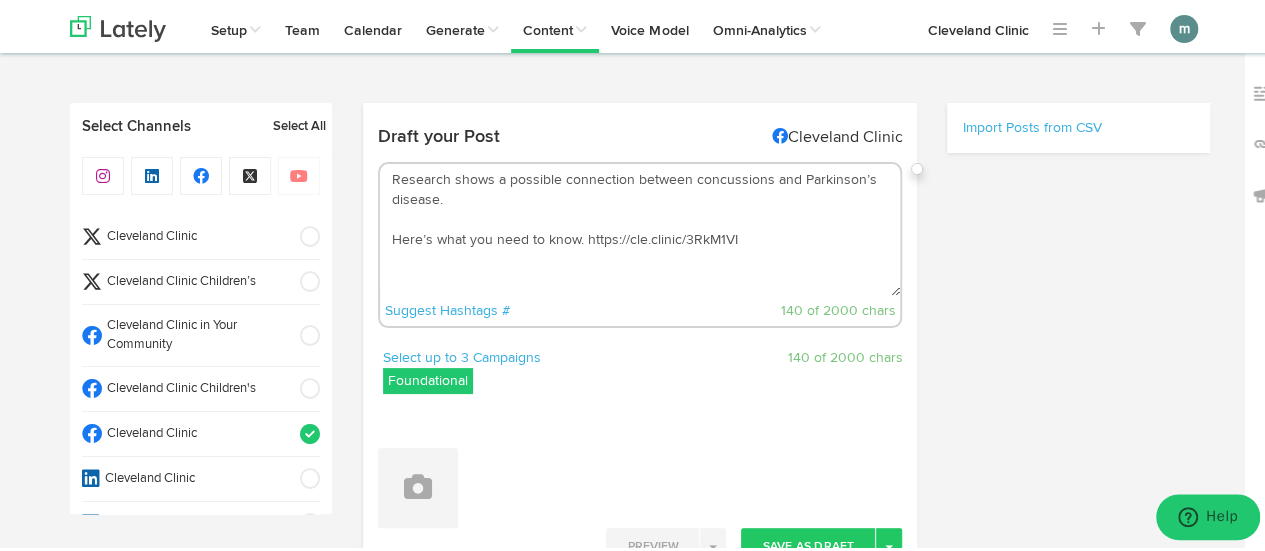 drag, startPoint x: 738, startPoint y: 241, endPoint x: 364, endPoint y: 179, distance: 379.10422 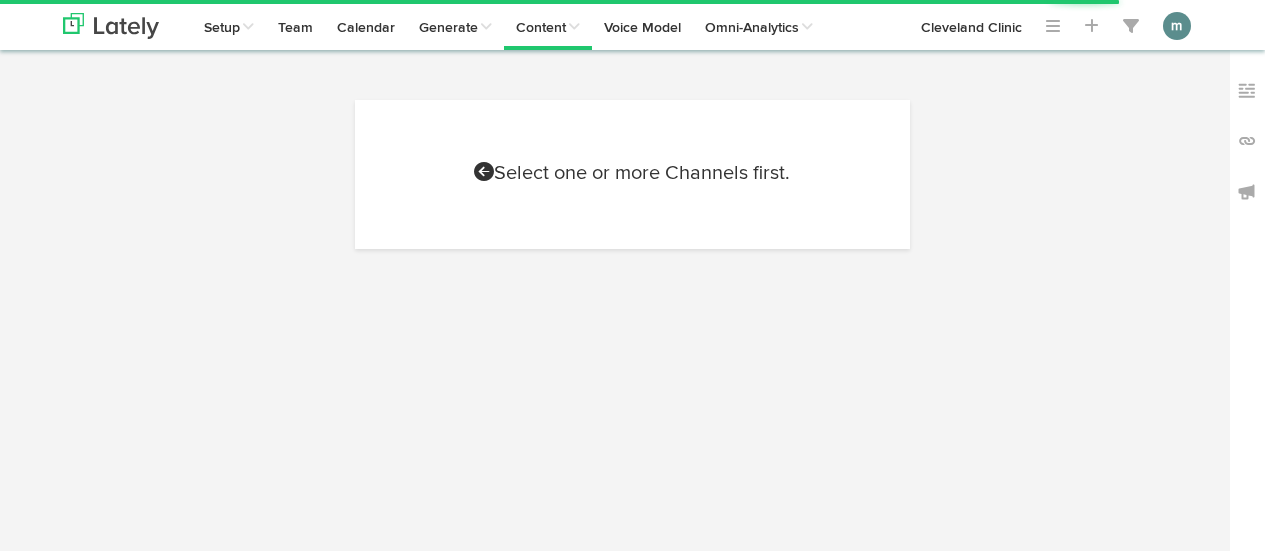 scroll, scrollTop: 0, scrollLeft: 0, axis: both 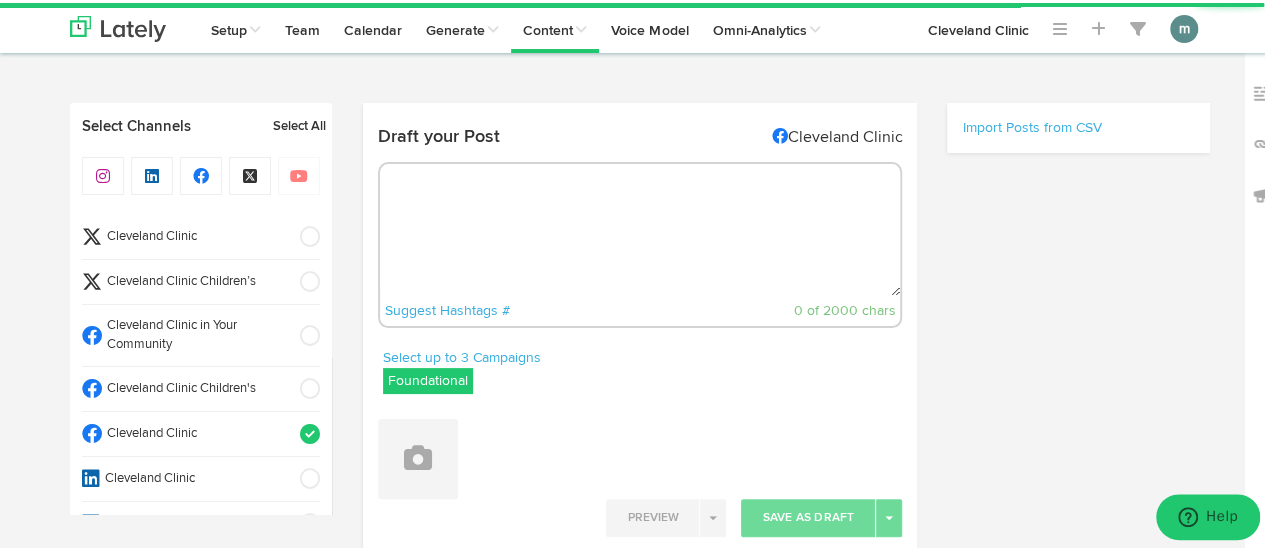 click at bounding box center [640, 227] 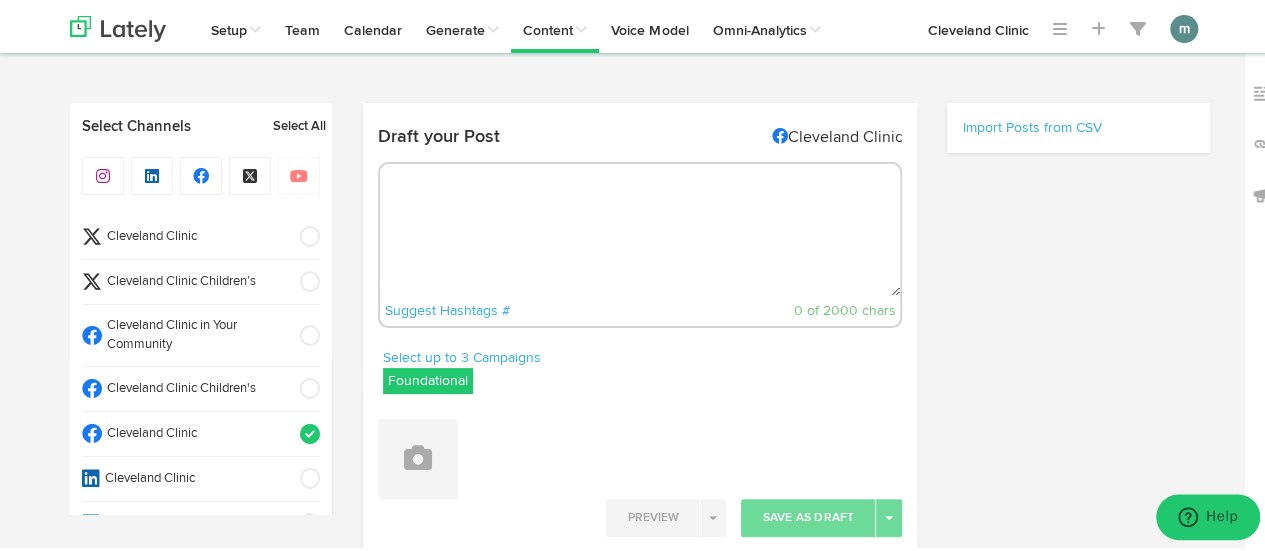 paste on "Research shows a possible connection between concussions and Parkinson’s disease.
Here’s what you need to know. https://cle.clinic/3RkM1VI" 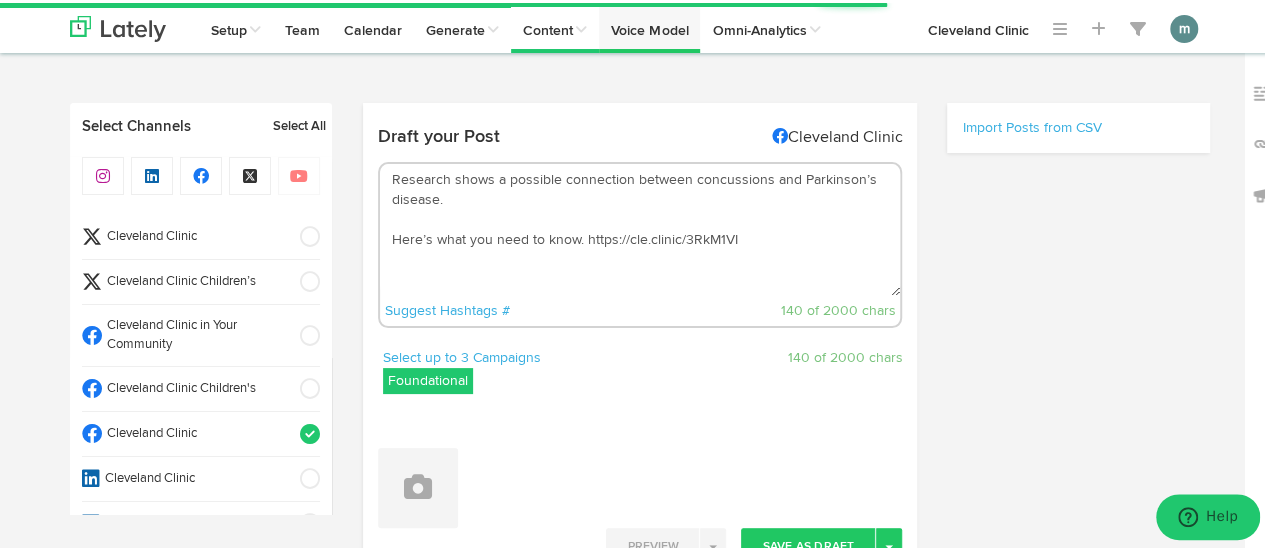 type on "Research shows a possible connection between concussions and Parkinson’s disease.
Here’s what you need to know. https://cle.clinic/3RkM1VI" 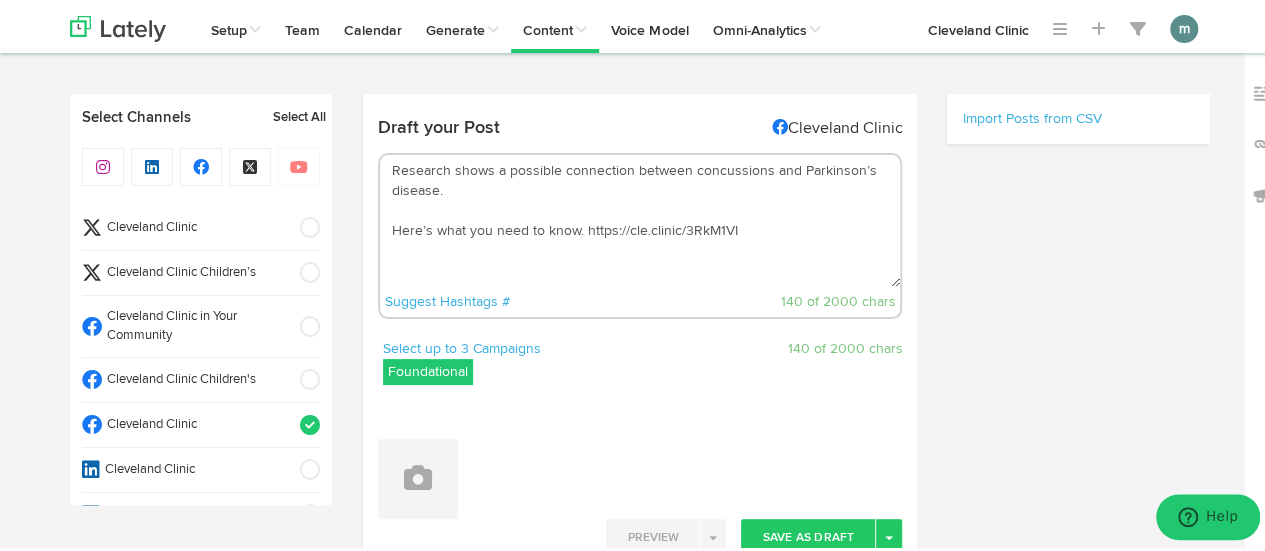 scroll, scrollTop: 0, scrollLeft: 0, axis: both 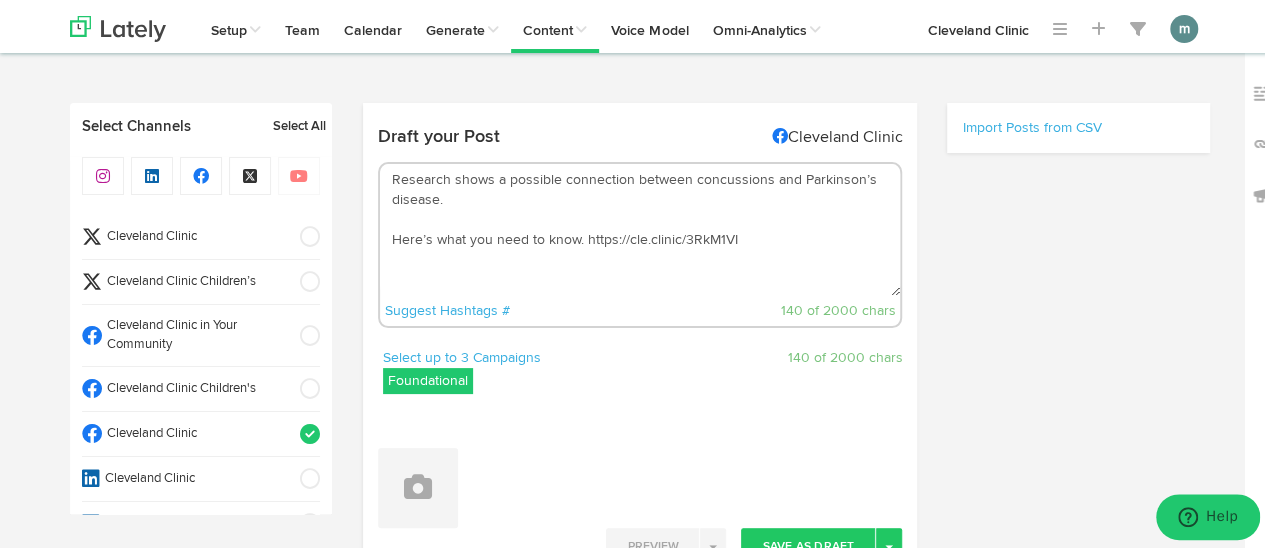 drag, startPoint x: 574, startPoint y: 241, endPoint x: 329, endPoint y: 173, distance: 254.26167 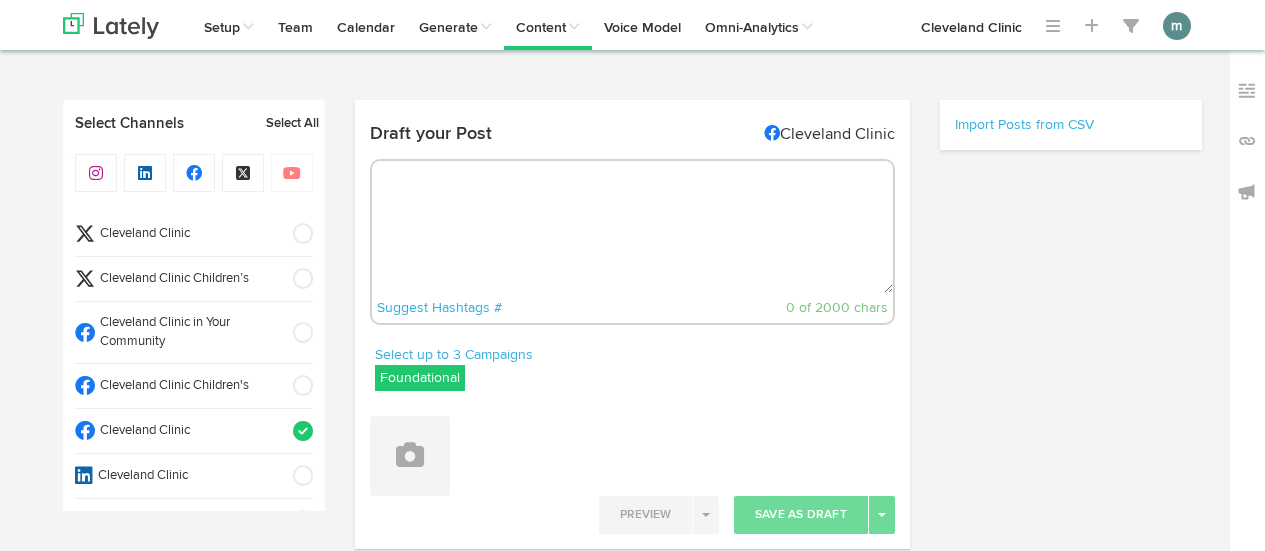 scroll, scrollTop: 0, scrollLeft: 0, axis: both 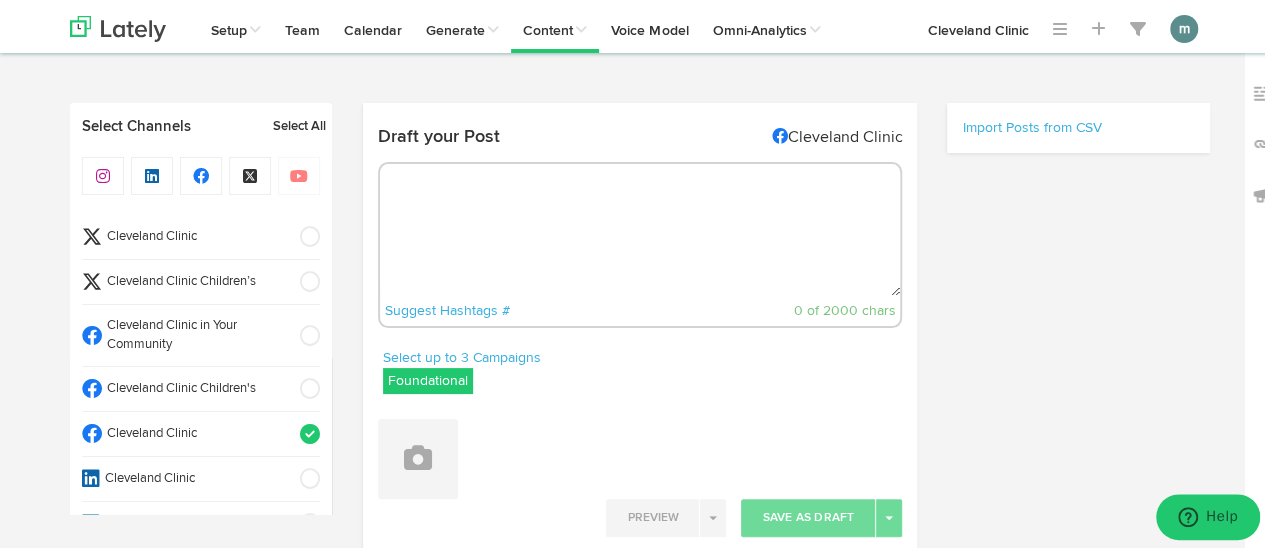 click at bounding box center [640, 227] 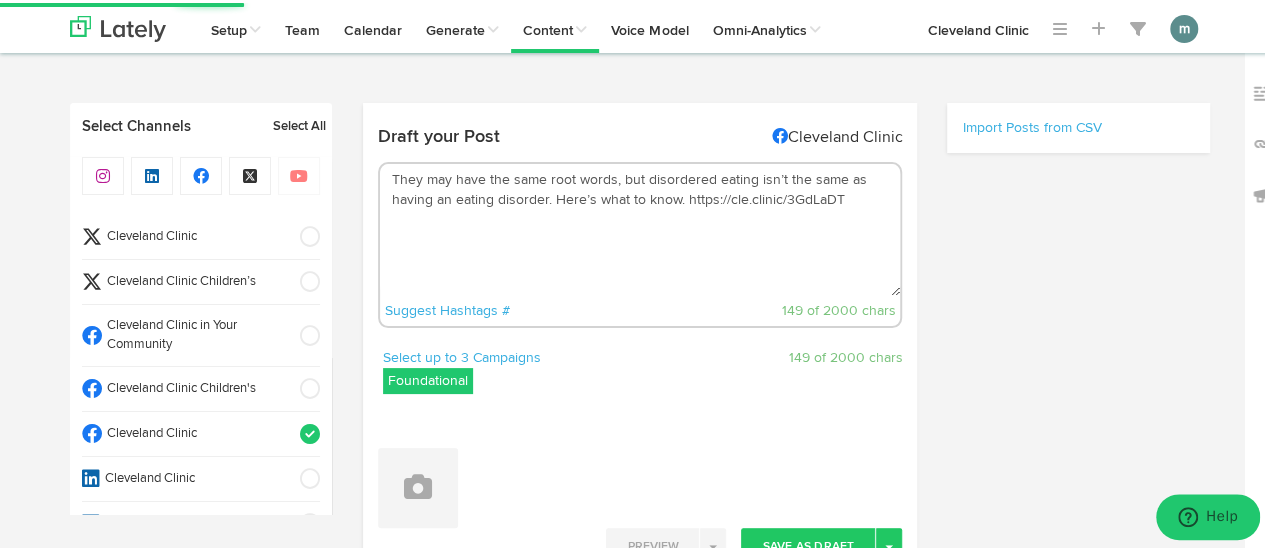 click on "They may have the same root words, but disordered eating isn’t the same as having an eating disorder. Here’s what to know. https://cle.clinic/3GdLaDT" at bounding box center [640, 227] 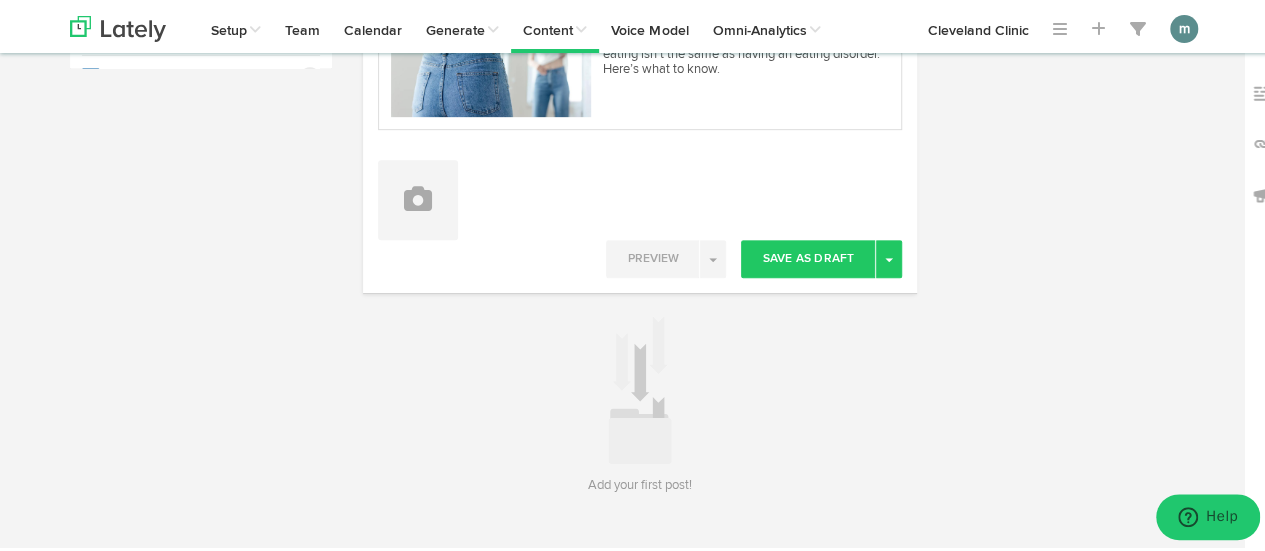 scroll, scrollTop: 482, scrollLeft: 0, axis: vertical 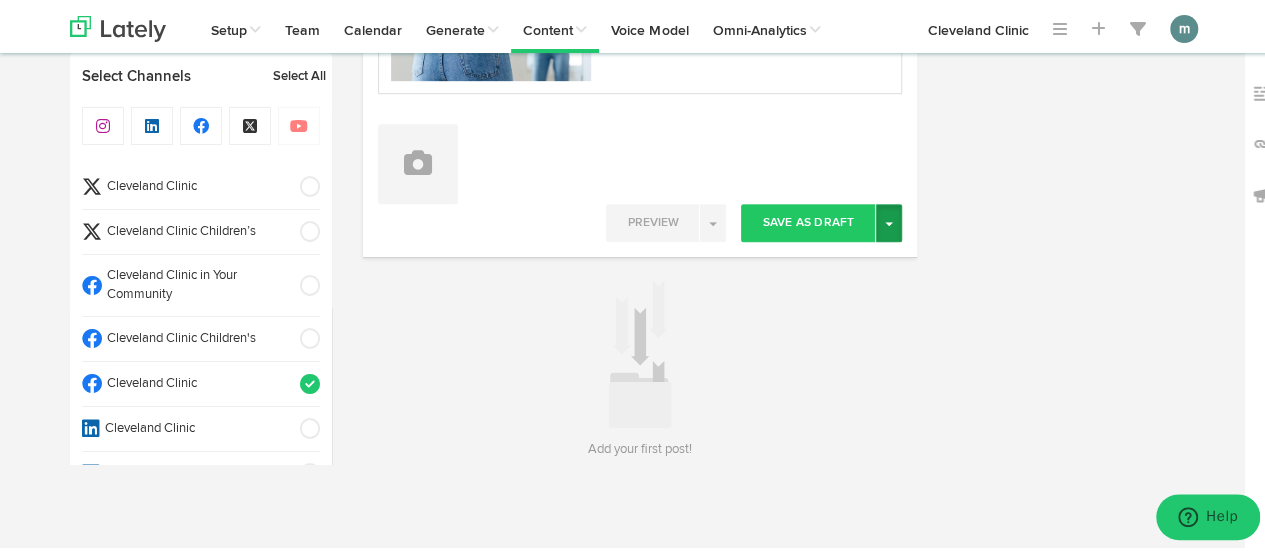 type on "They may have the same root words, but disordered eating isn’t the same as having an eating disorder.
Here’s what to know. https://cle.clinic/3GdLaDT" 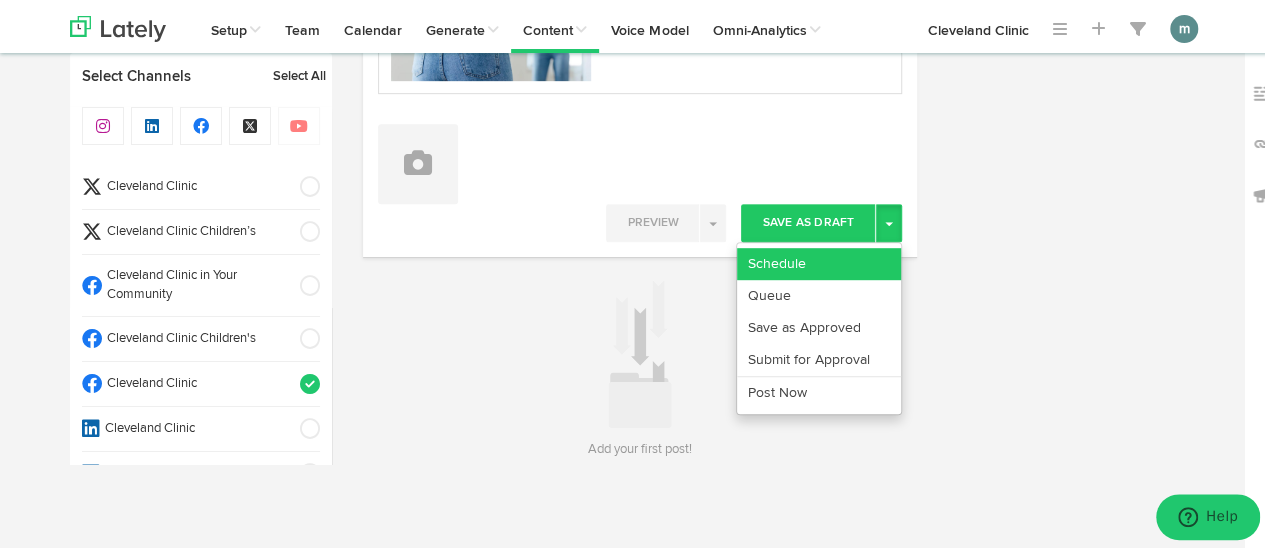 click on "Schedule" at bounding box center (819, 261) 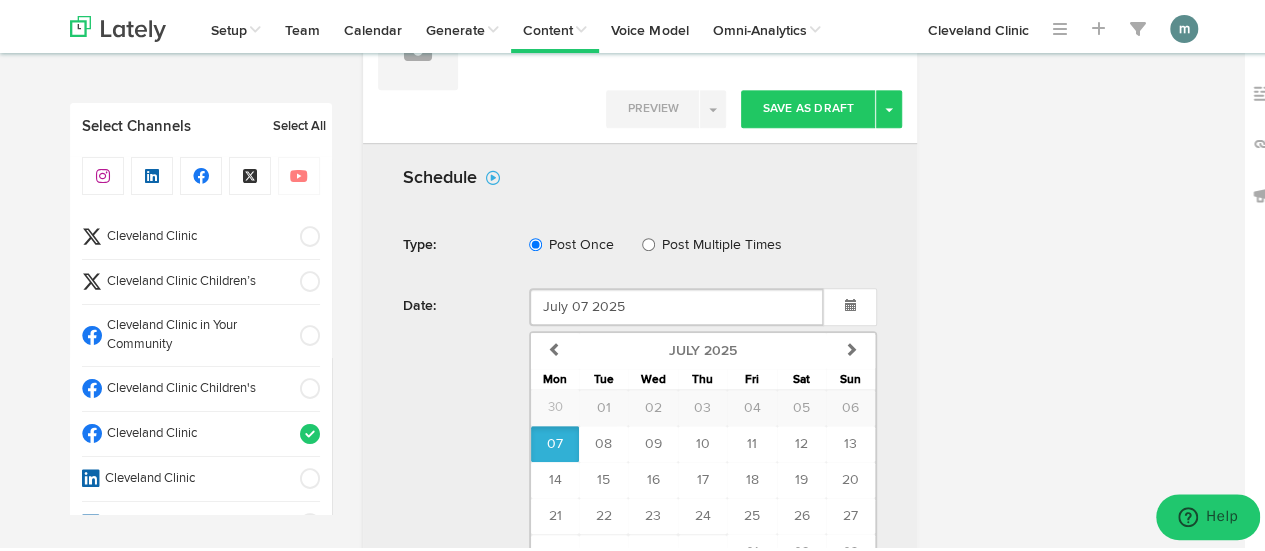 scroll, scrollTop: 782, scrollLeft: 0, axis: vertical 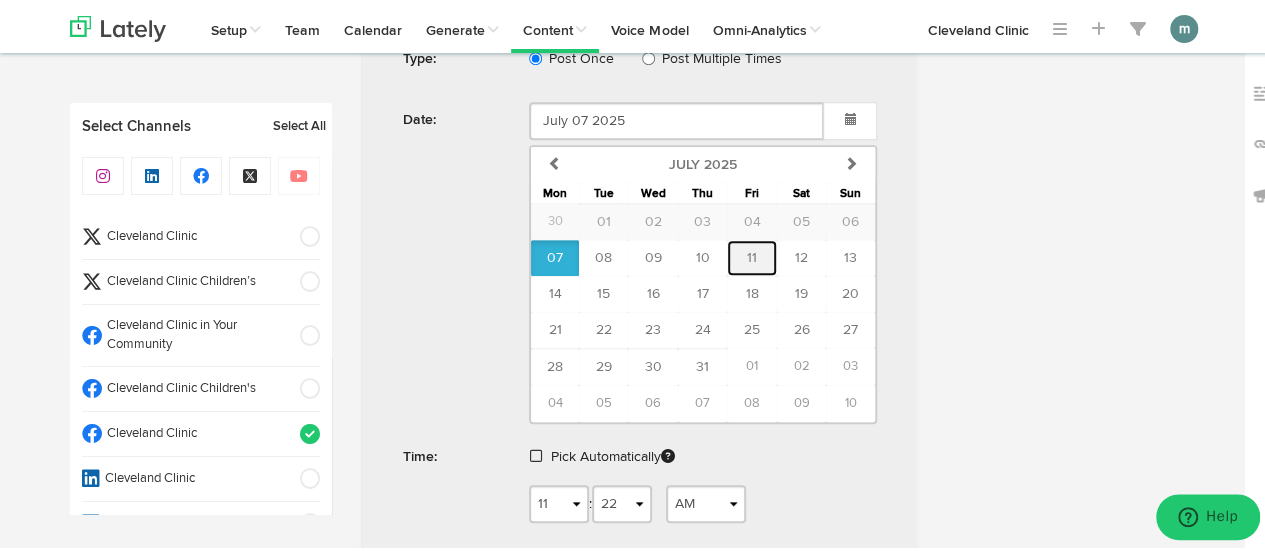 click on "11" at bounding box center (752, 255) 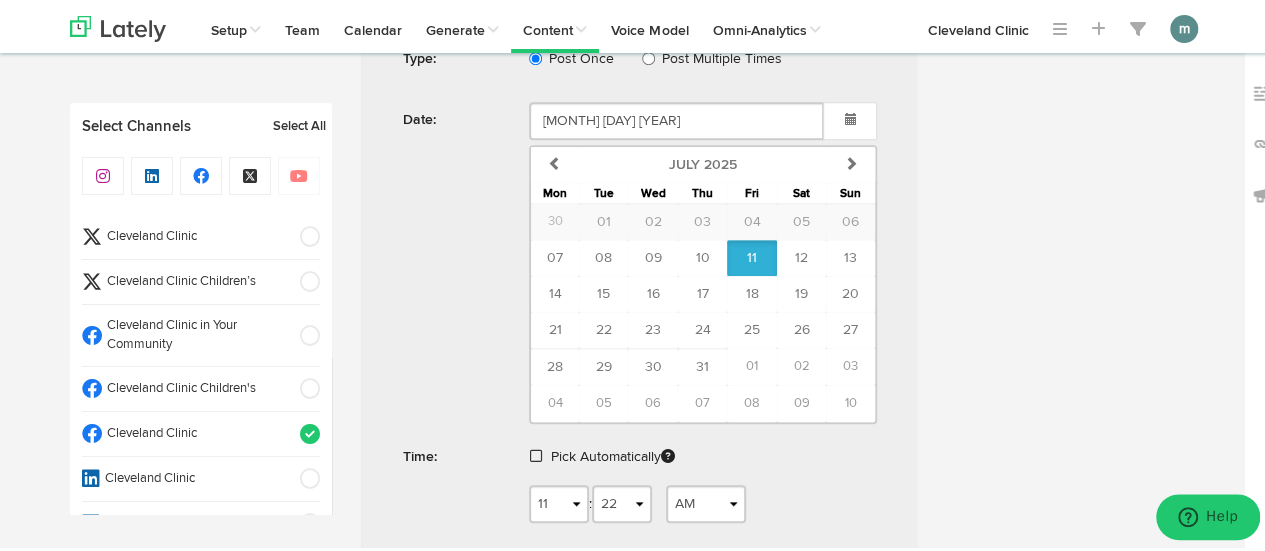 click at bounding box center [536, 453] 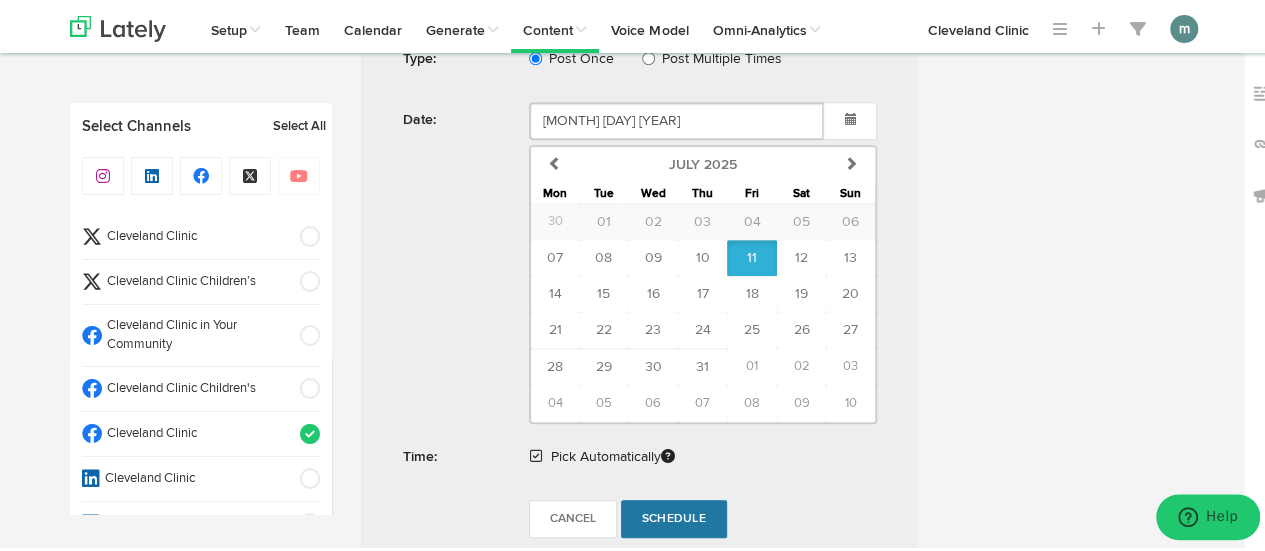 click on "Schedule" at bounding box center [674, 516] 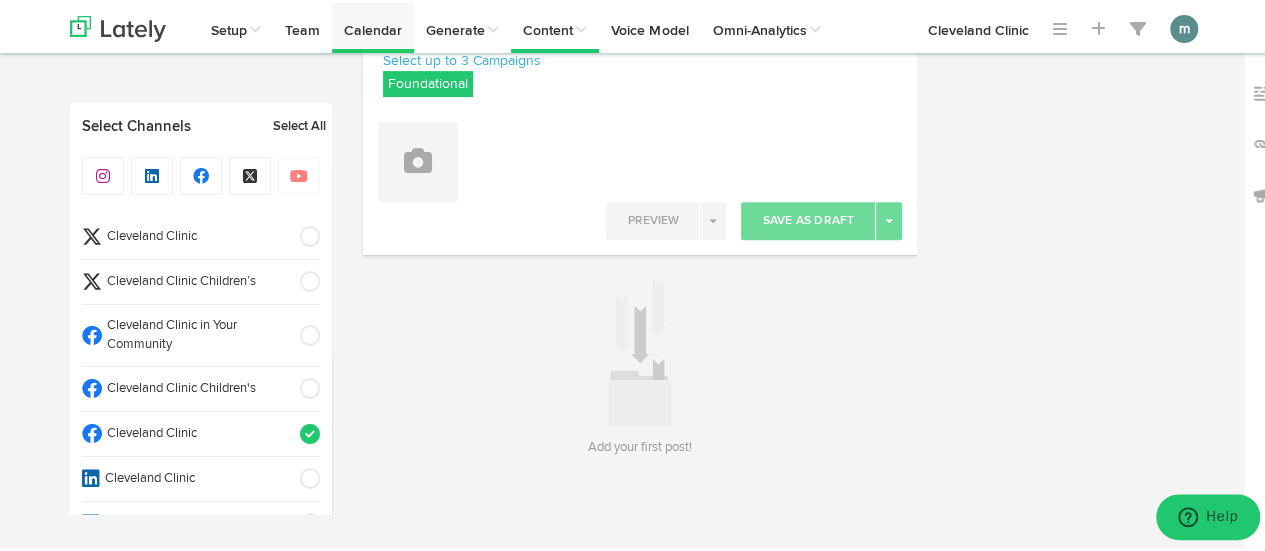 scroll, scrollTop: 295, scrollLeft: 0, axis: vertical 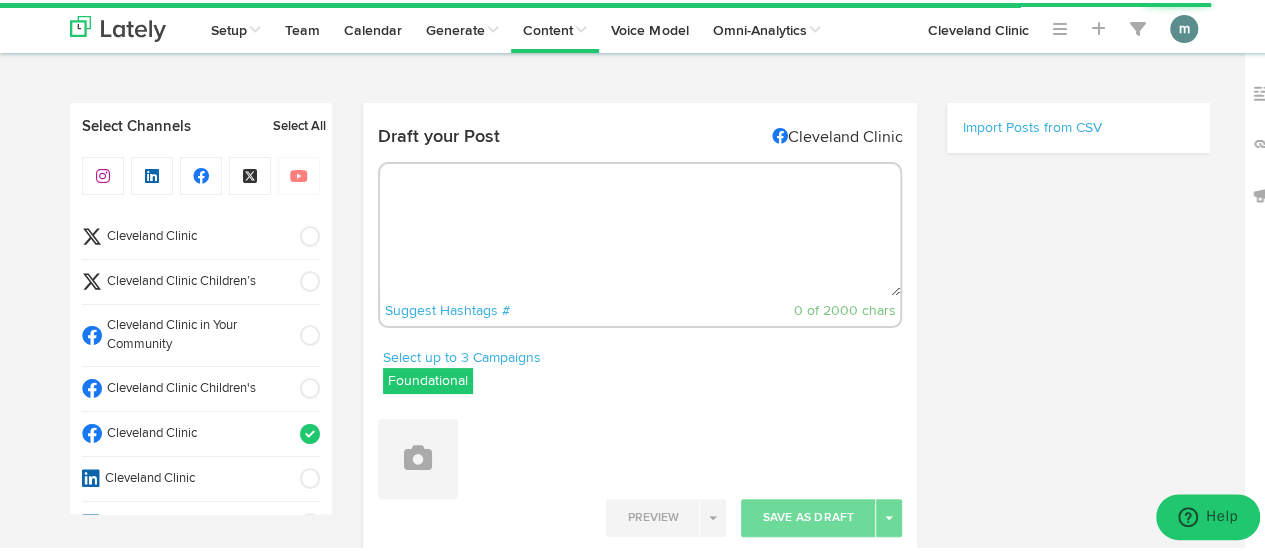 click at bounding box center (640, 227) 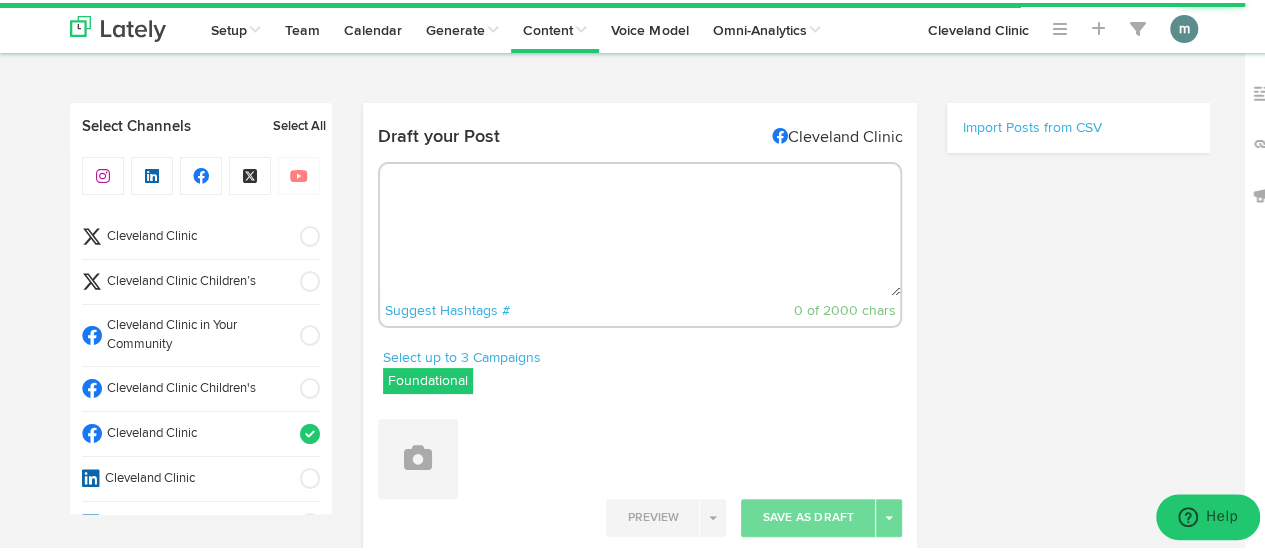 paste on "A urologist explains how alcohol can lead to sexual dysfunction in men in both the short and the long term. https://cle.clinic/4cIp0WD" 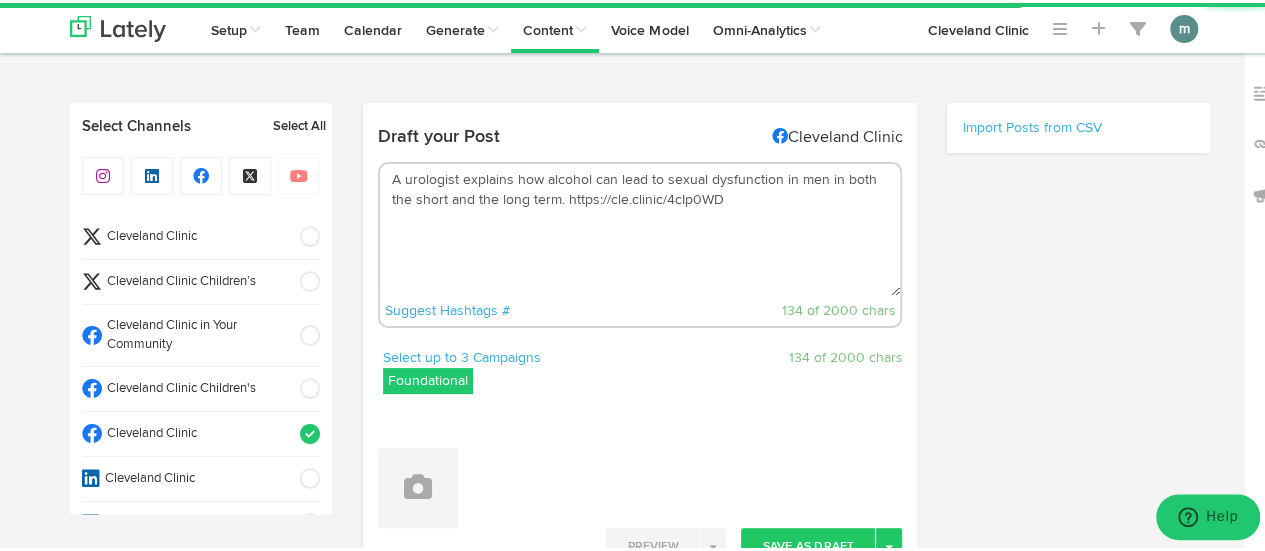 type on "A urologist explains how alcohol can lead to sexual dysfunction in men in both the short and the long term. https://cle.clinic/4cIp0WD" 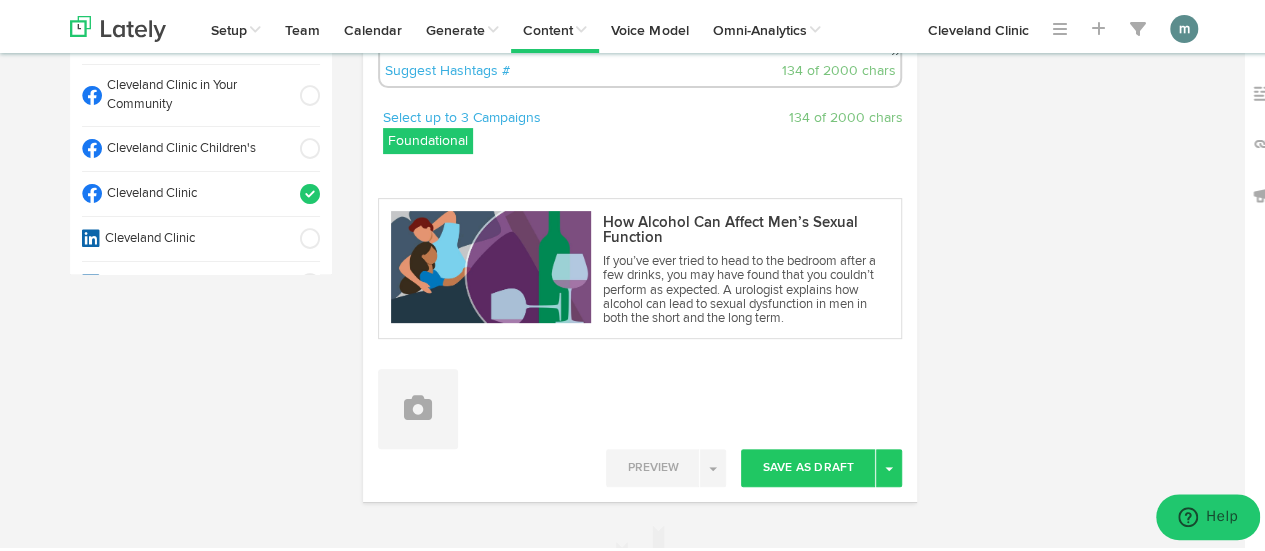 scroll, scrollTop: 400, scrollLeft: 0, axis: vertical 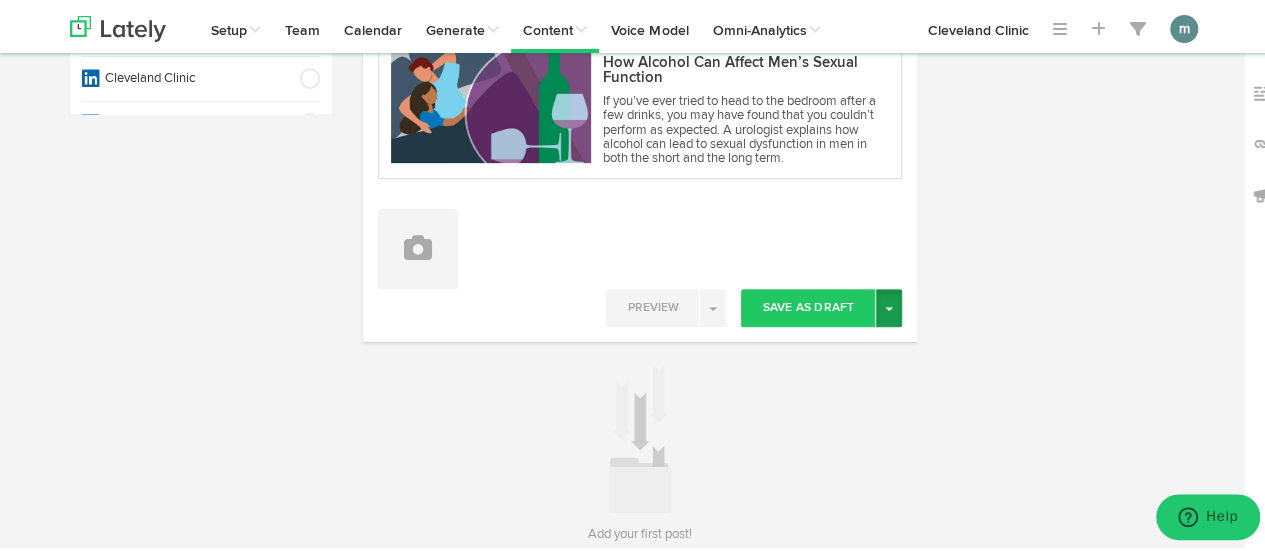 click on "Toggle Dropdown" at bounding box center [889, 305] 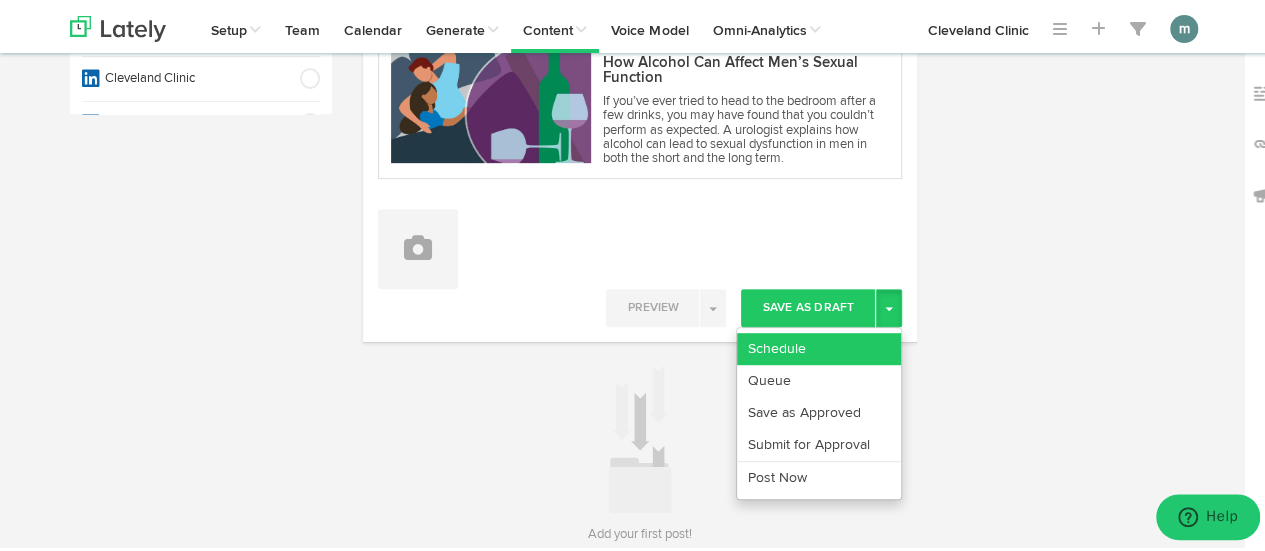 click on "Schedule" at bounding box center (819, 346) 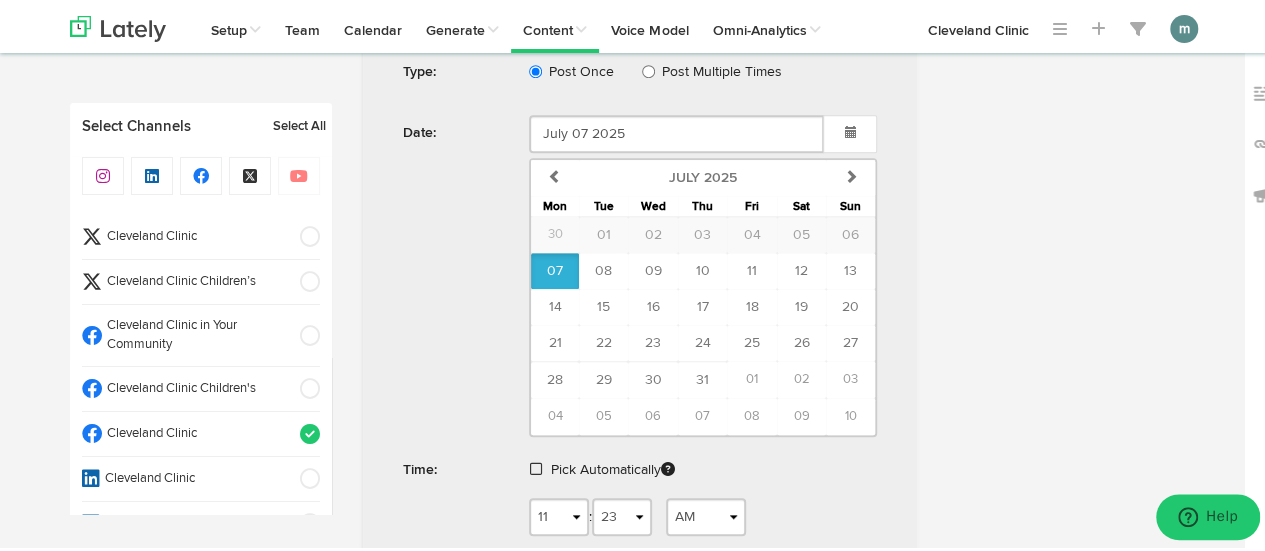 scroll, scrollTop: 800, scrollLeft: 0, axis: vertical 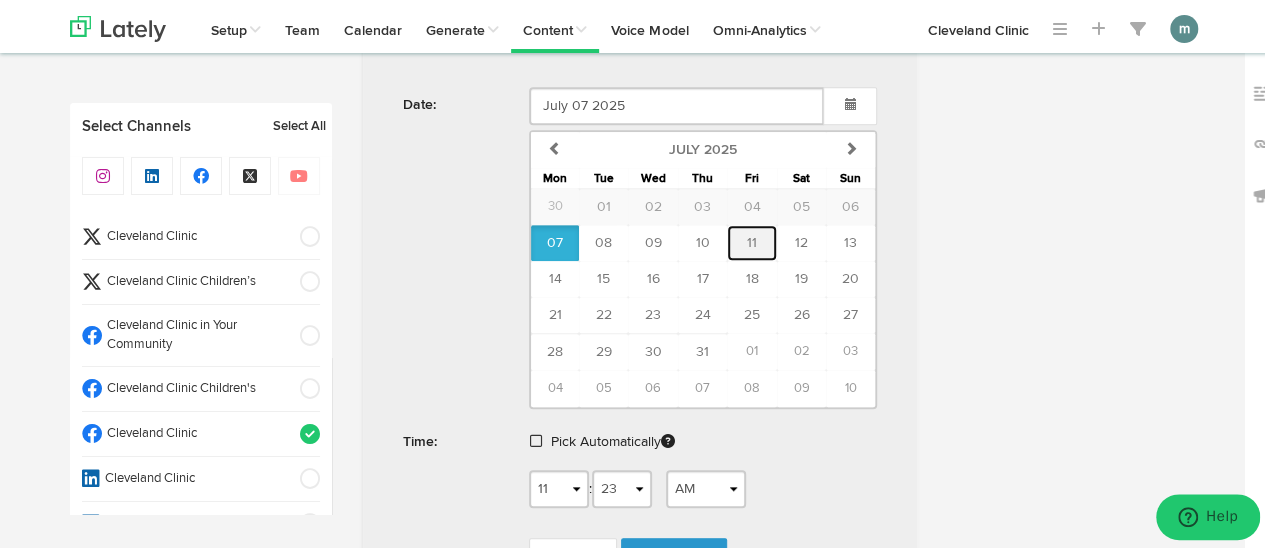 click on "11" at bounding box center (752, 240) 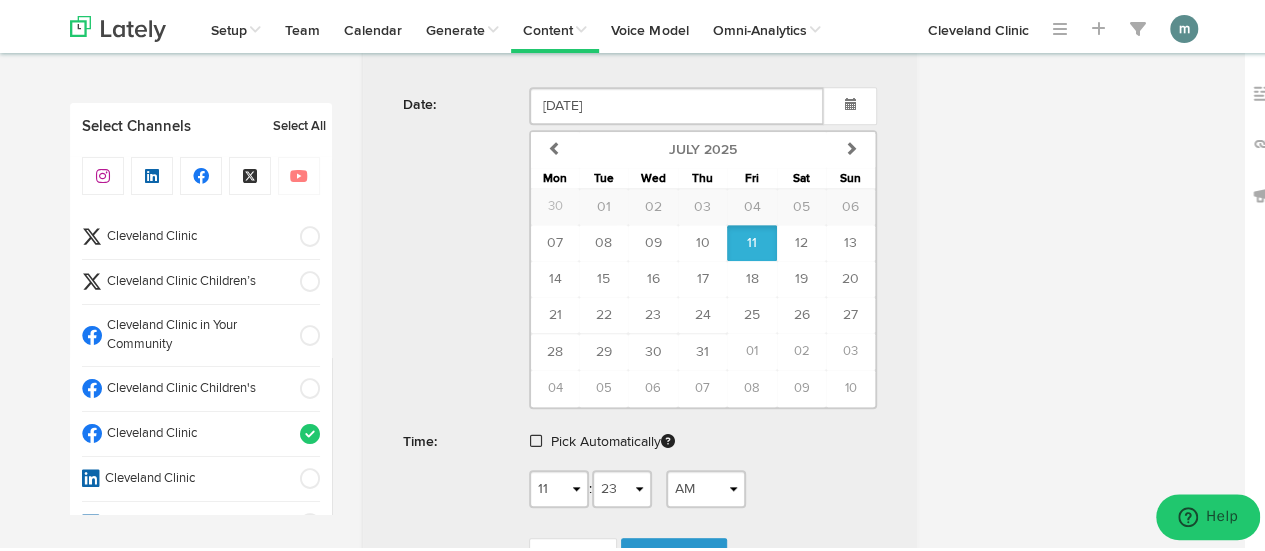 click at bounding box center (536, 438) 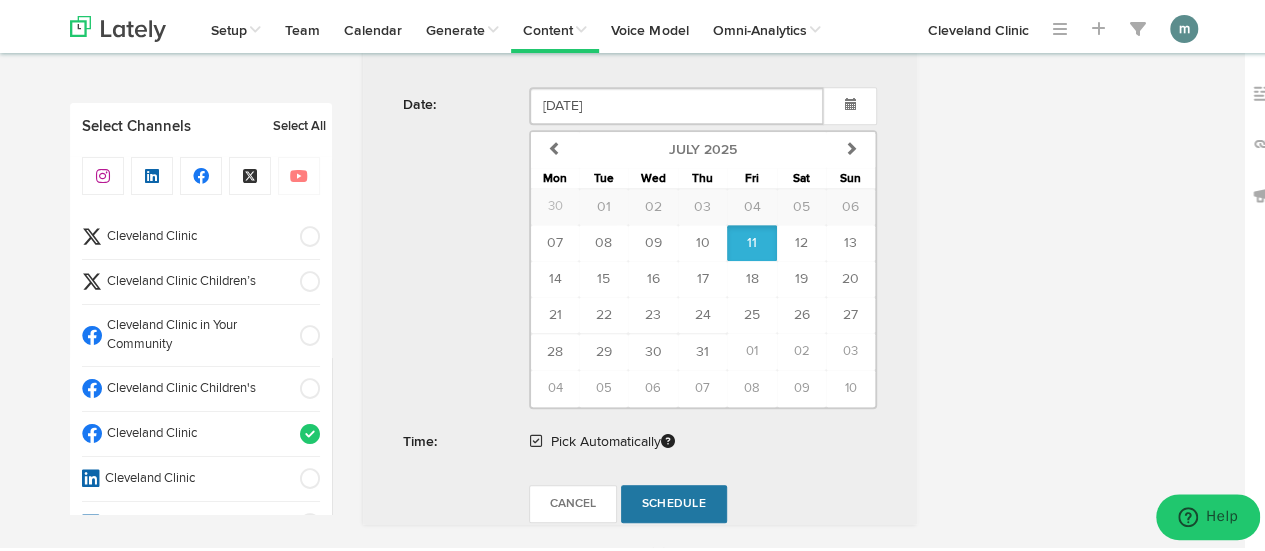 click on "Schedule" at bounding box center [674, 501] 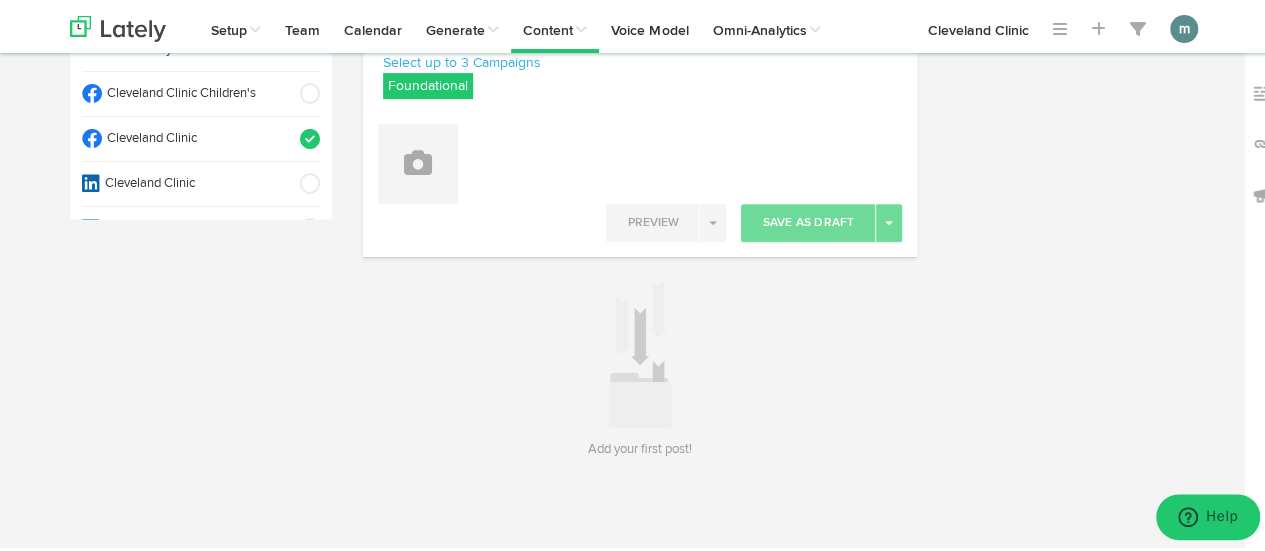 scroll, scrollTop: 0, scrollLeft: 0, axis: both 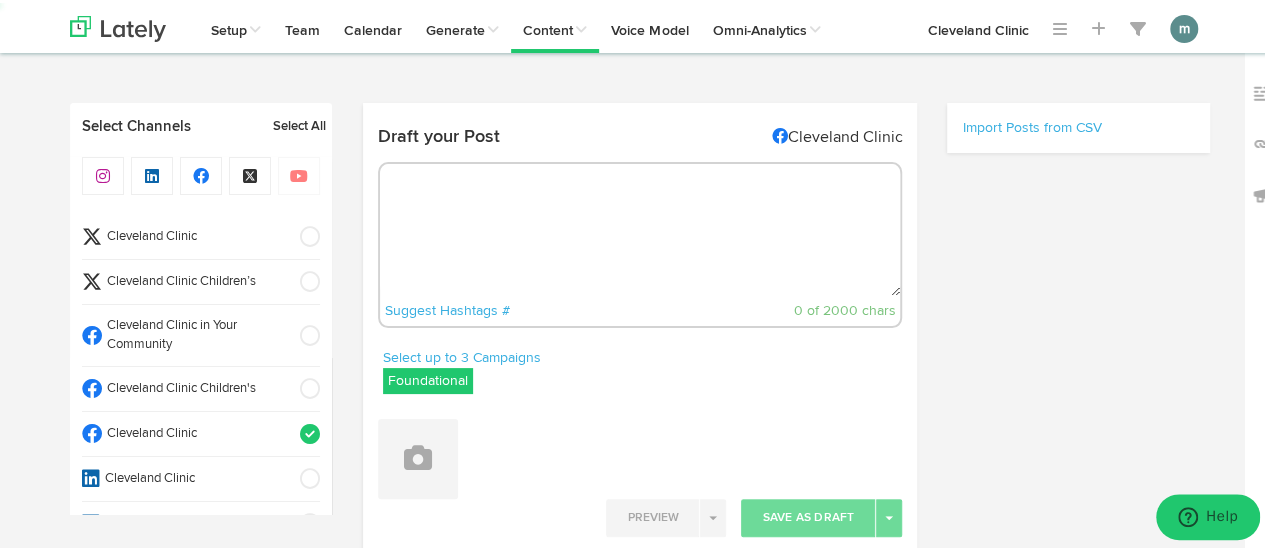 click at bounding box center [640, 227] 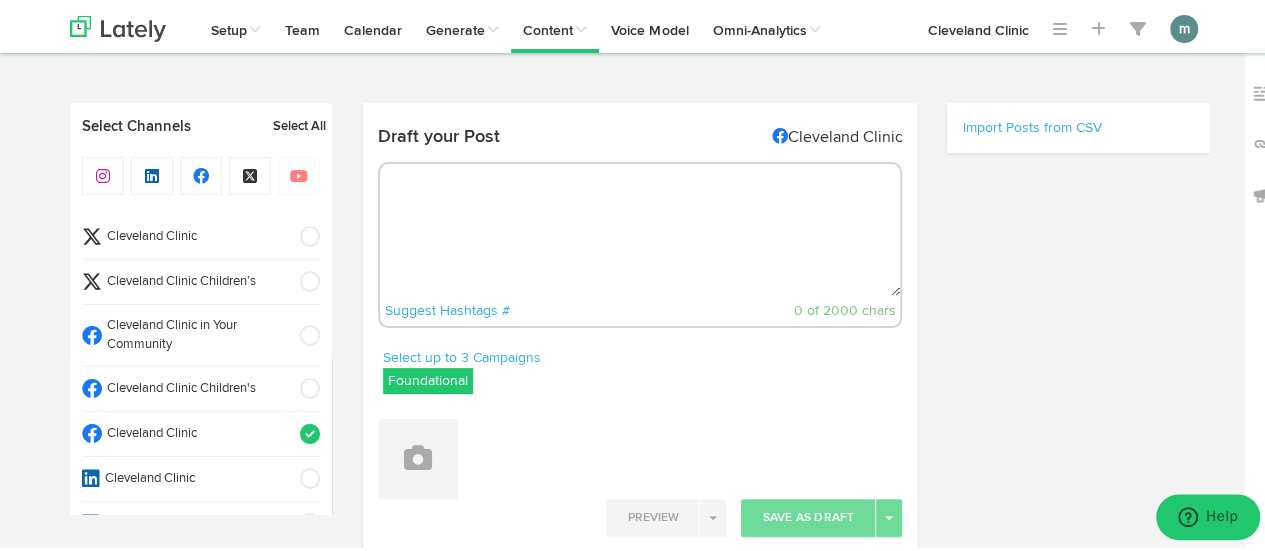 paste on "Unmanaged depression during pregnancy can impact both parent and baby. Learn which antidepressants are considered safest and when to seek treatment. https://cle.clinic/4j9NPwQ" 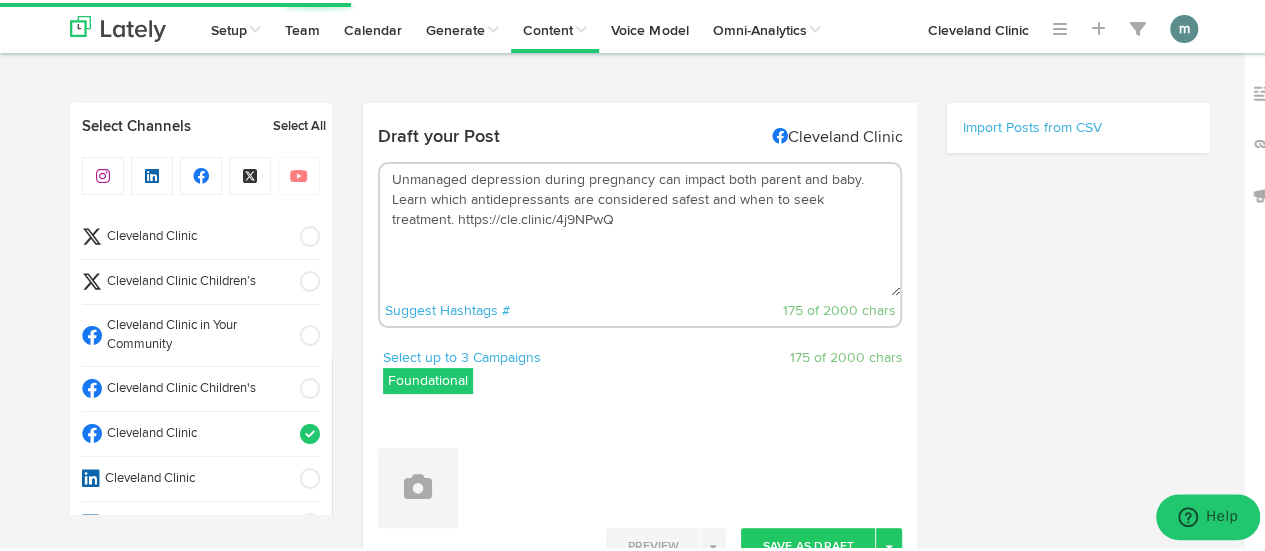 click on "Unmanaged depression during pregnancy can impact both parent and baby. Learn which antidepressants are considered safest and when to seek treatment. https://cle.clinic/4j9NPwQ" at bounding box center (640, 227) 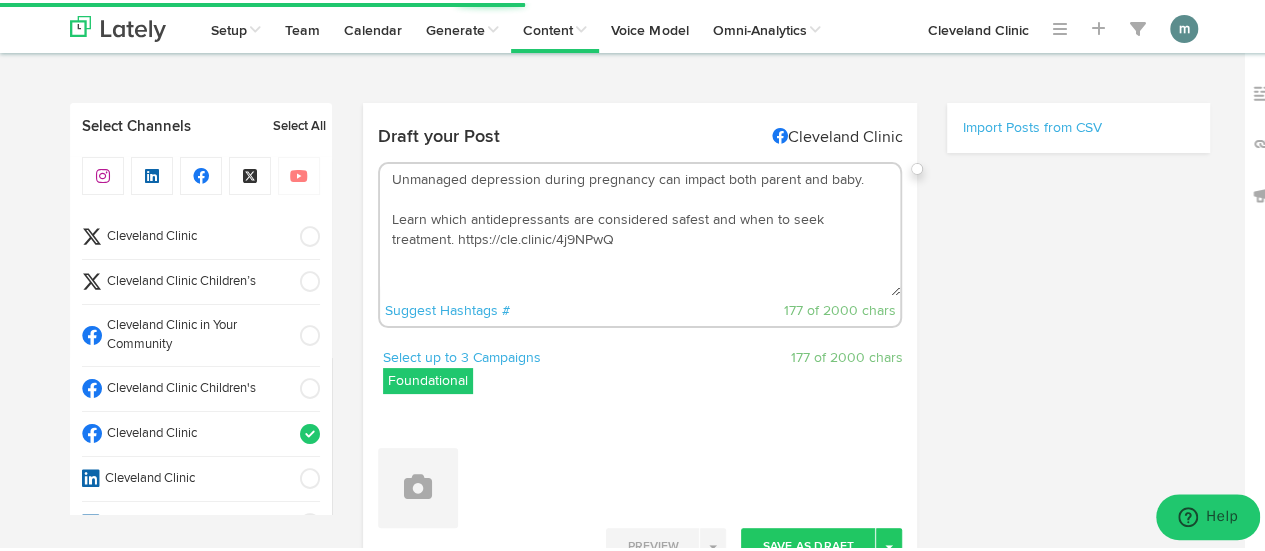 type on "Unmanaged depression during pregnancy can impact both parent and baby.
Learn which antidepressants are considered safest and when to seek treatment. https://cle.clinic/4j9NPwQ" 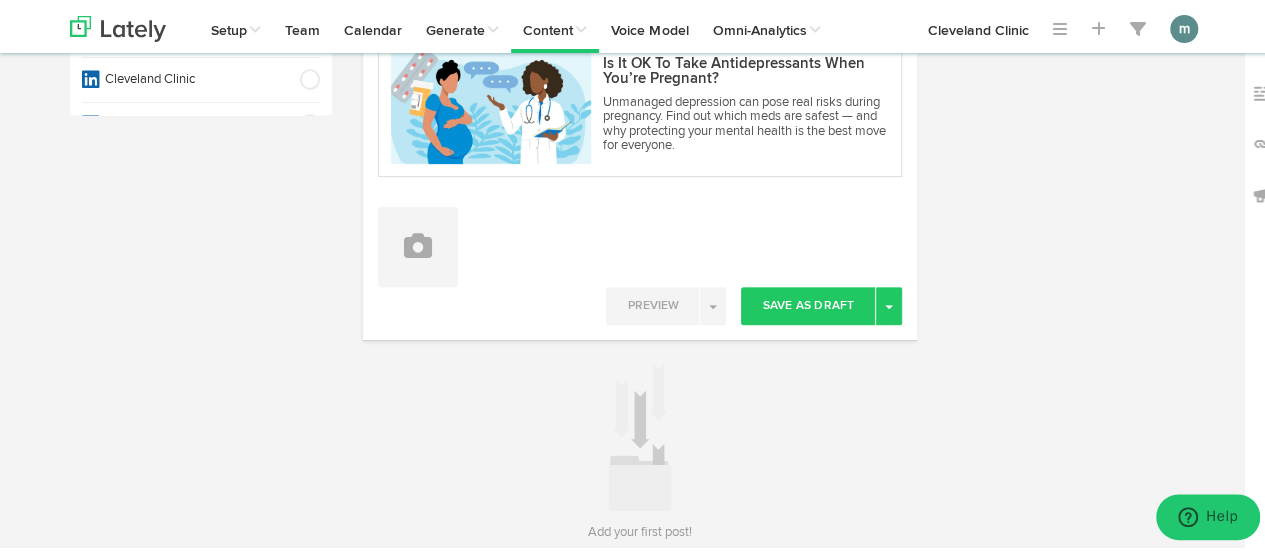 scroll, scrollTop: 400, scrollLeft: 0, axis: vertical 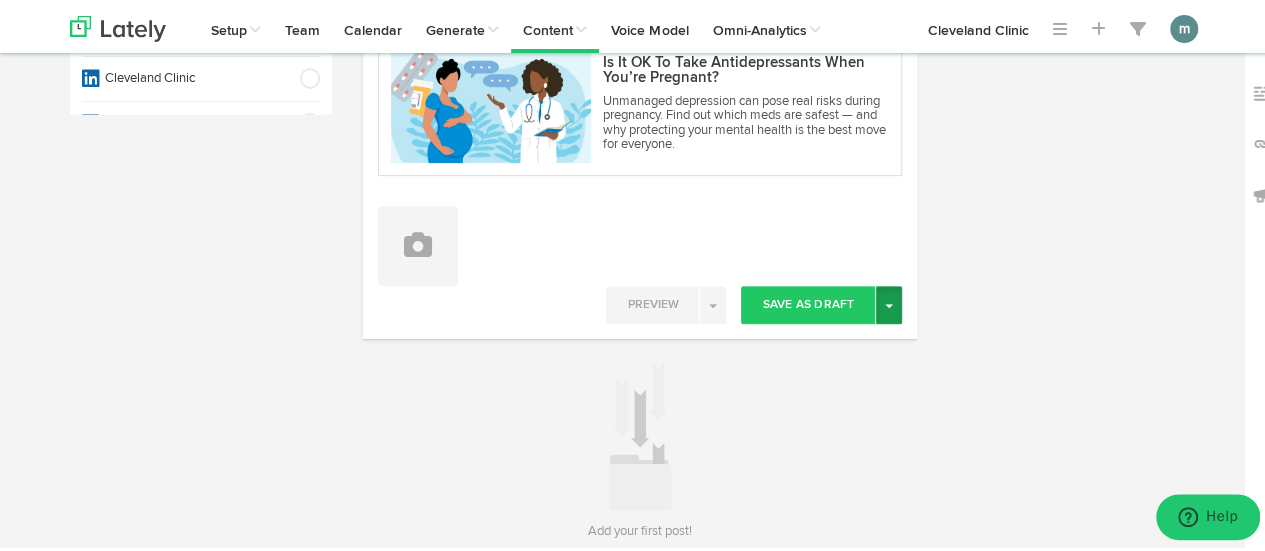 click on "Toggle Dropdown" at bounding box center [889, 302] 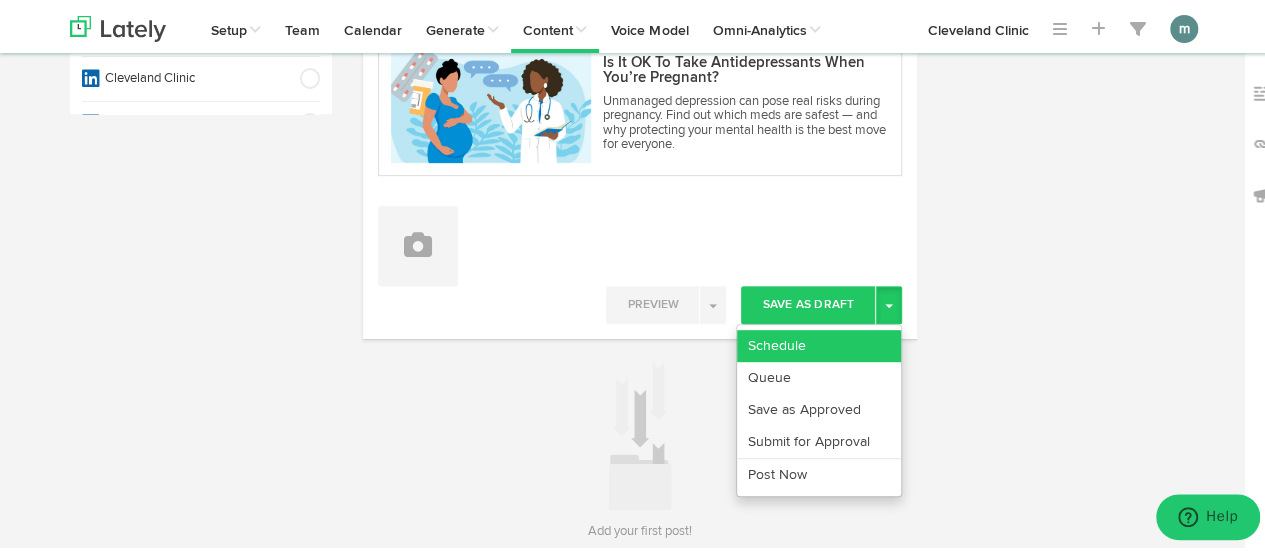 click on "Schedule" at bounding box center [819, 343] 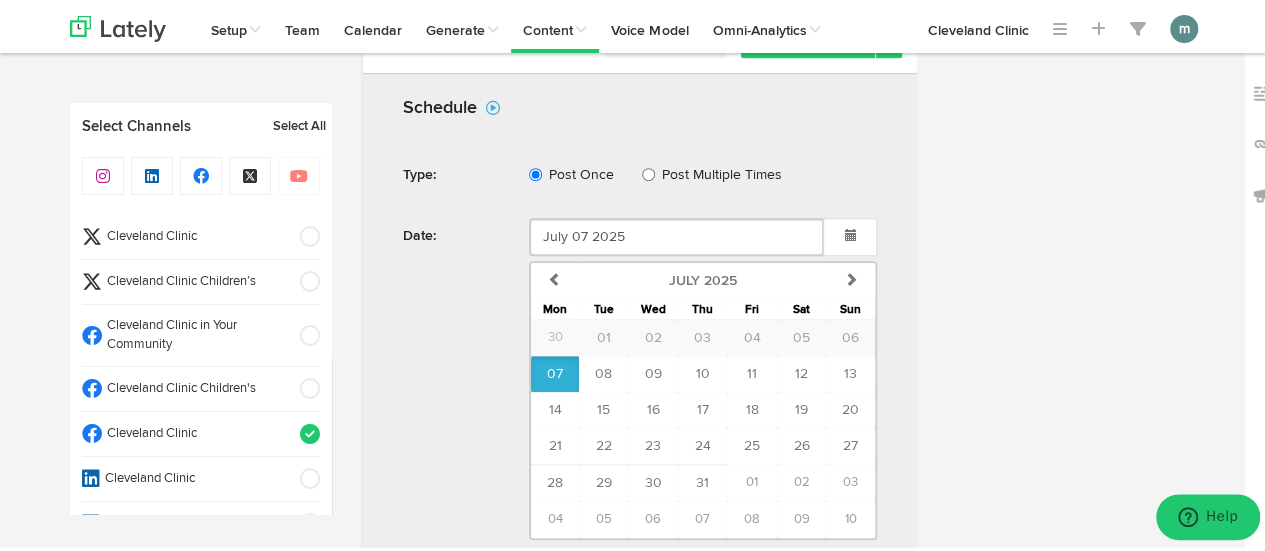 scroll, scrollTop: 734, scrollLeft: 0, axis: vertical 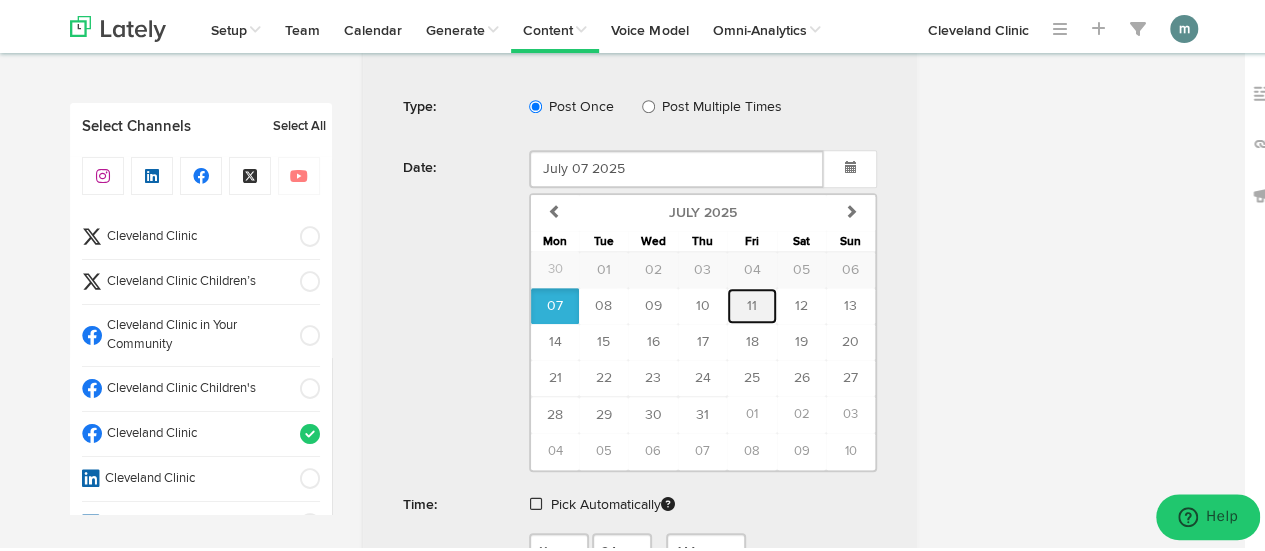 click on "11" at bounding box center [752, 303] 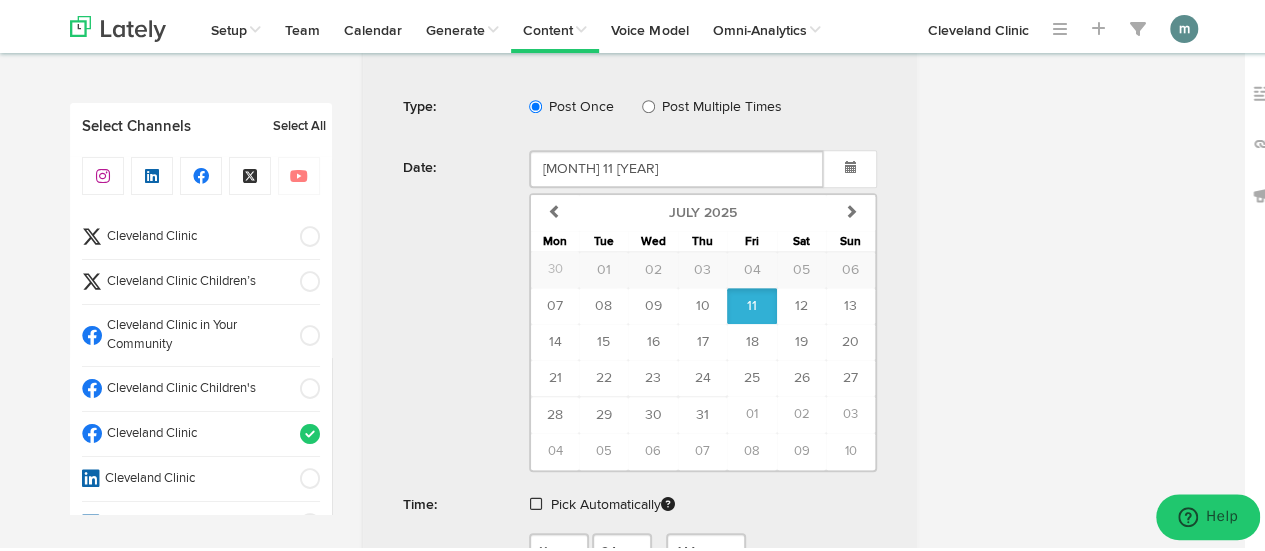 click at bounding box center (536, 501) 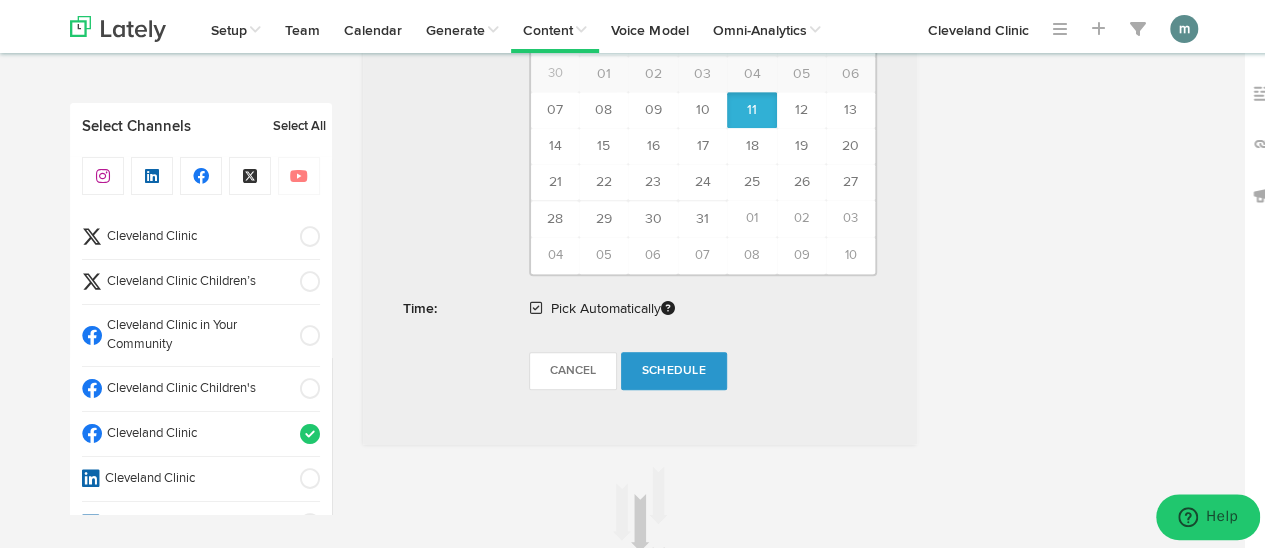 scroll, scrollTop: 934, scrollLeft: 0, axis: vertical 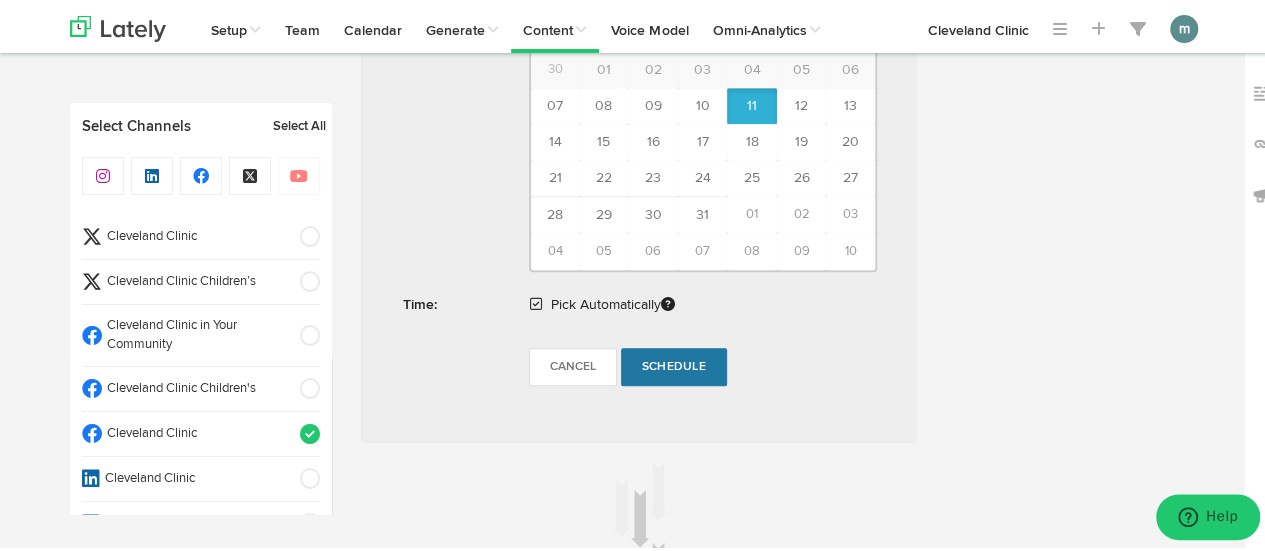 click on "Schedule" at bounding box center (674, 364) 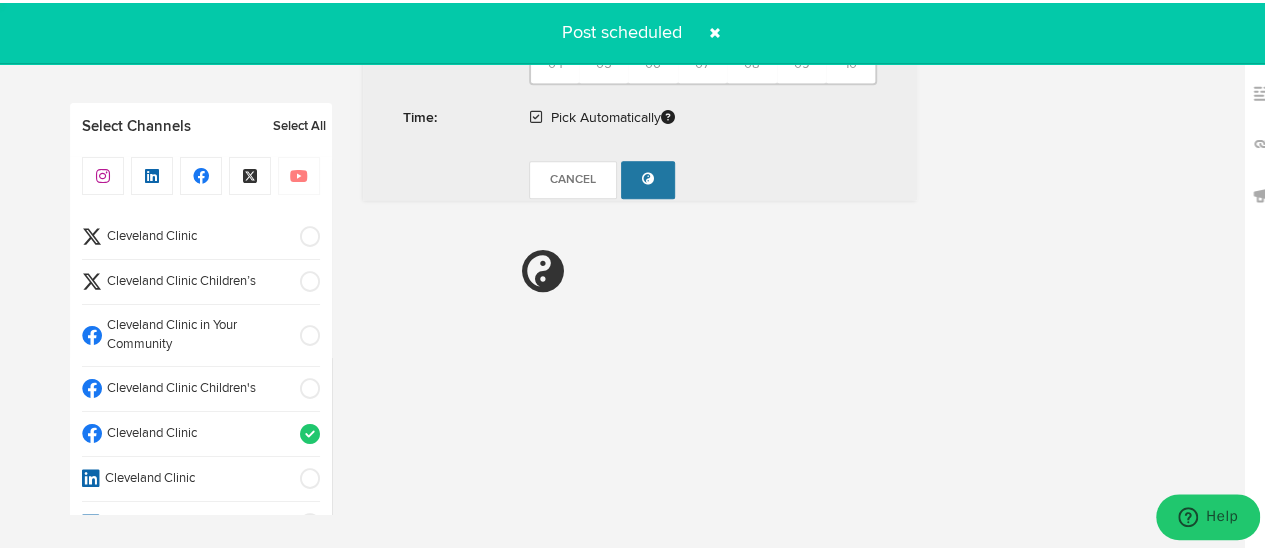 scroll, scrollTop: 1179, scrollLeft: 0, axis: vertical 